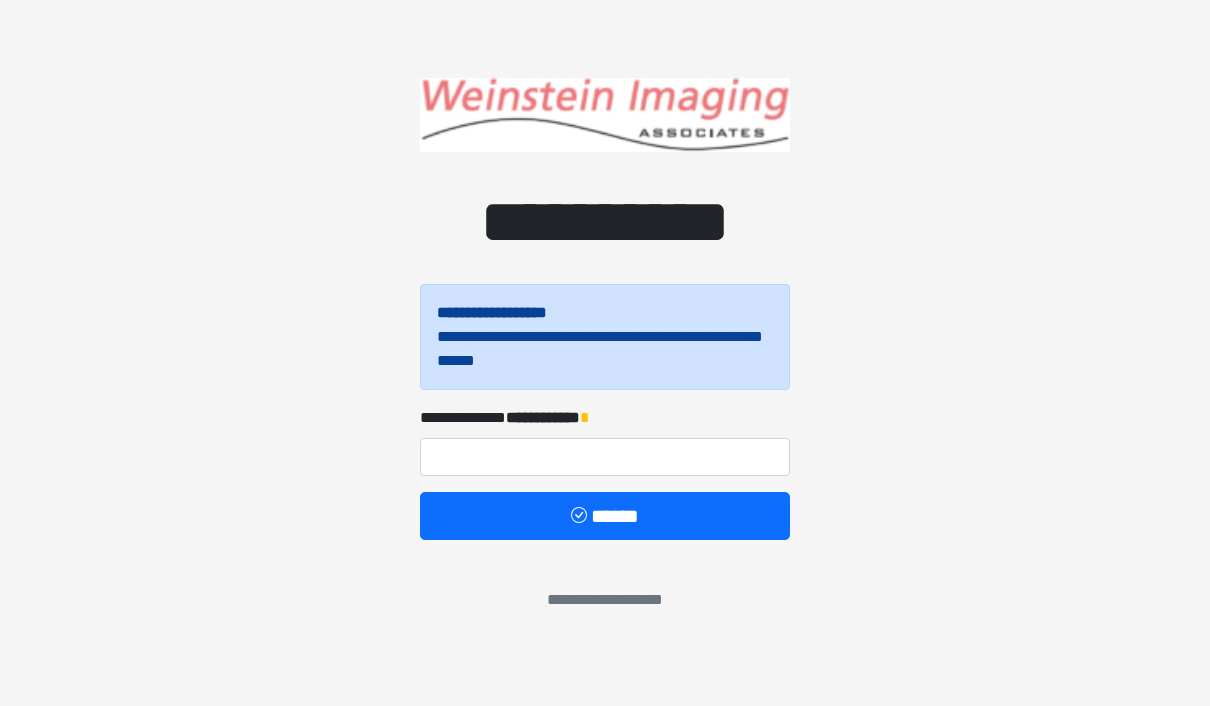scroll, scrollTop: 0, scrollLeft: 0, axis: both 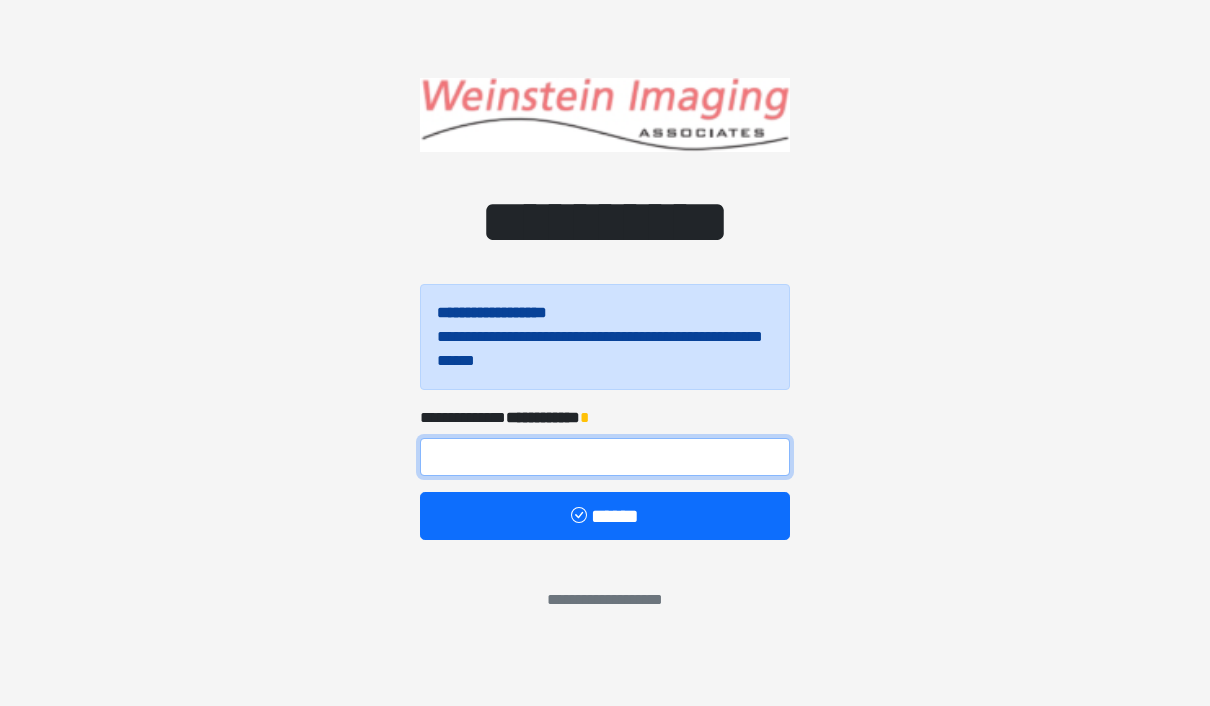 click at bounding box center (605, 457) 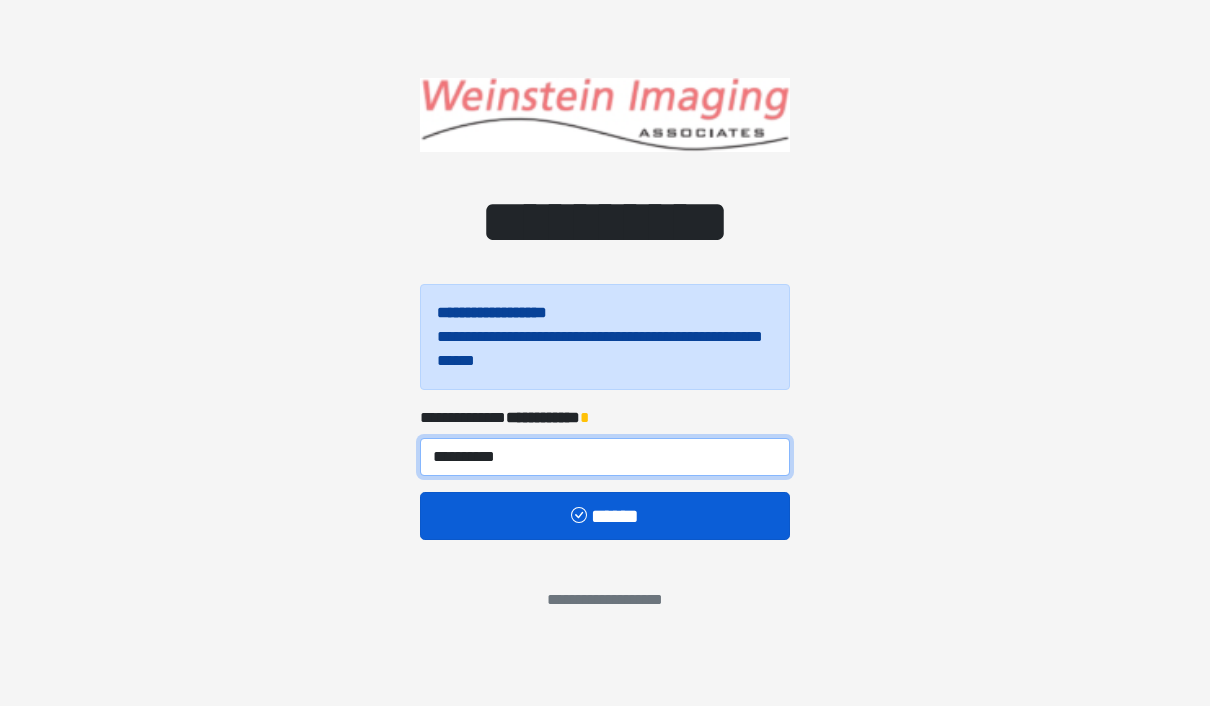 type on "**********" 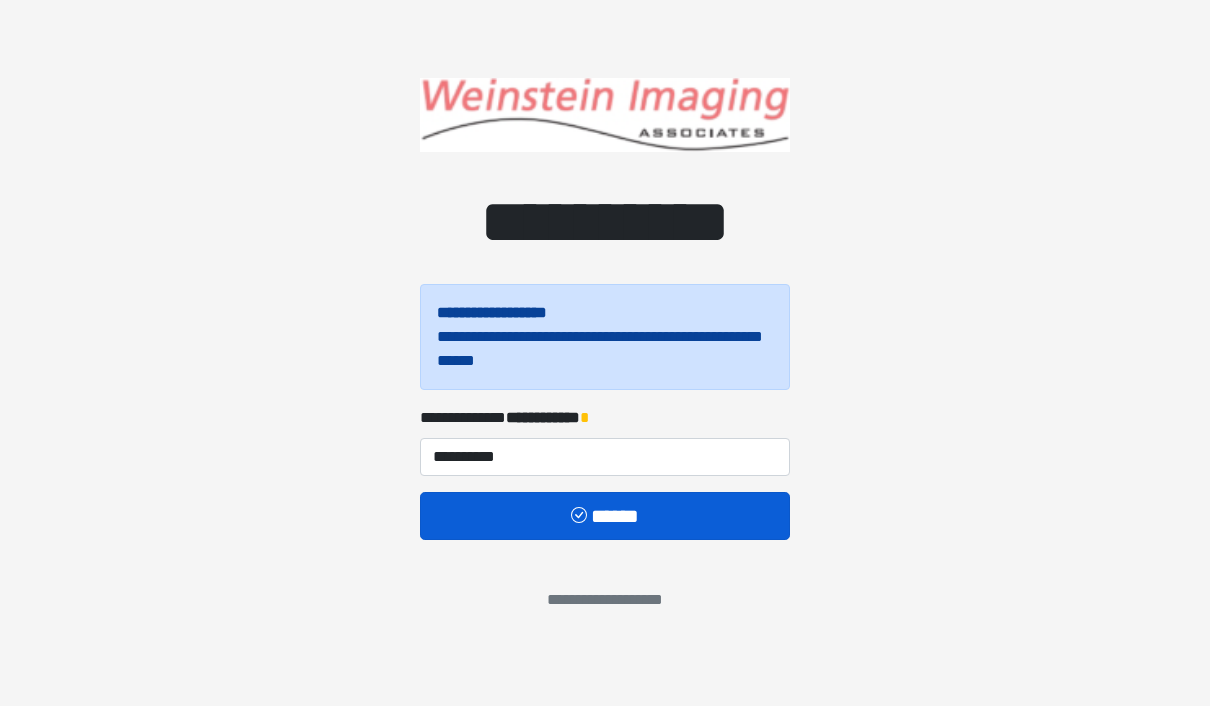 click on "******" at bounding box center [605, 516] 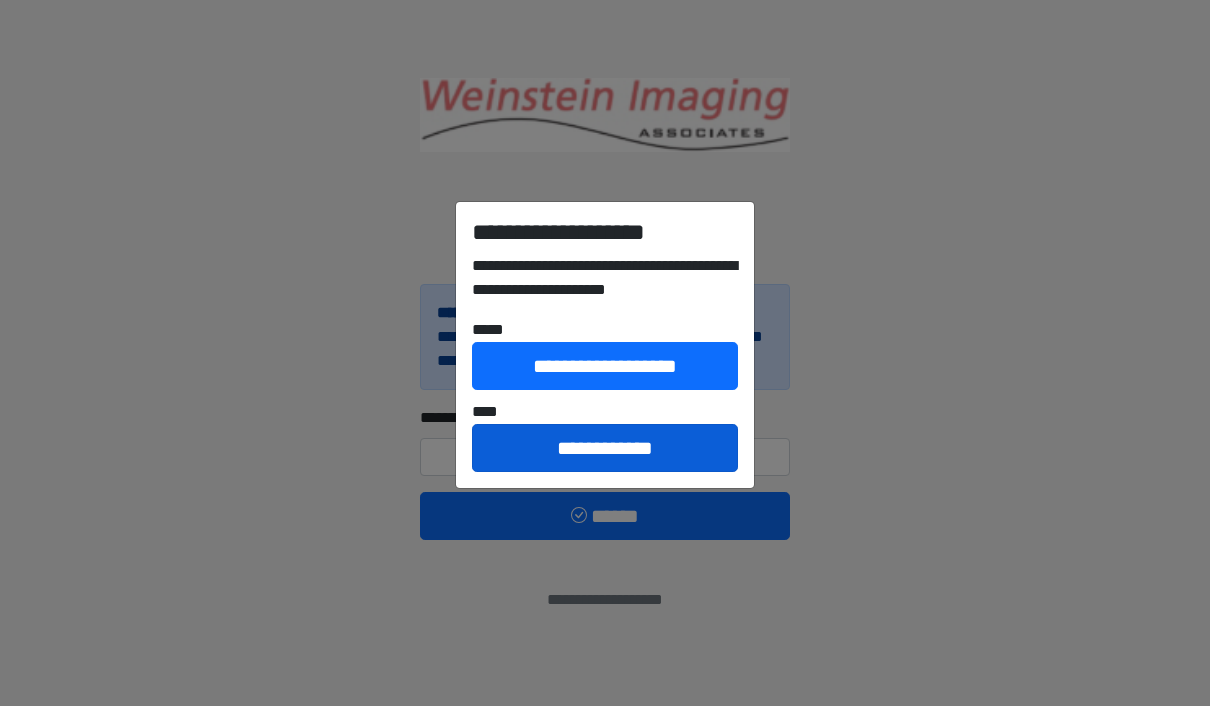 click on "**********" at bounding box center [605, 448] 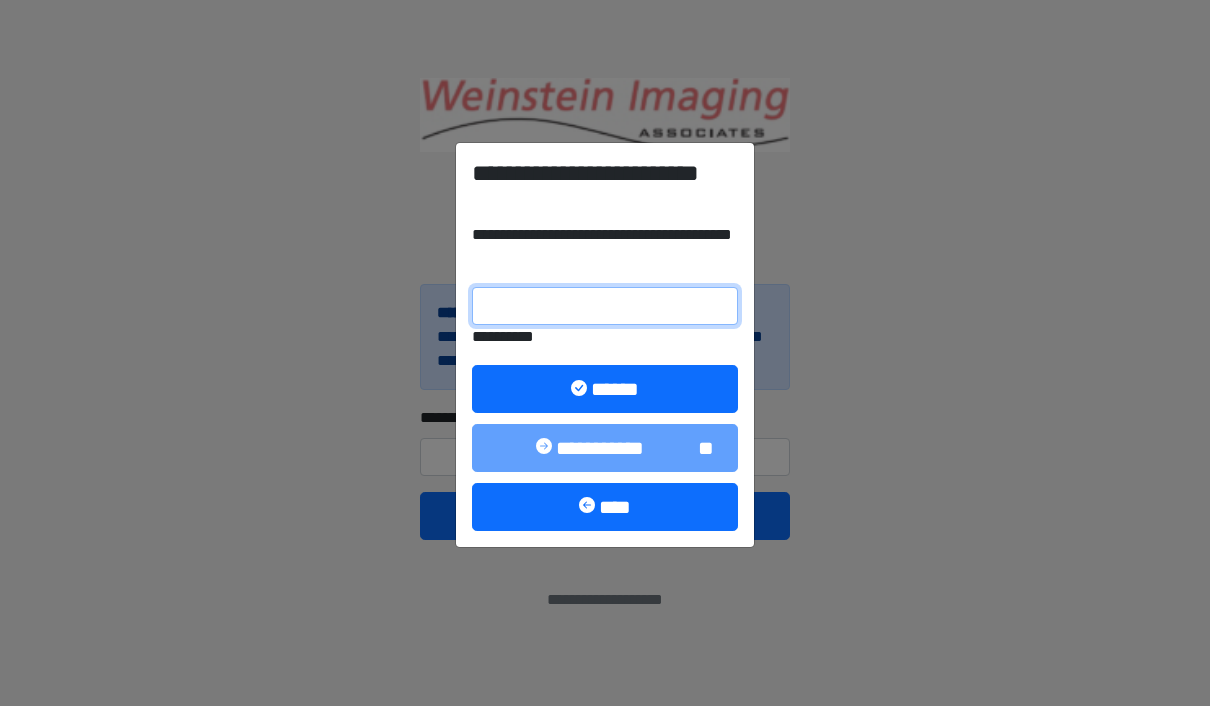 click on "**********" at bounding box center (605, 306) 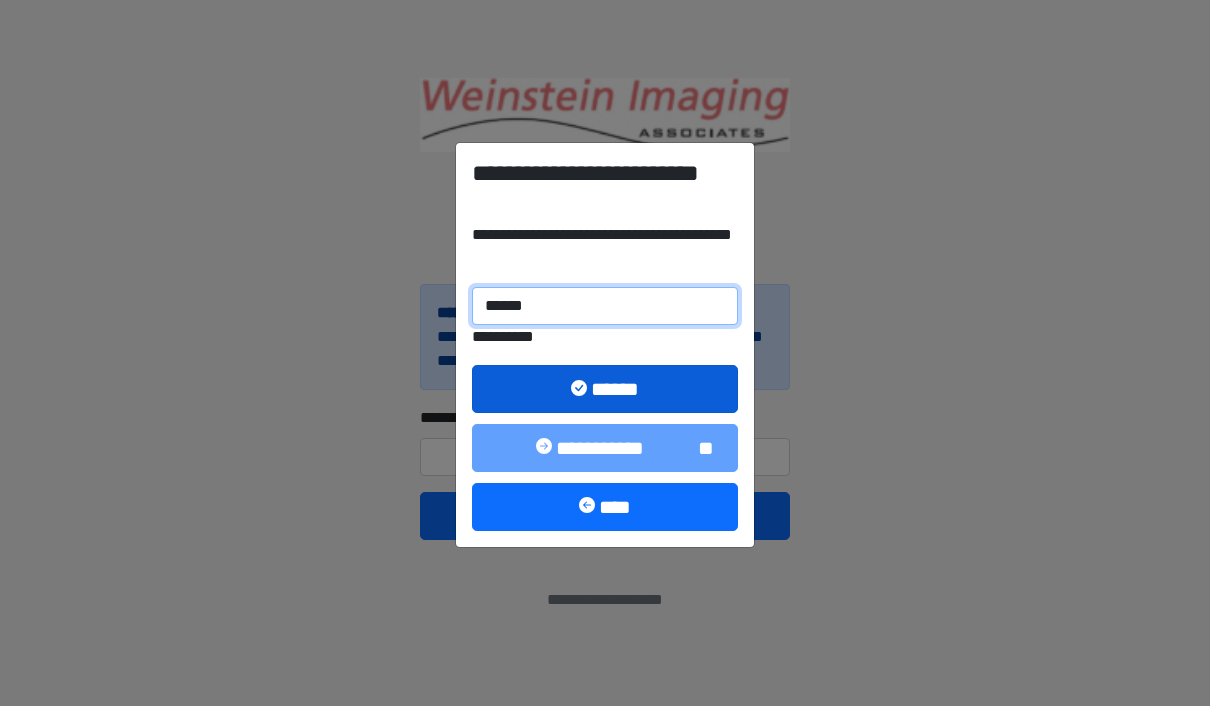 type on "******" 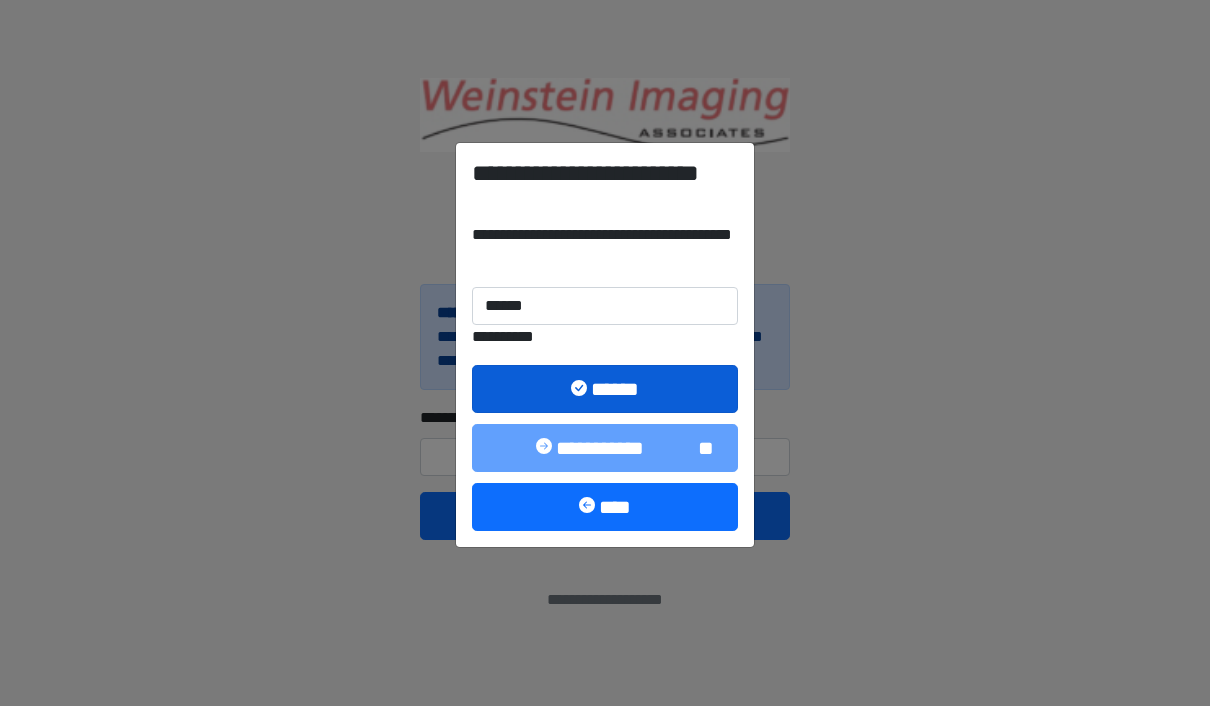 click on "******" at bounding box center [605, 389] 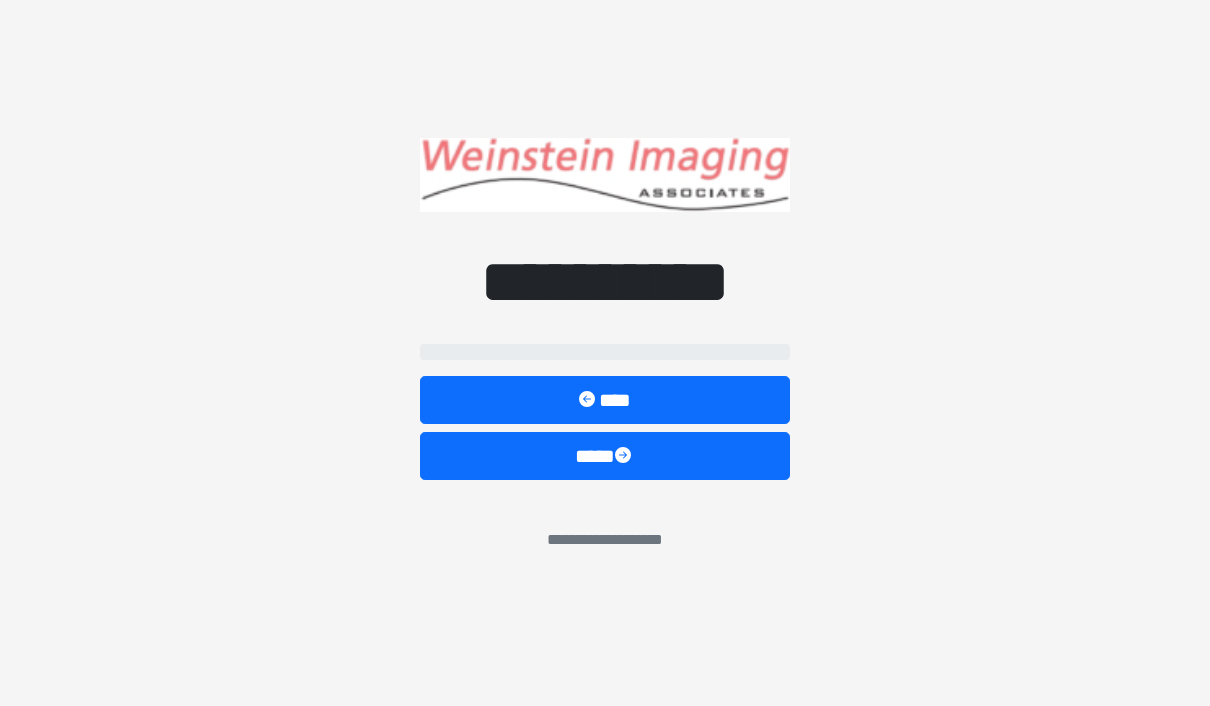 select on "*****" 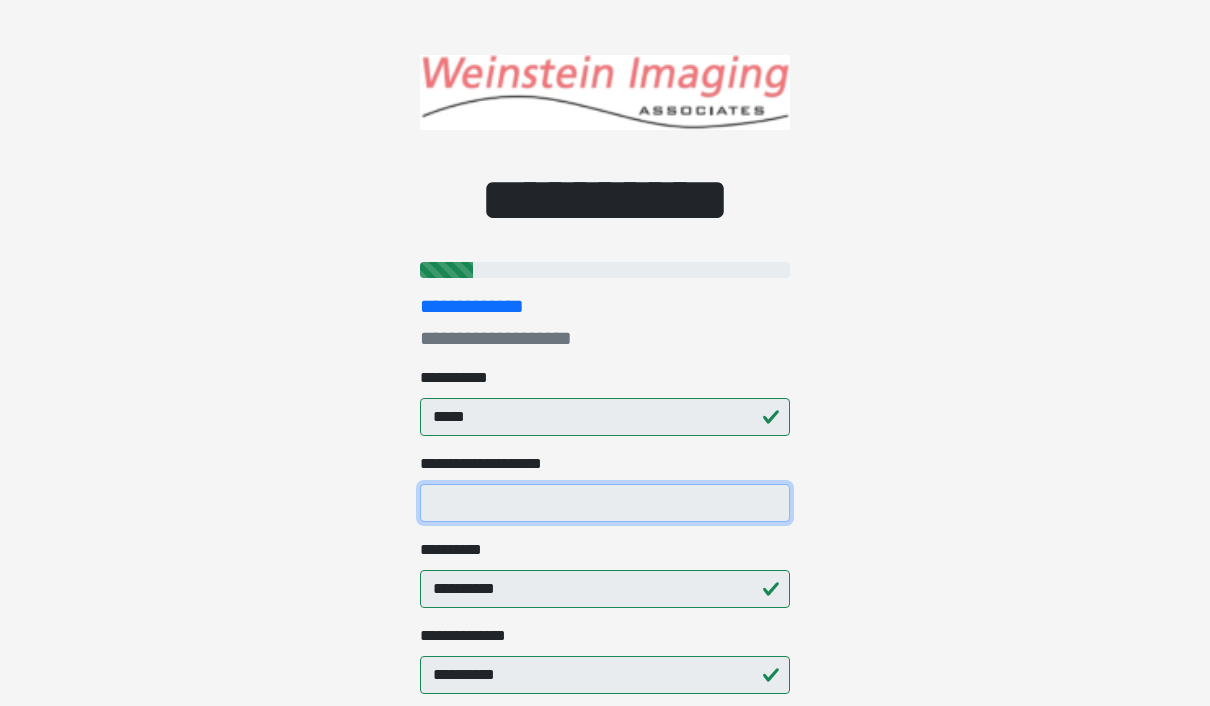 click on "**********" at bounding box center [605, 503] 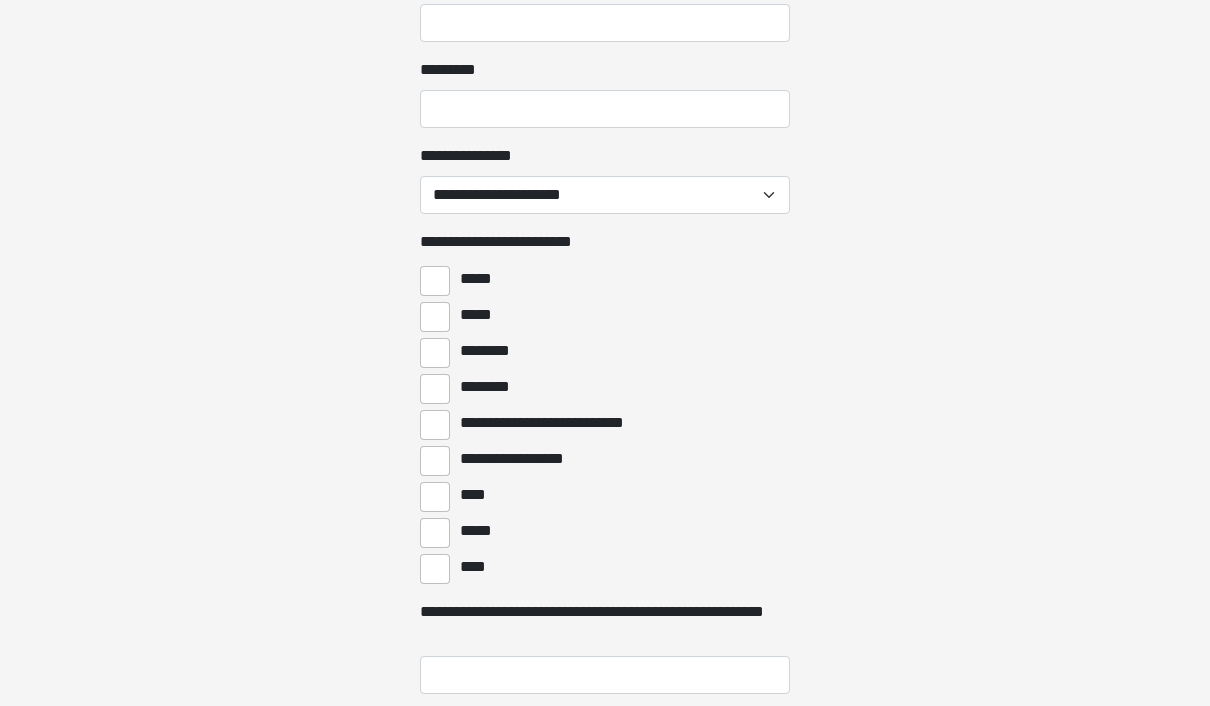 scroll, scrollTop: 2234, scrollLeft: 0, axis: vertical 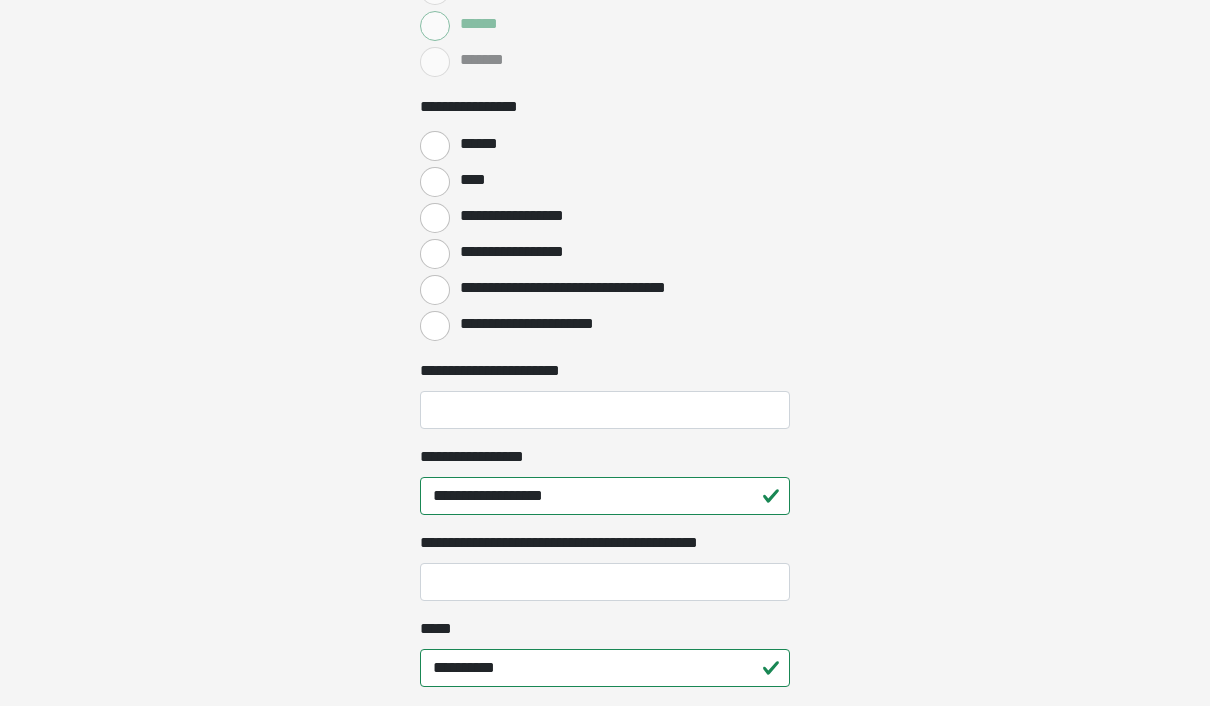 click on "**********" at bounding box center (605, 410) 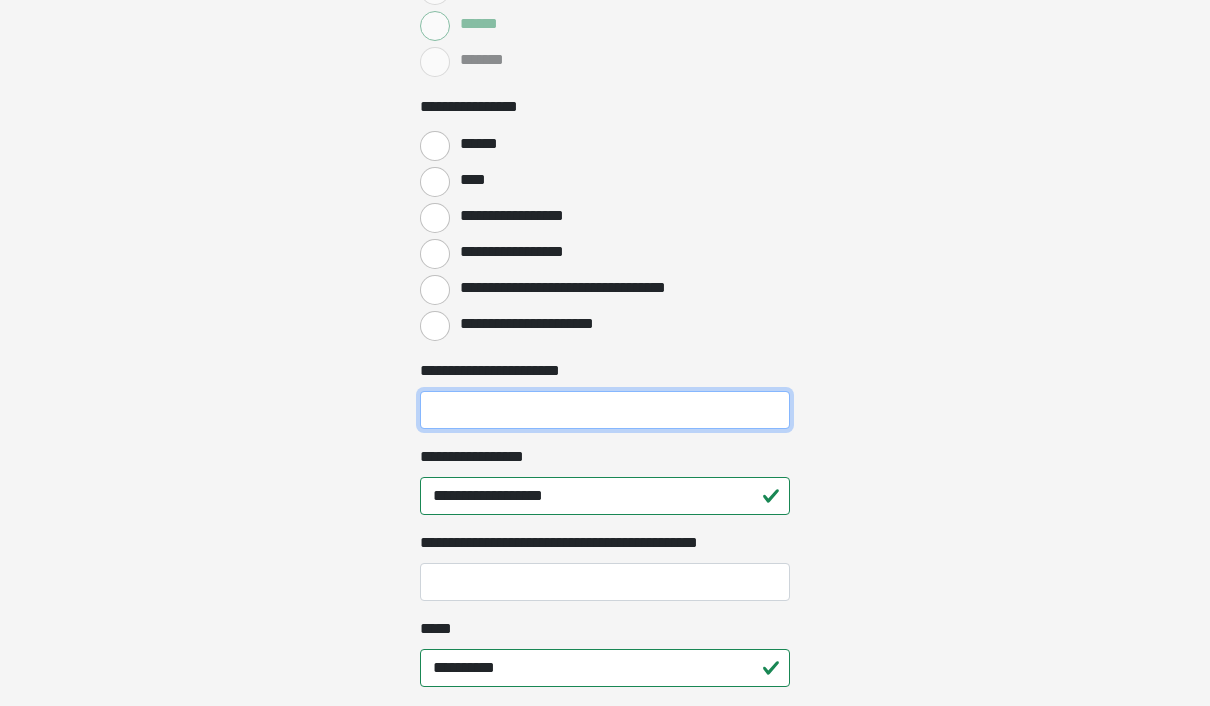 type on "*" 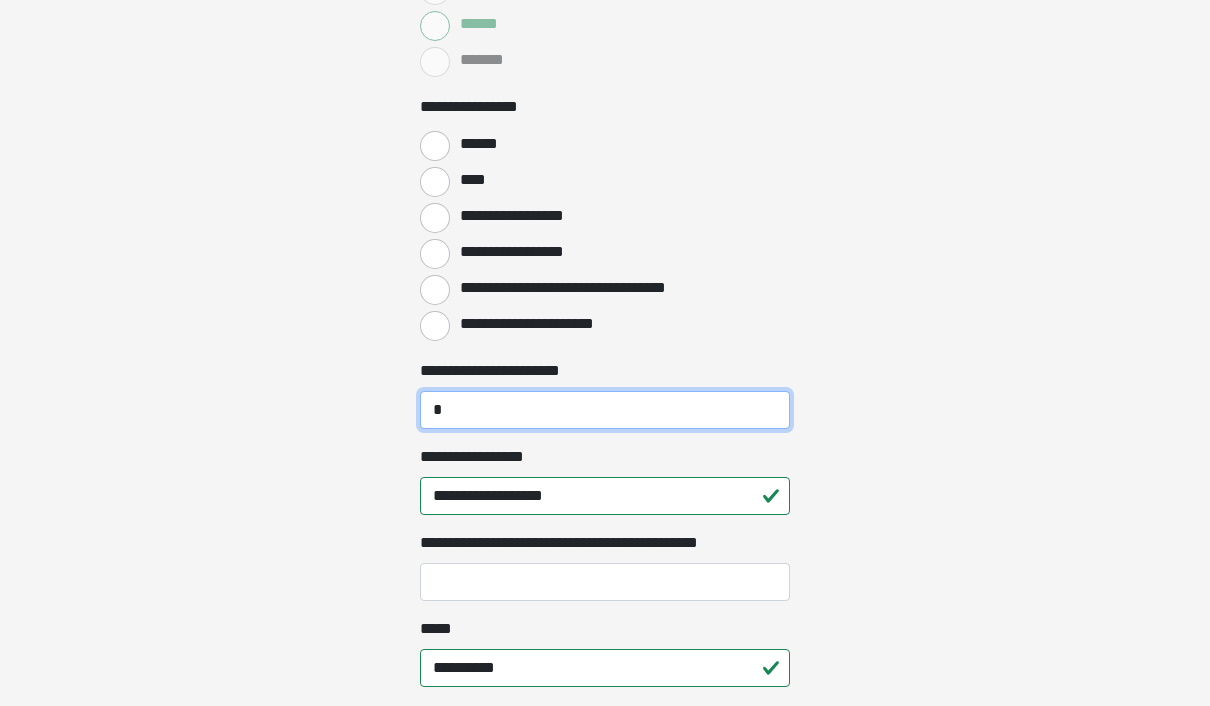type 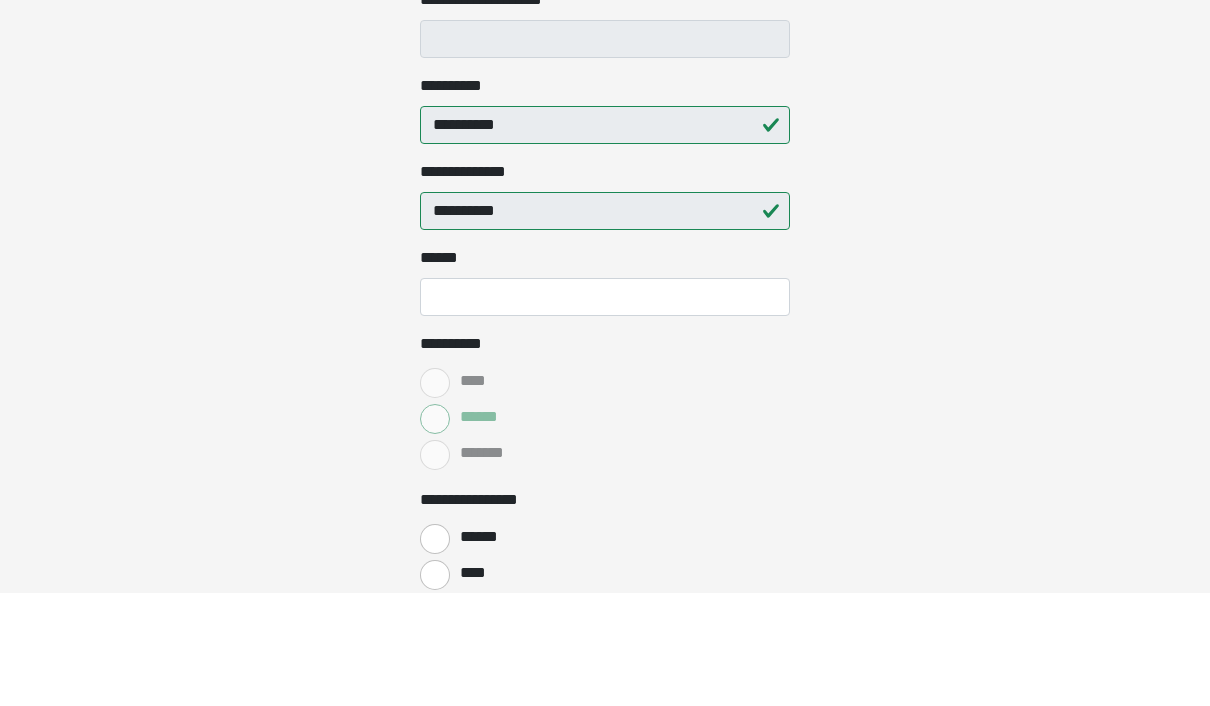 scroll, scrollTop: 355, scrollLeft: 0, axis: vertical 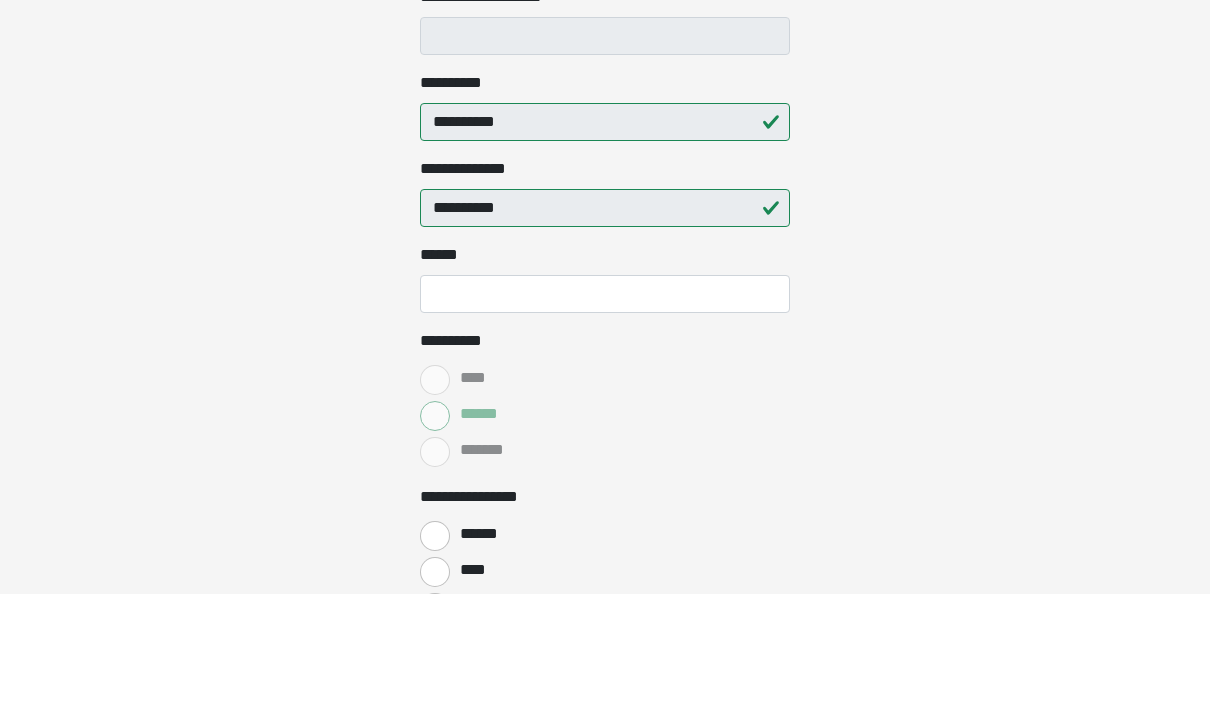 click on "**** *" at bounding box center (605, 406) 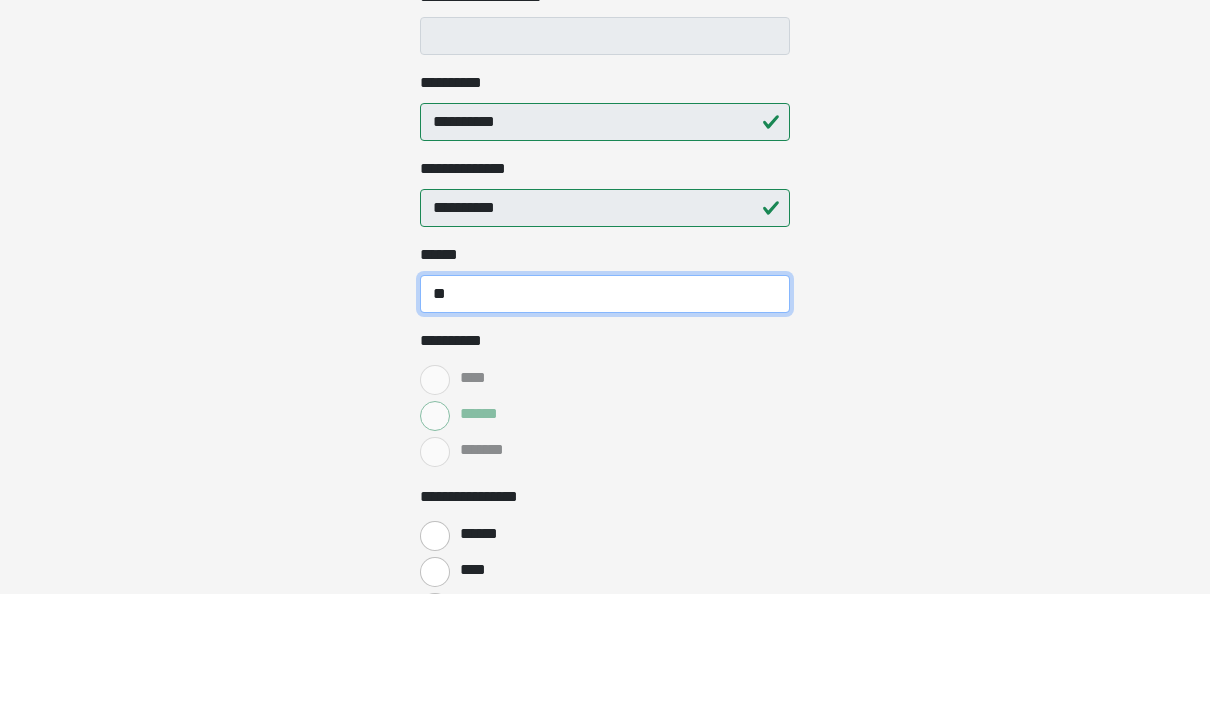 type on "**" 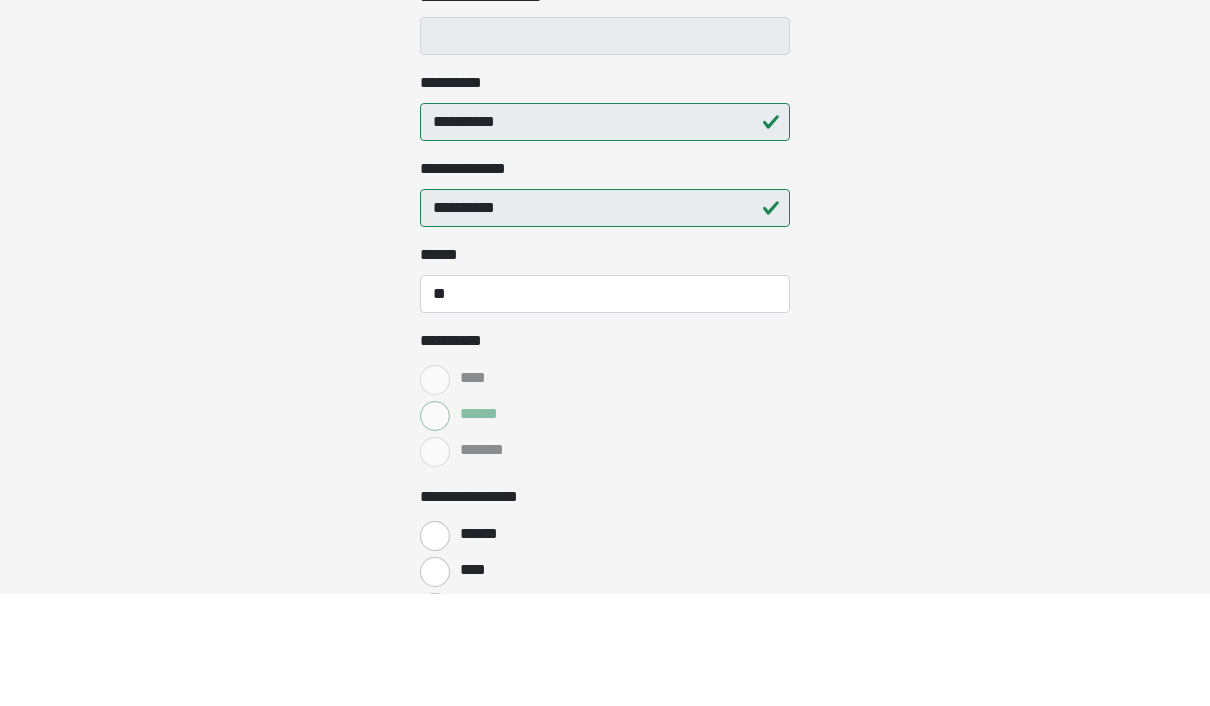 click on "******" at bounding box center (435, 648) 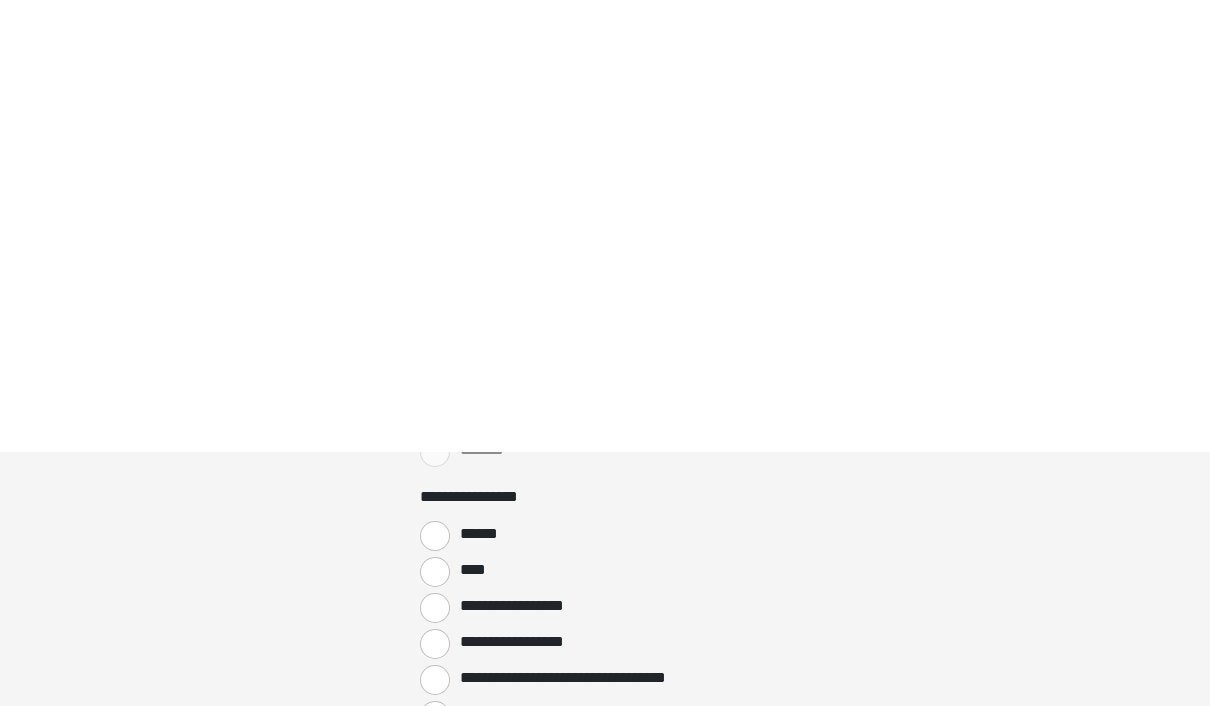 scroll, scrollTop: 1000, scrollLeft: 0, axis: vertical 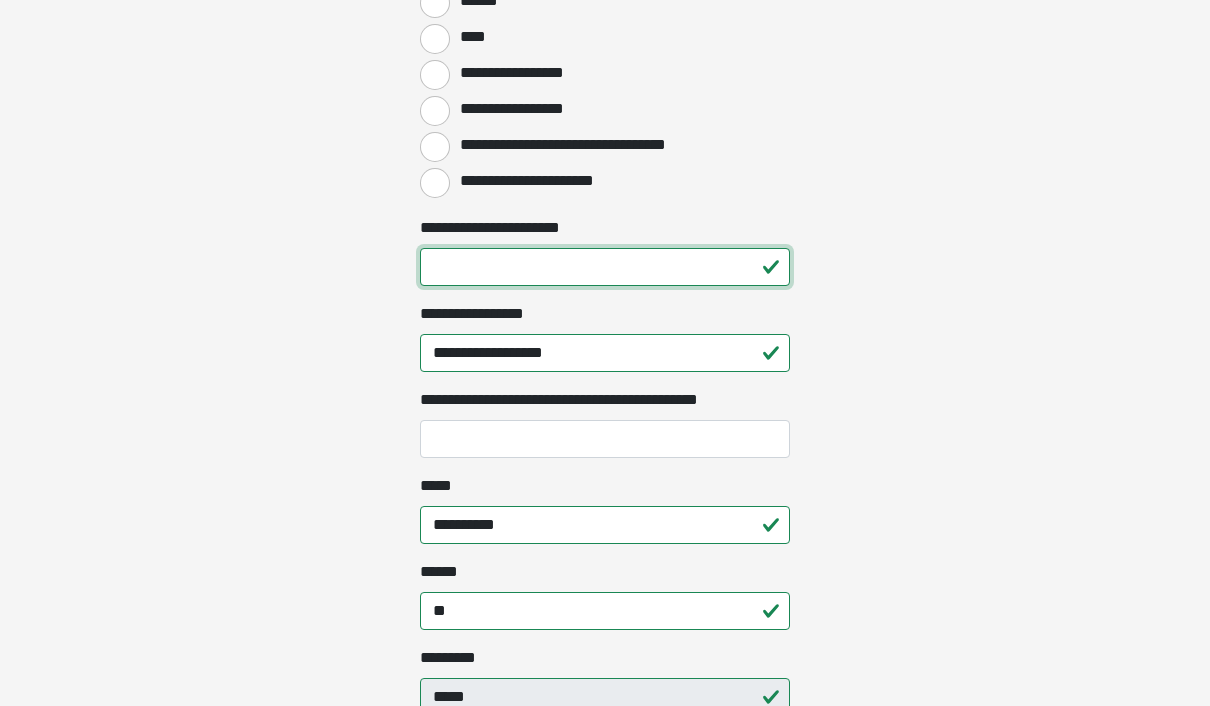 click on "**********" at bounding box center [605, 267] 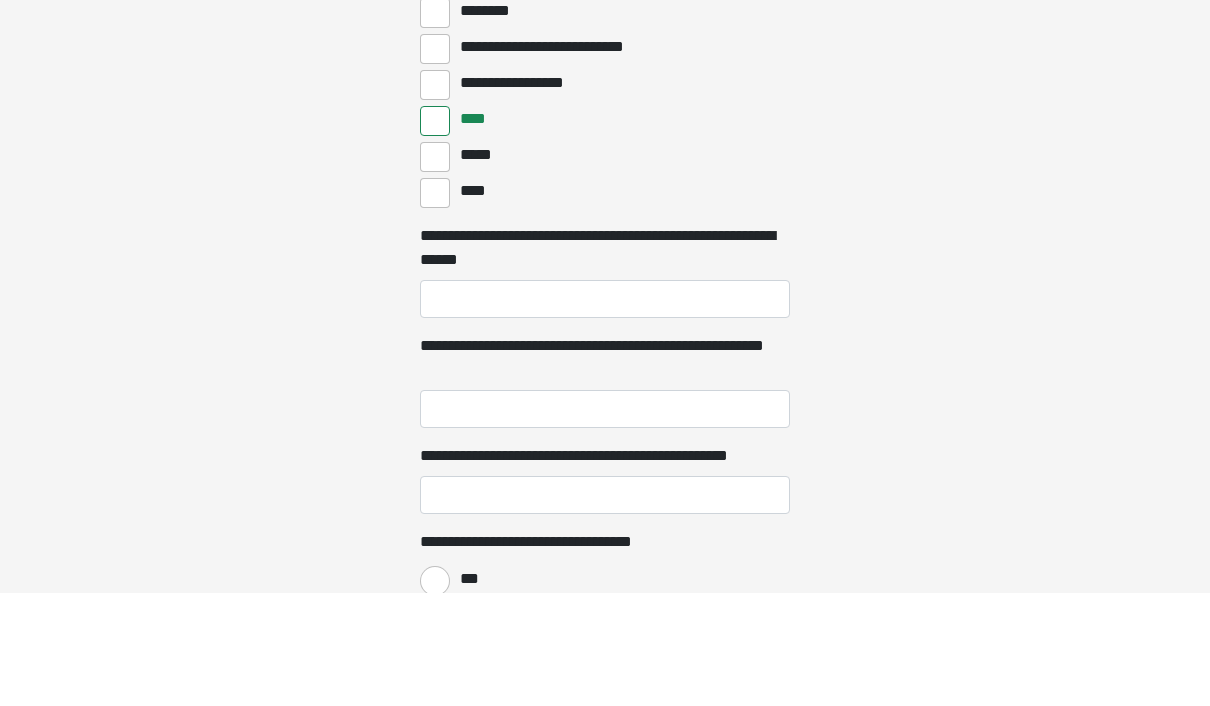 scroll, scrollTop: 2505, scrollLeft: 0, axis: vertical 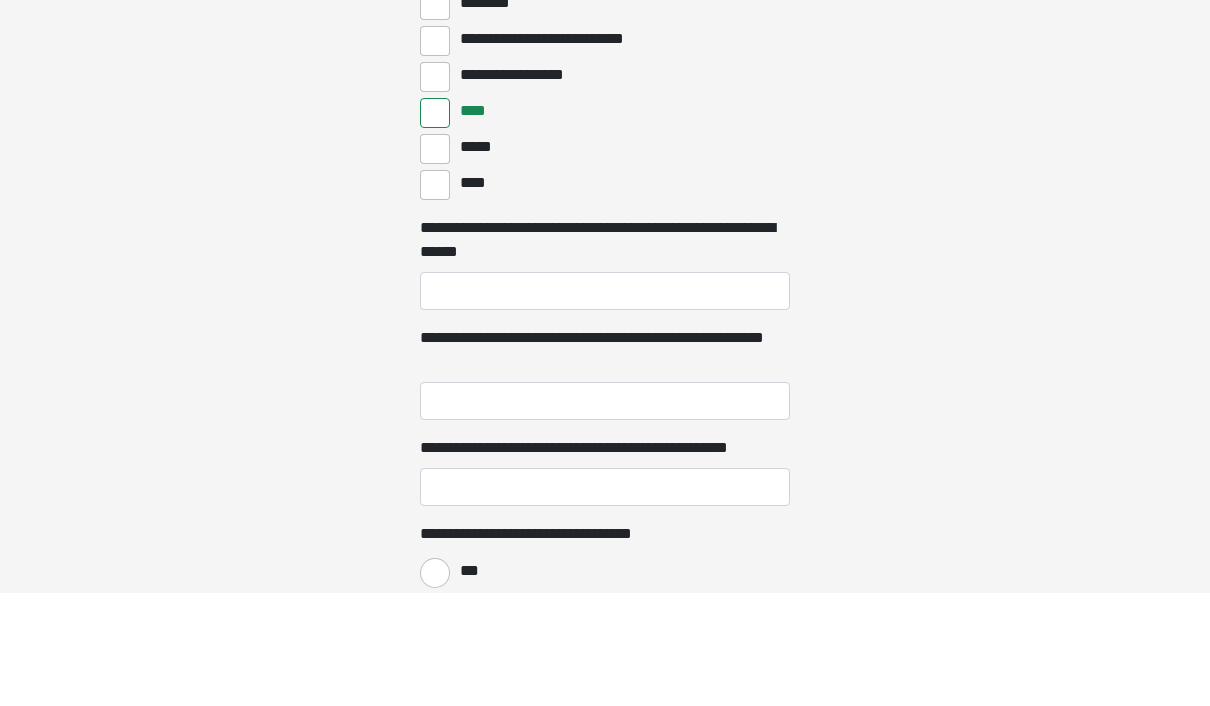 type on "*********" 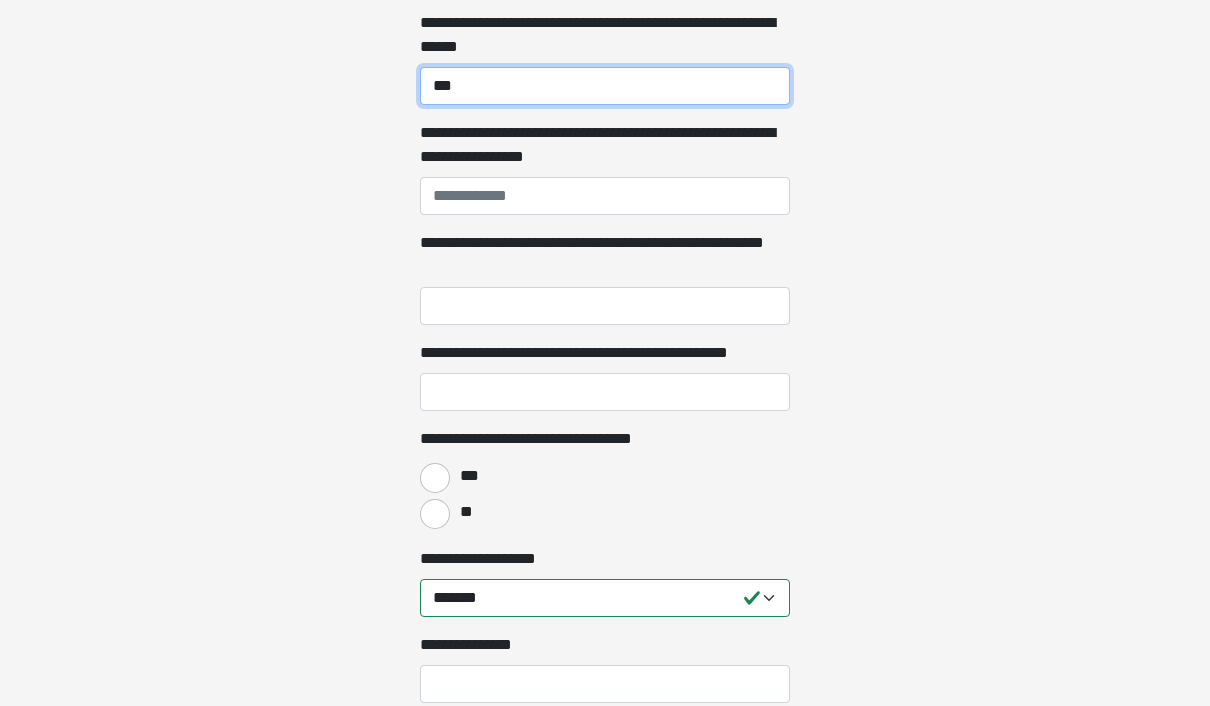 scroll, scrollTop: 2817, scrollLeft: 0, axis: vertical 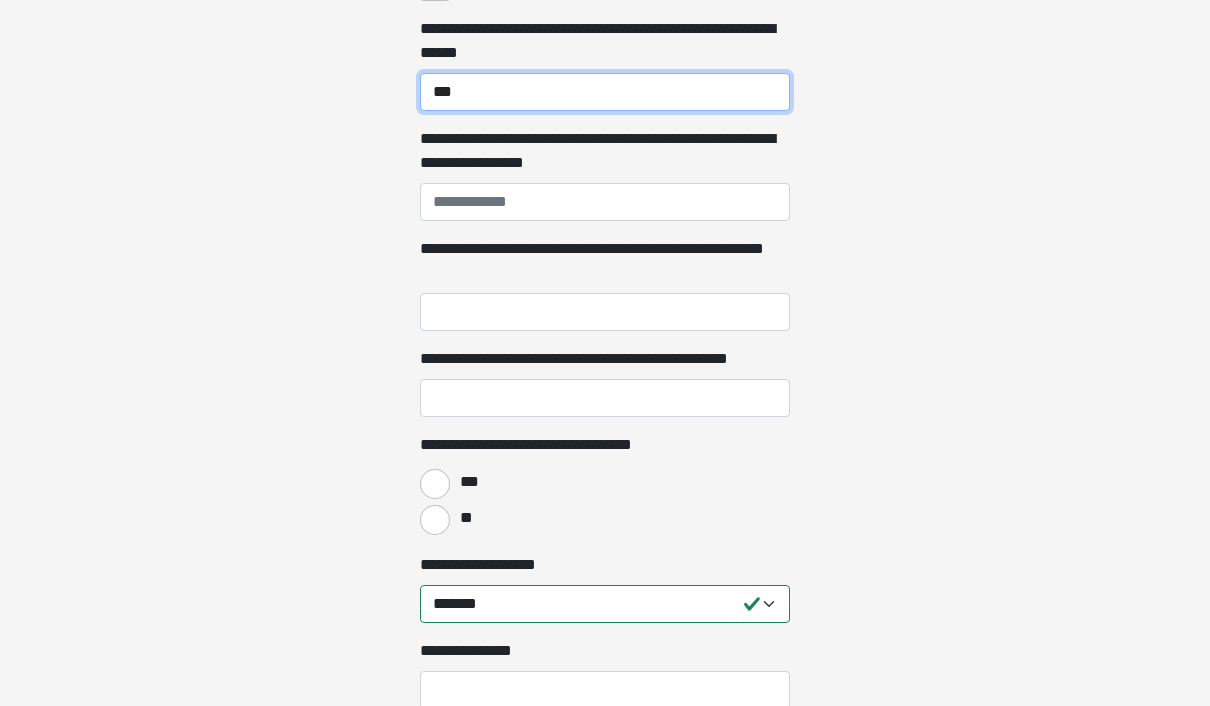 type on "***" 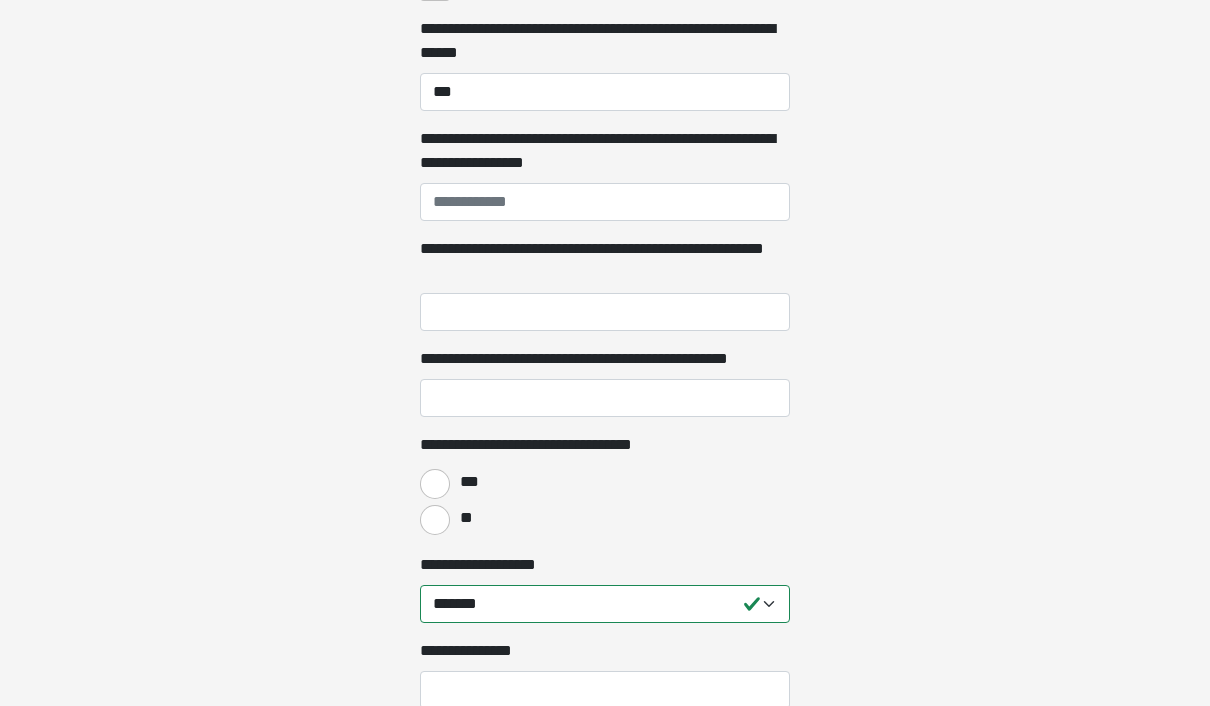 click on "***" at bounding box center [435, 484] 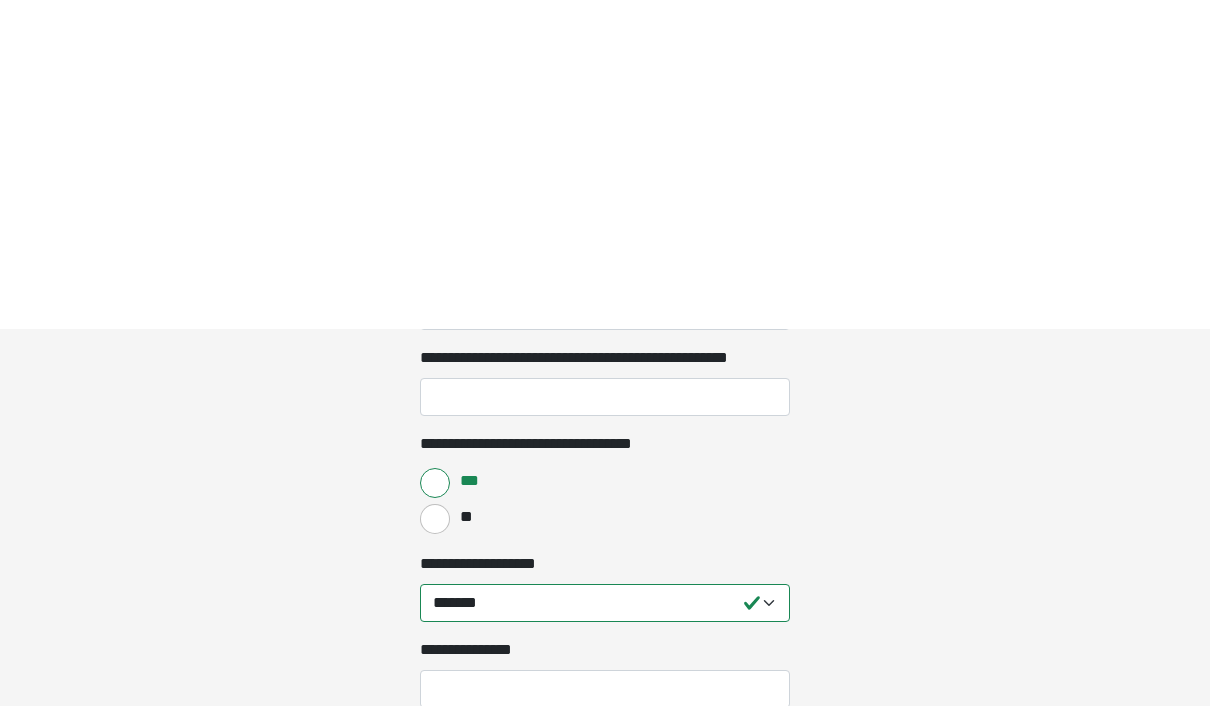 scroll, scrollTop: 3208, scrollLeft: 0, axis: vertical 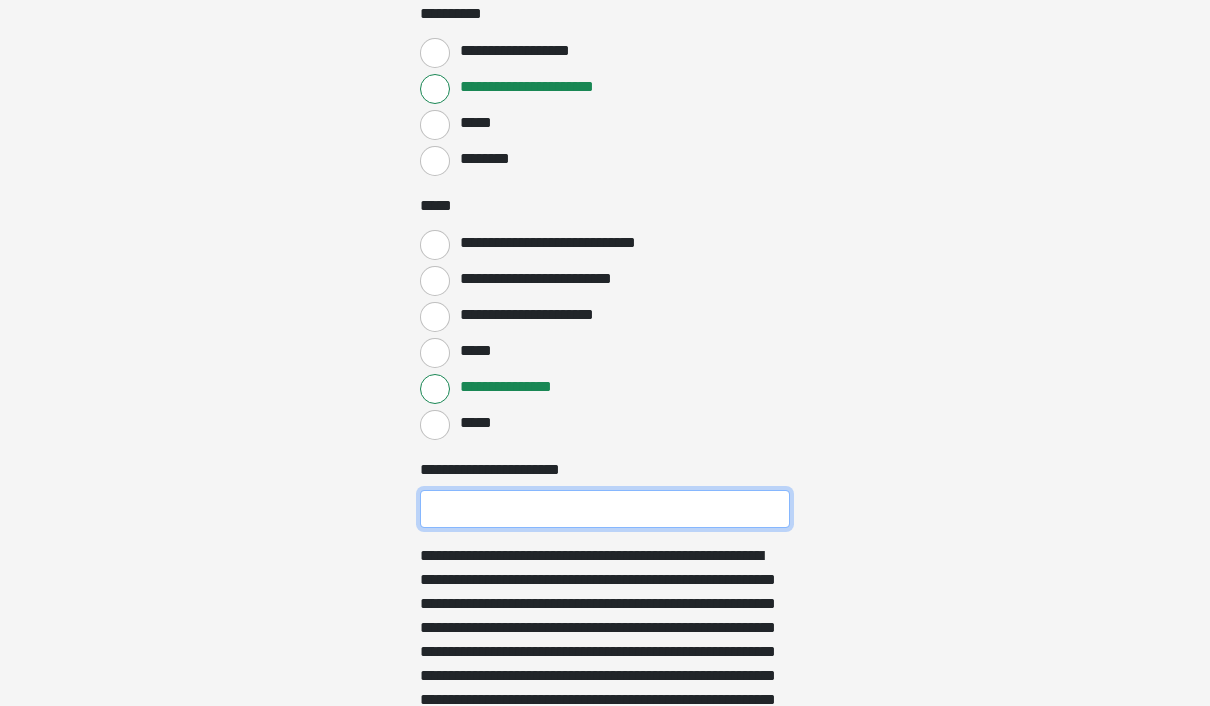 click on "**********" at bounding box center [605, 510] 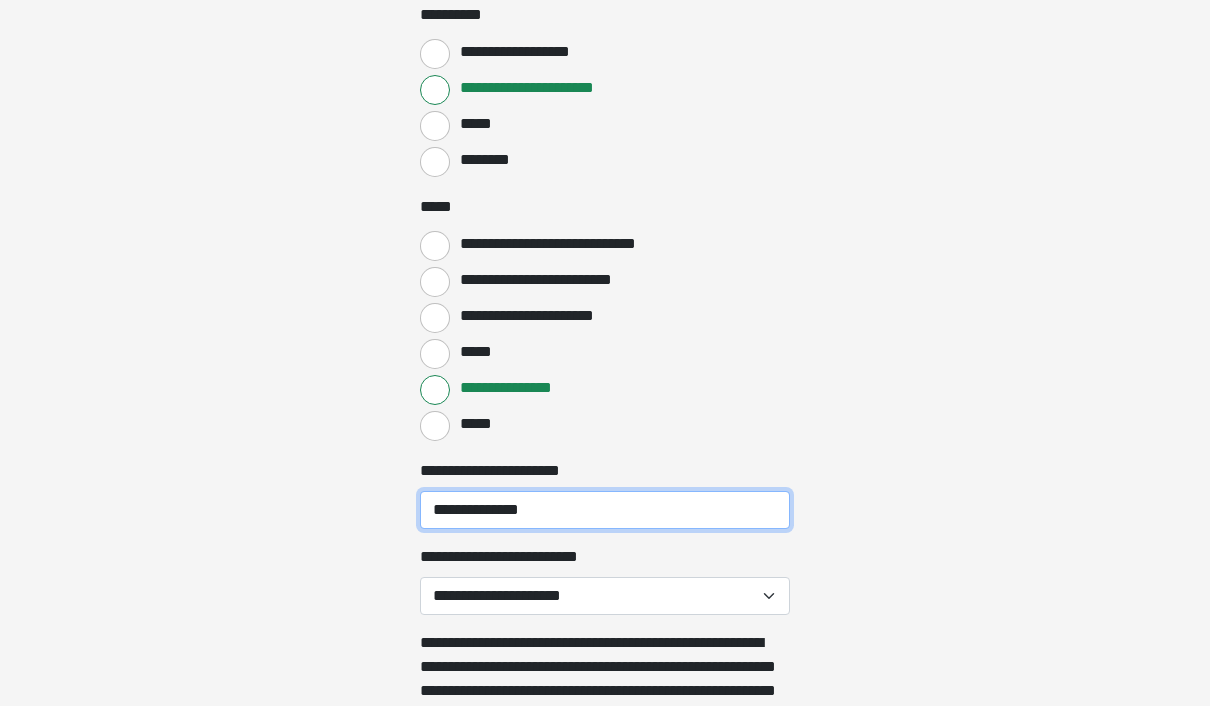 type on "**********" 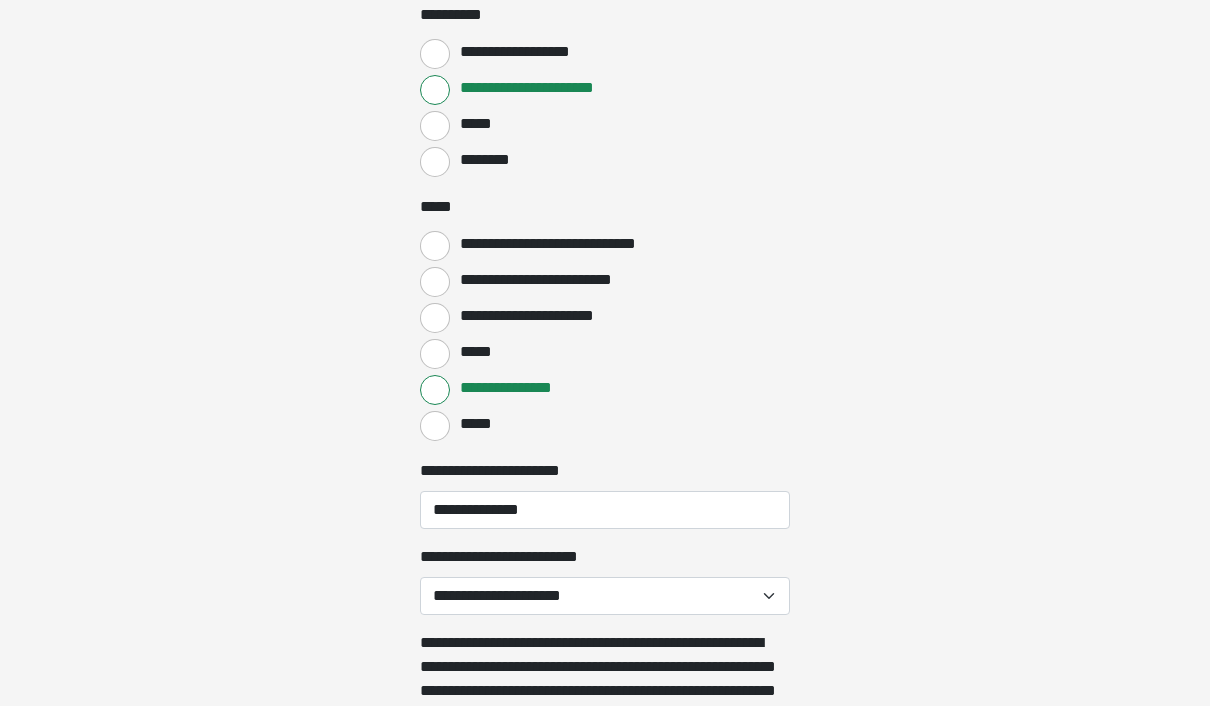 click on "**********" at bounding box center (605, 596) 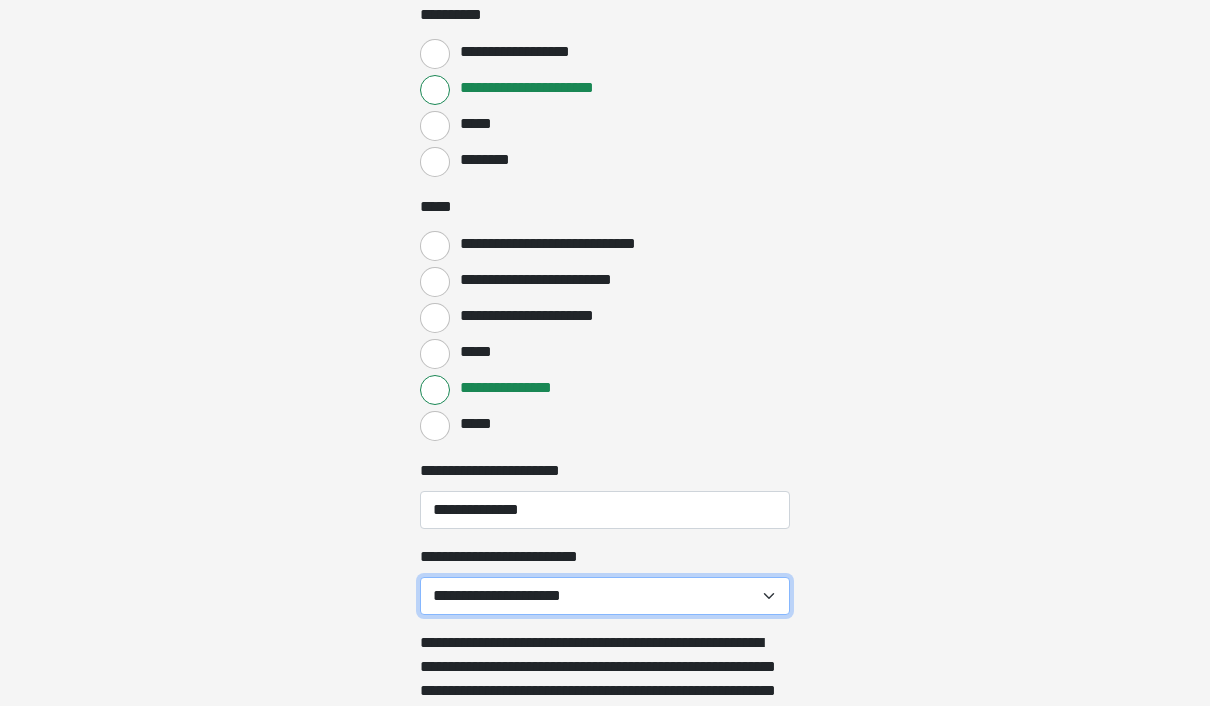 scroll, scrollTop: 3540, scrollLeft: 0, axis: vertical 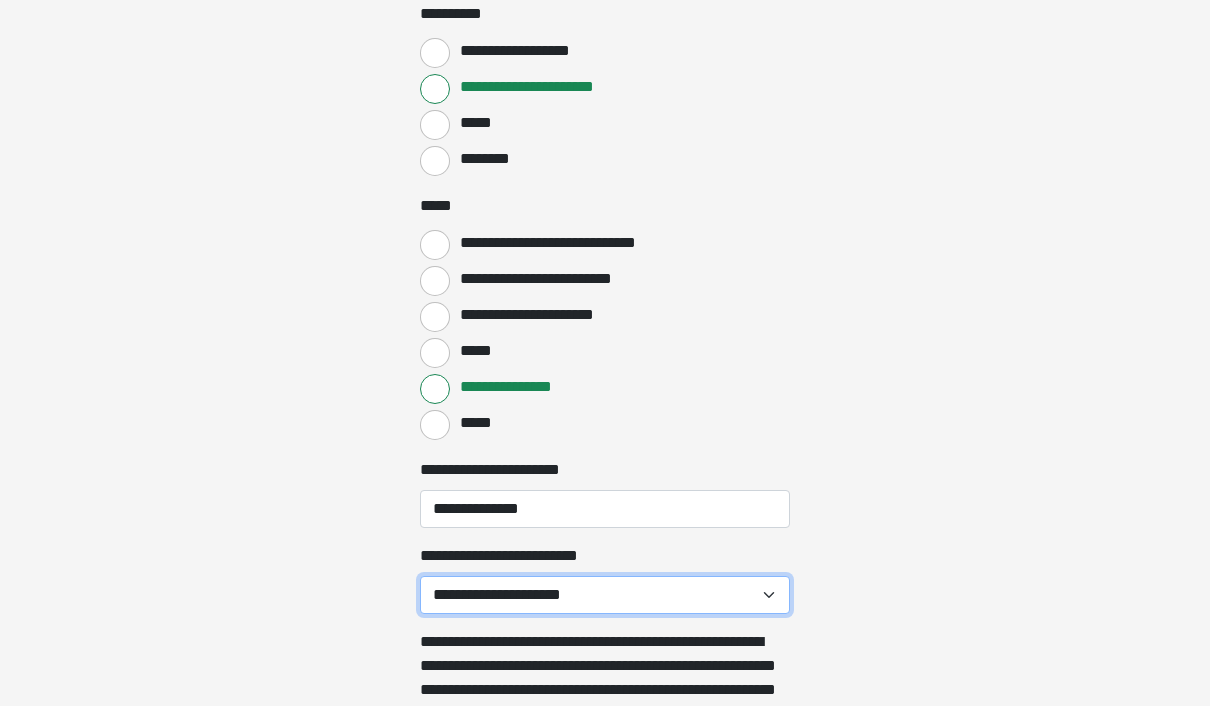 select on "******" 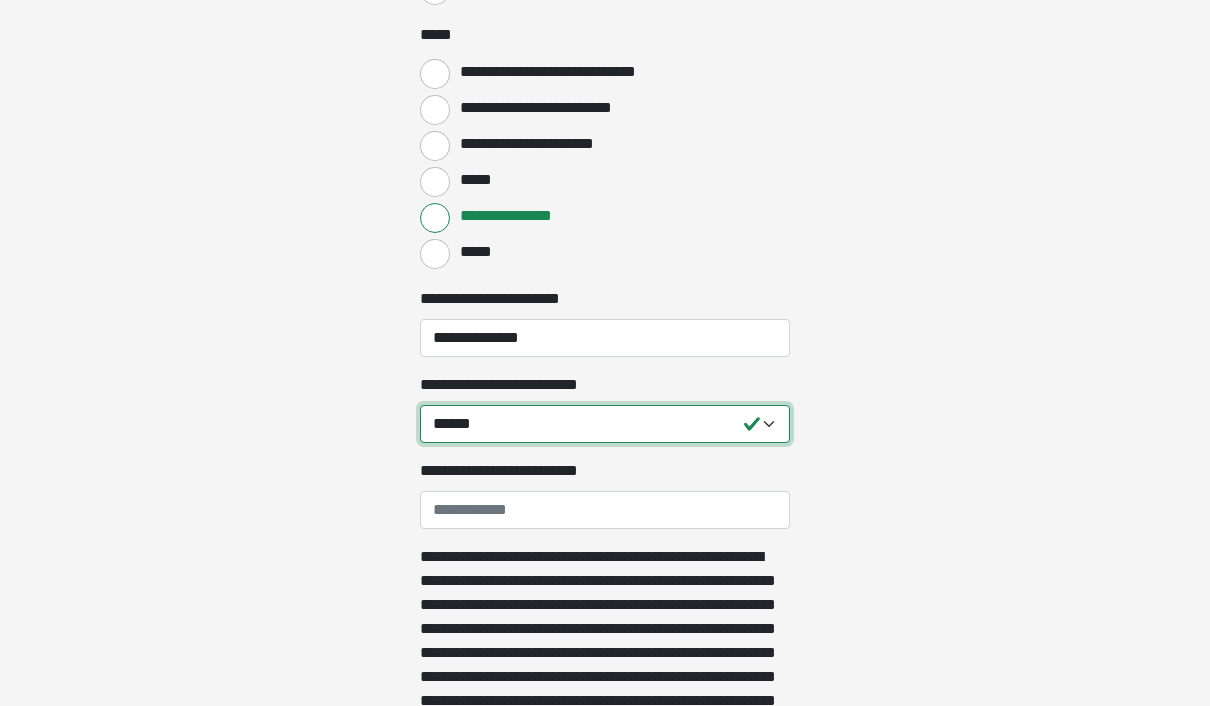 scroll, scrollTop: 3742, scrollLeft: 0, axis: vertical 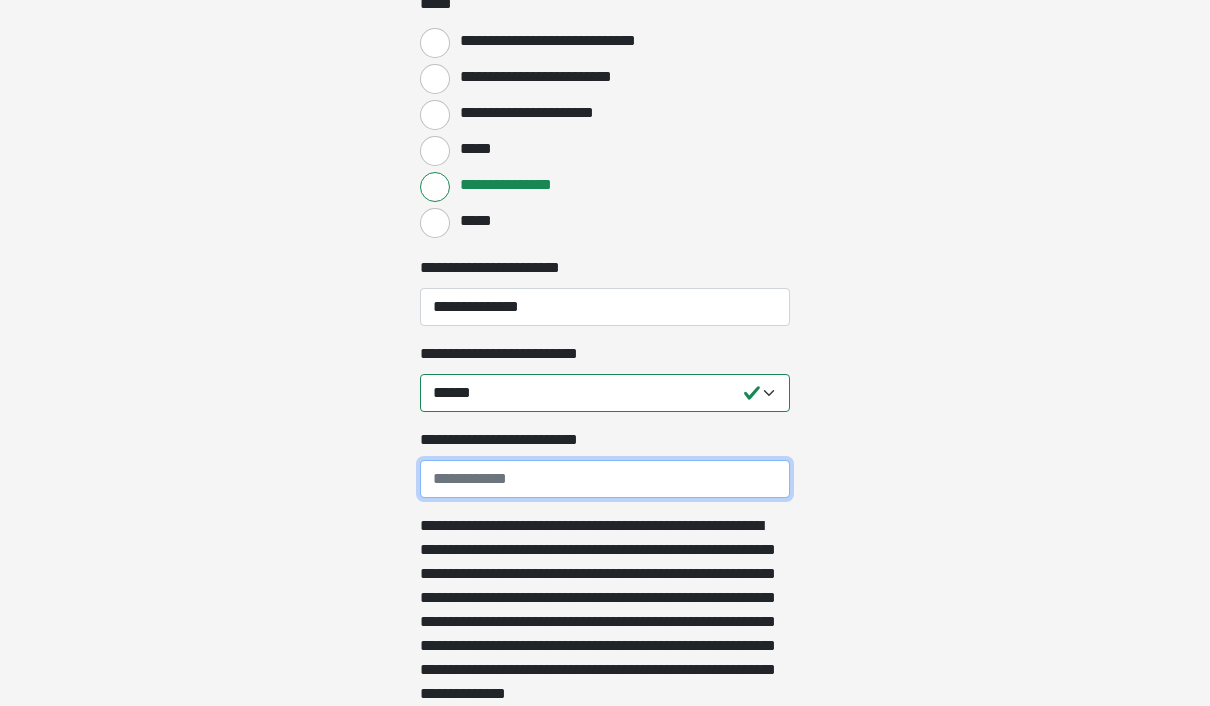 click on "**********" at bounding box center (605, 479) 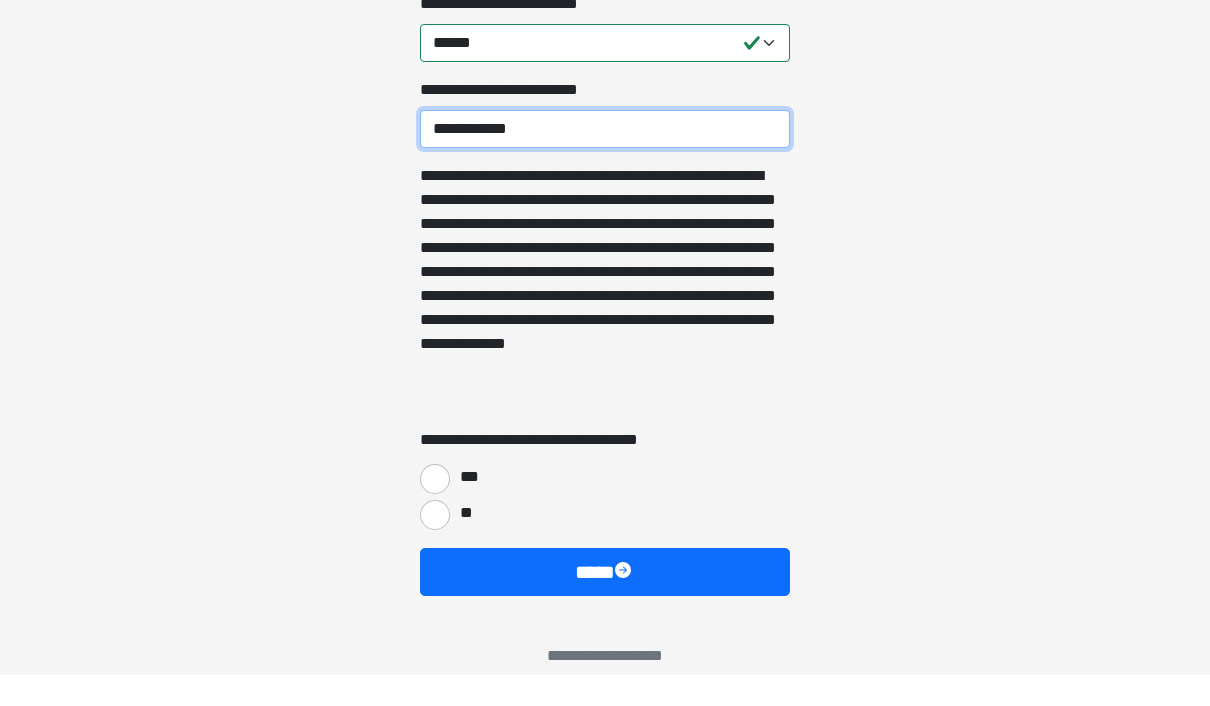 scroll, scrollTop: 4085, scrollLeft: 0, axis: vertical 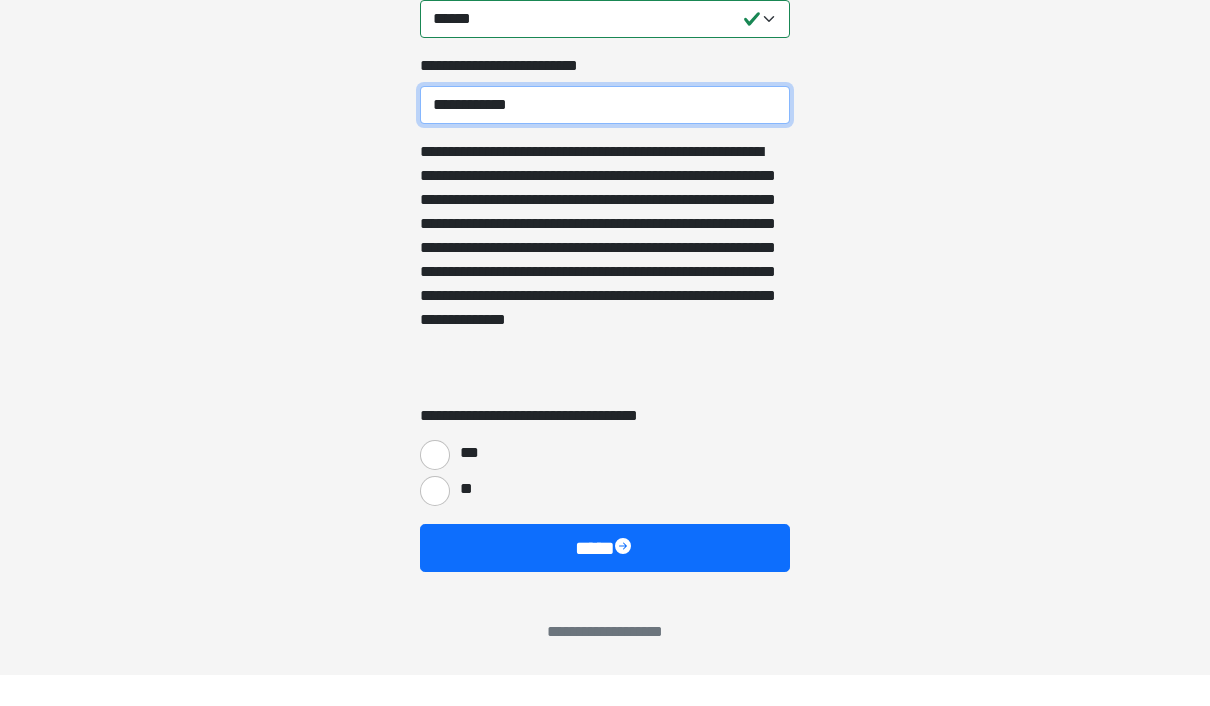type on "**********" 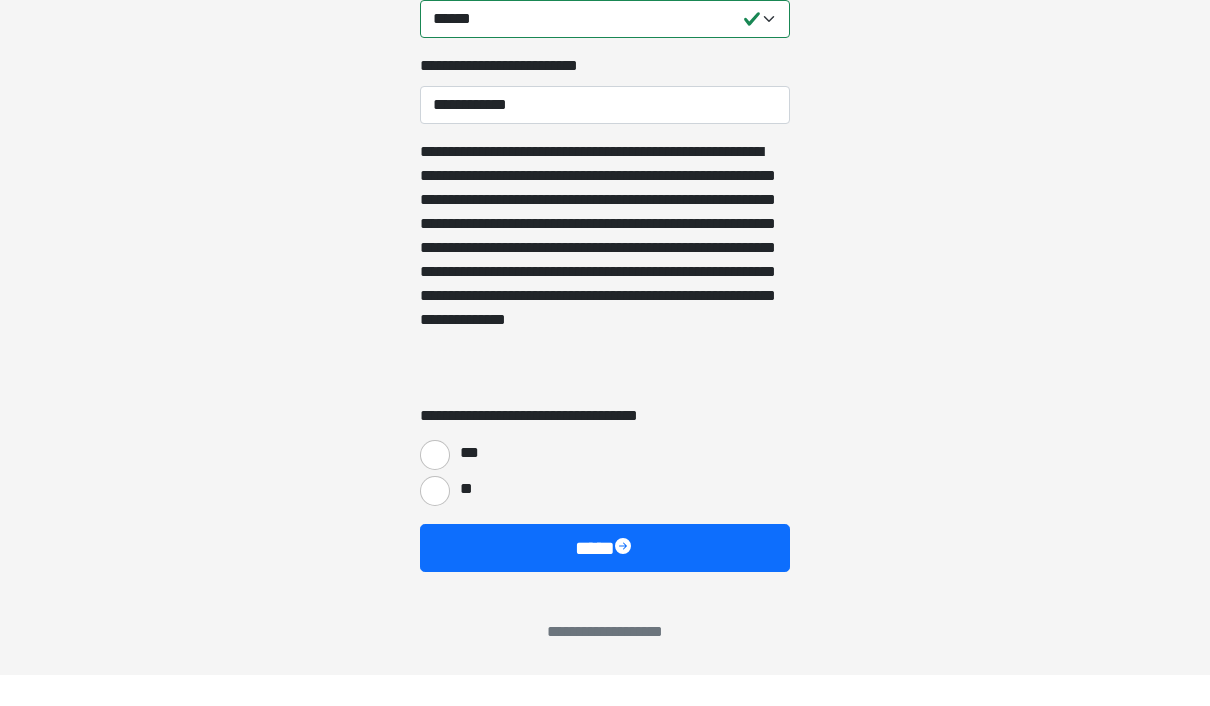 click on "**" at bounding box center [435, 522] 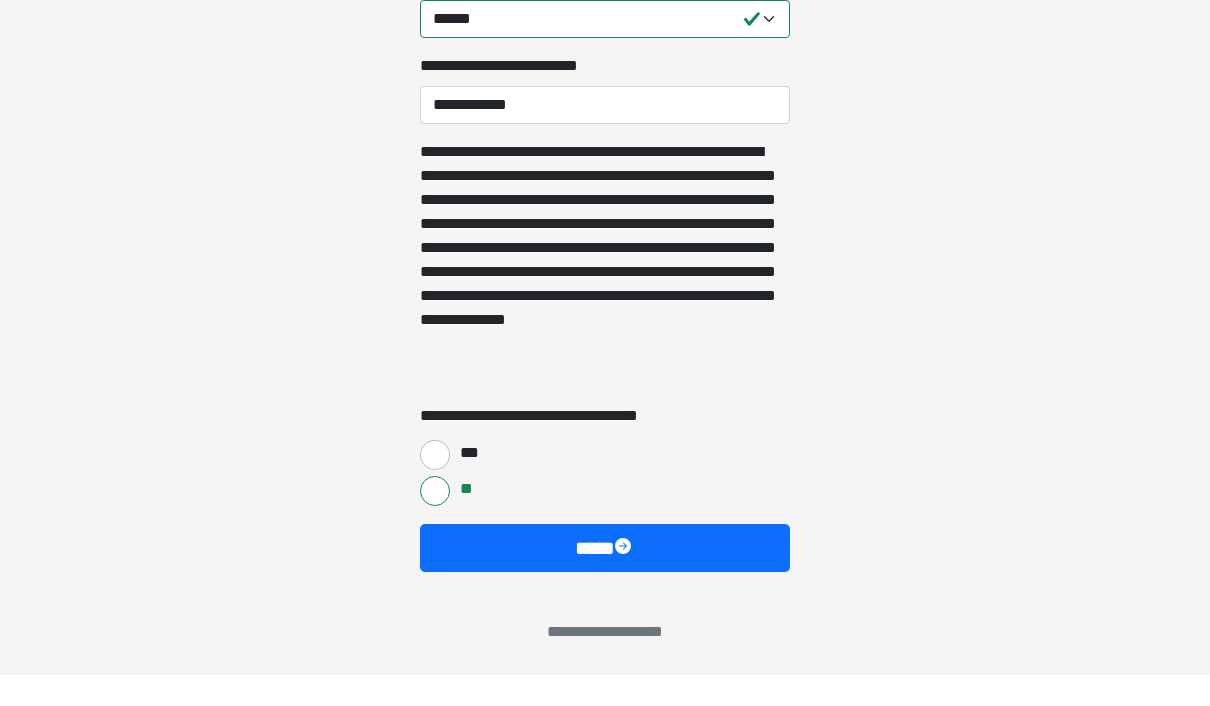 scroll, scrollTop: 4003, scrollLeft: 0, axis: vertical 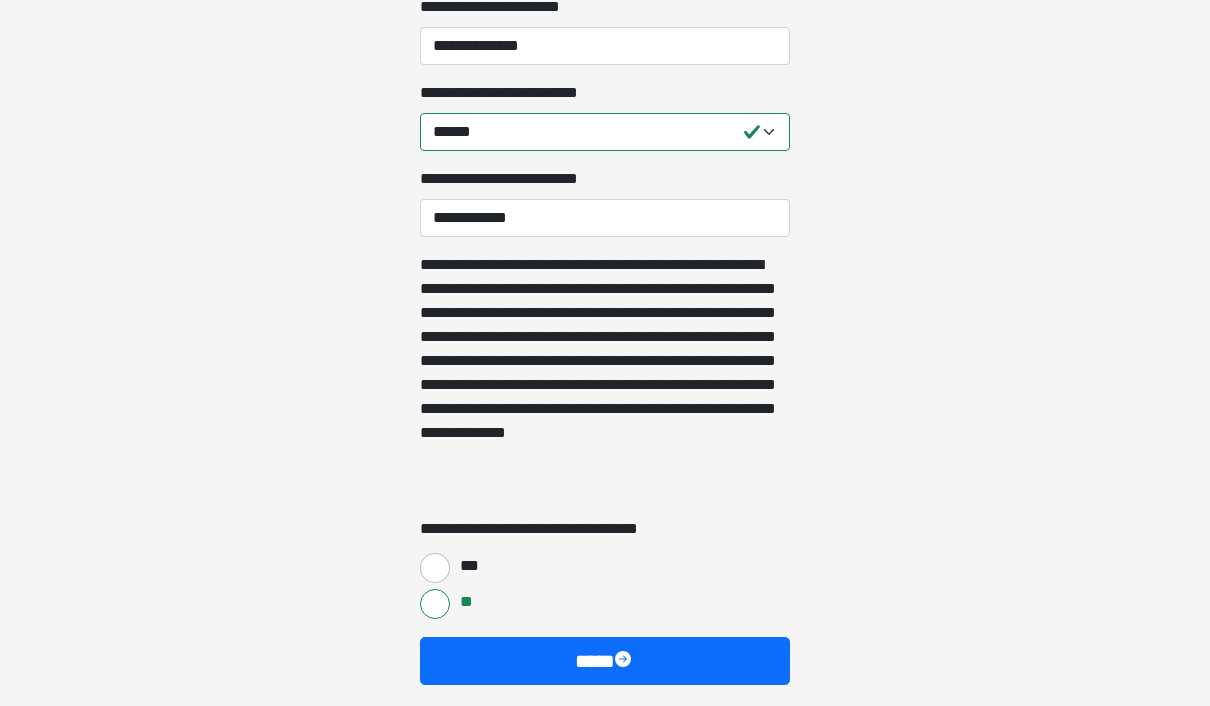 click on "***" at bounding box center (605, 566) 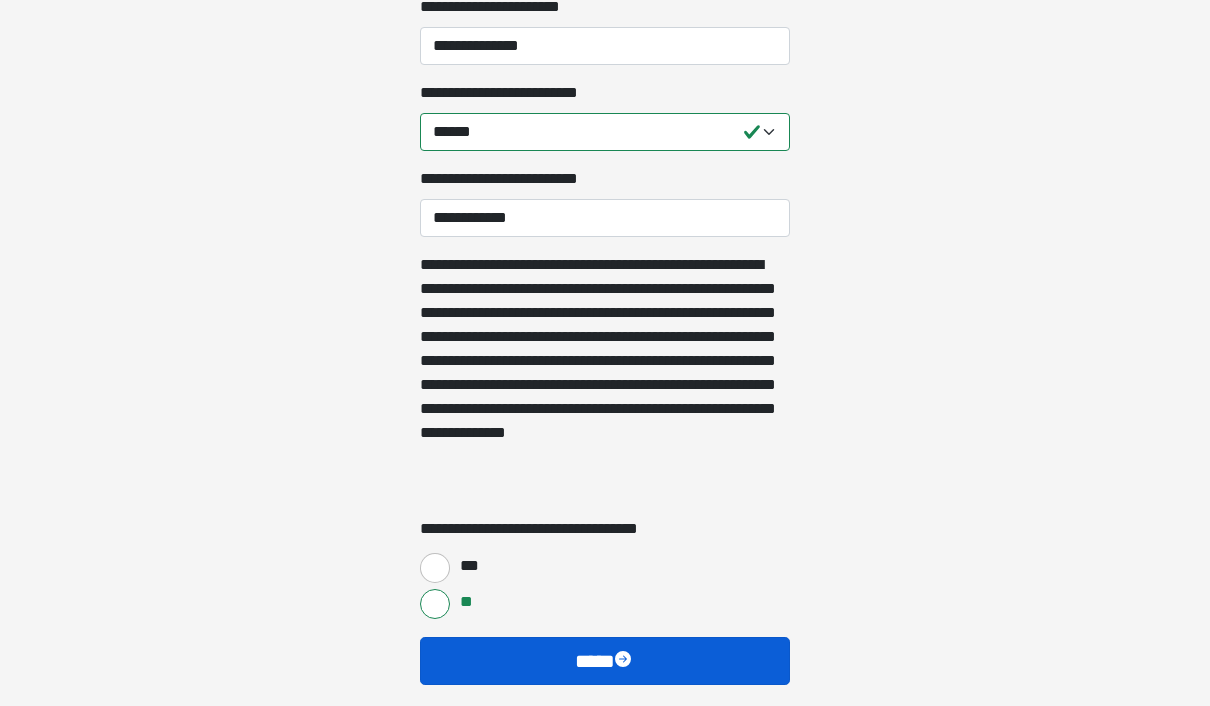 click on "****" at bounding box center [605, 661] 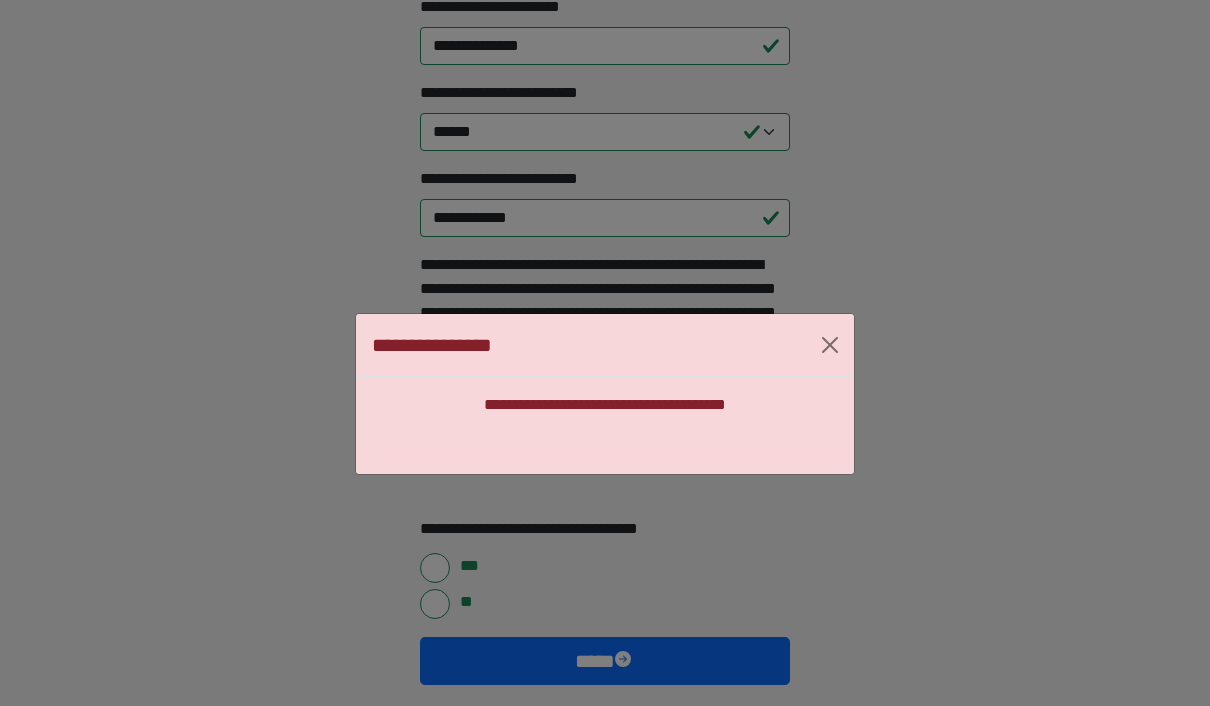 click on "**********" at bounding box center [605, 394] 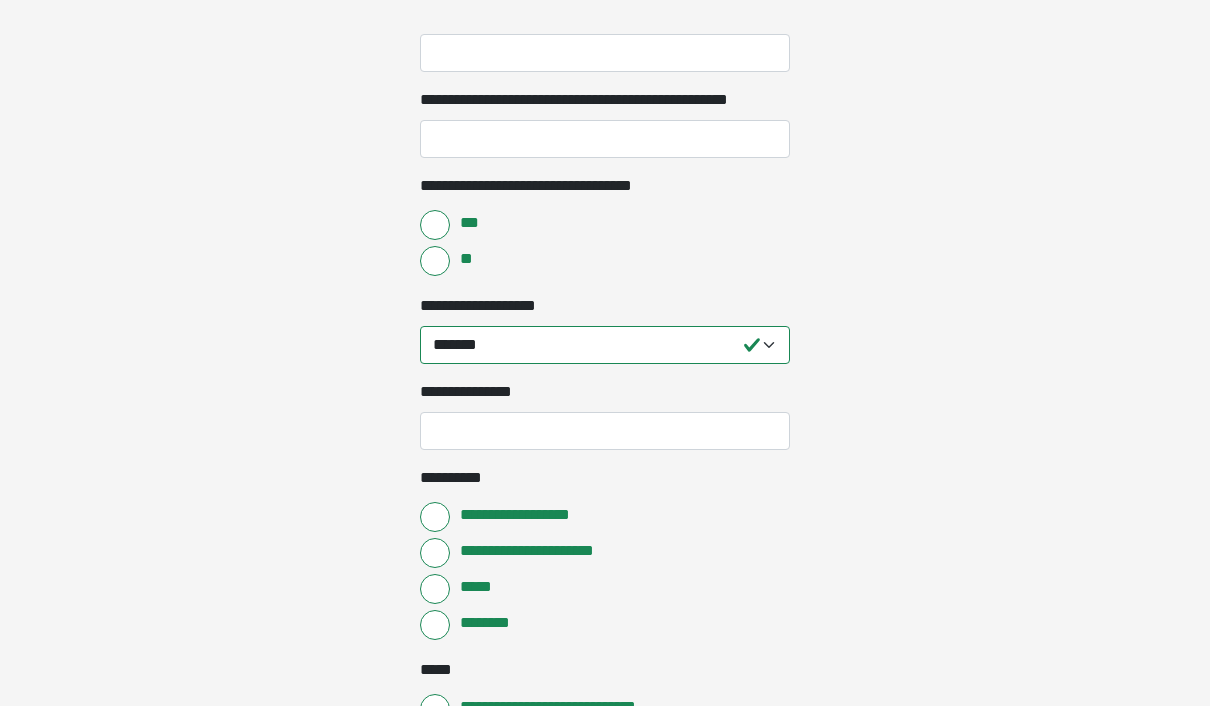 scroll, scrollTop: 3054, scrollLeft: 0, axis: vertical 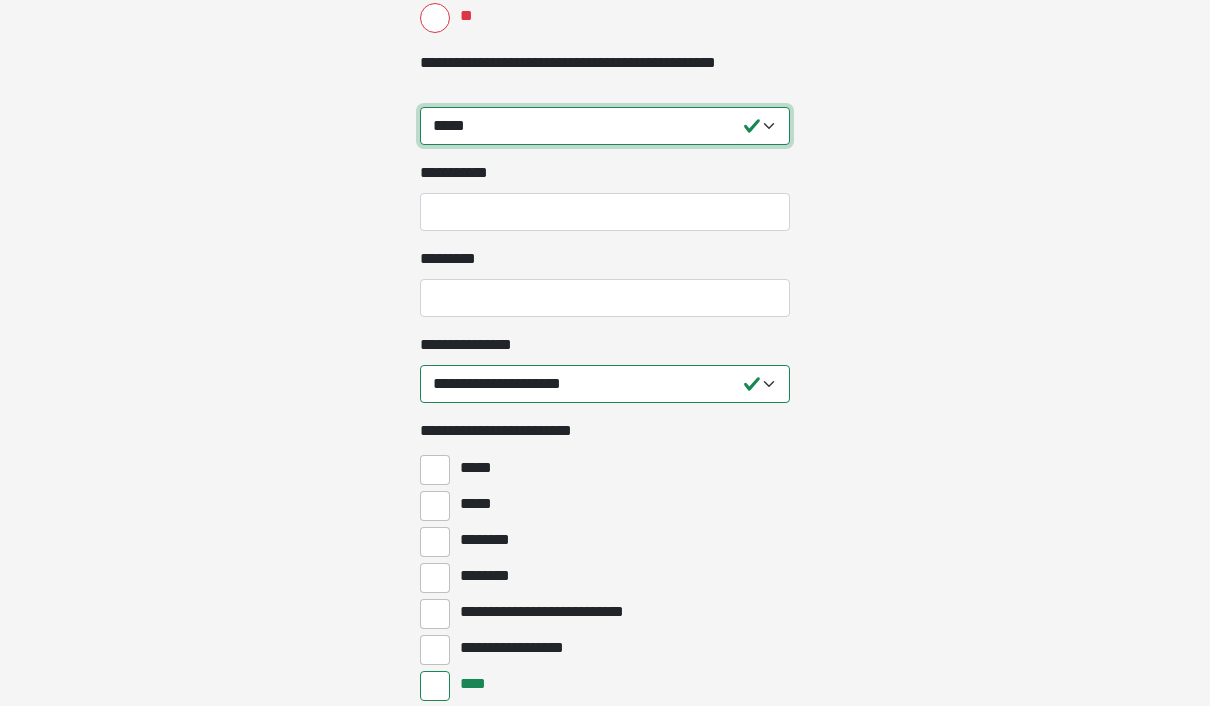 click on "**********" at bounding box center (605, 127) 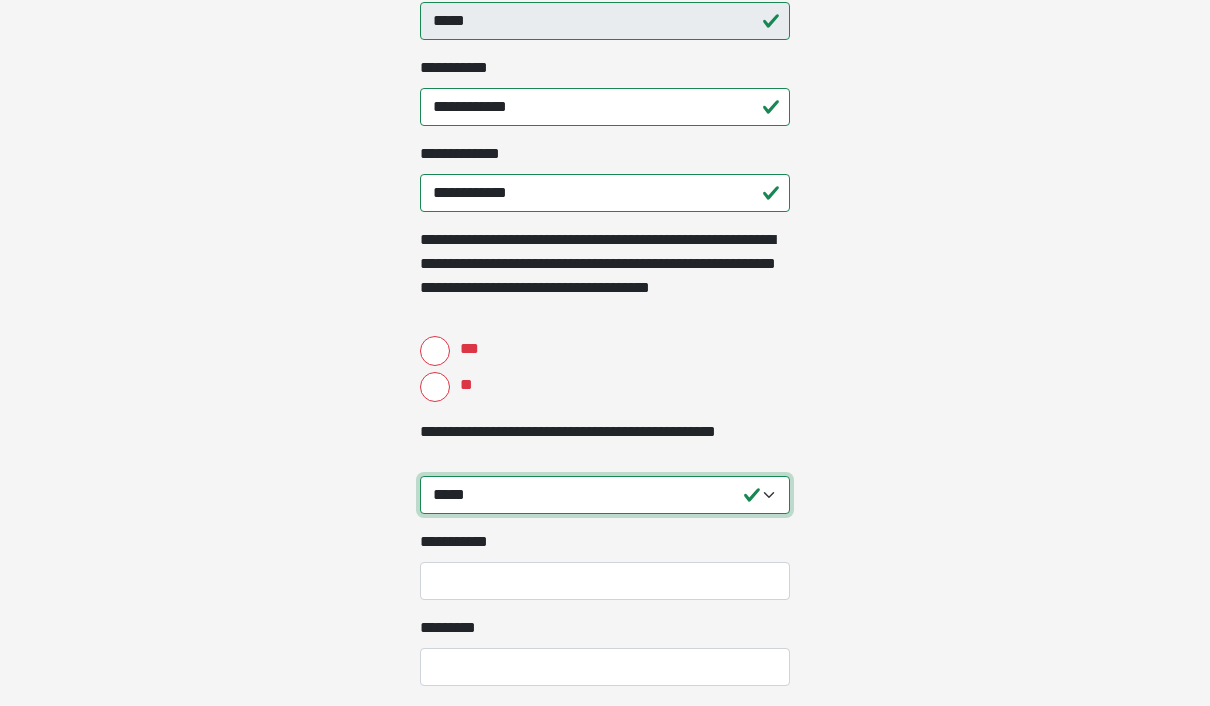 scroll, scrollTop: 1666, scrollLeft: 0, axis: vertical 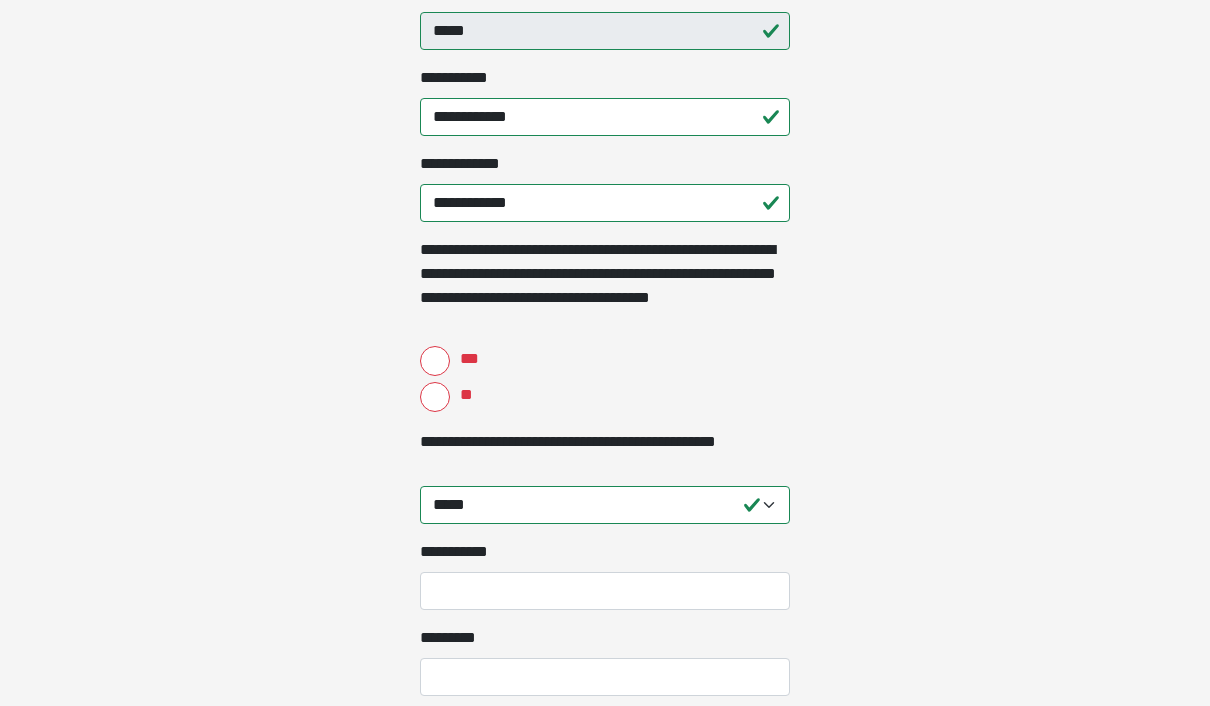 click on "***" at bounding box center [435, 361] 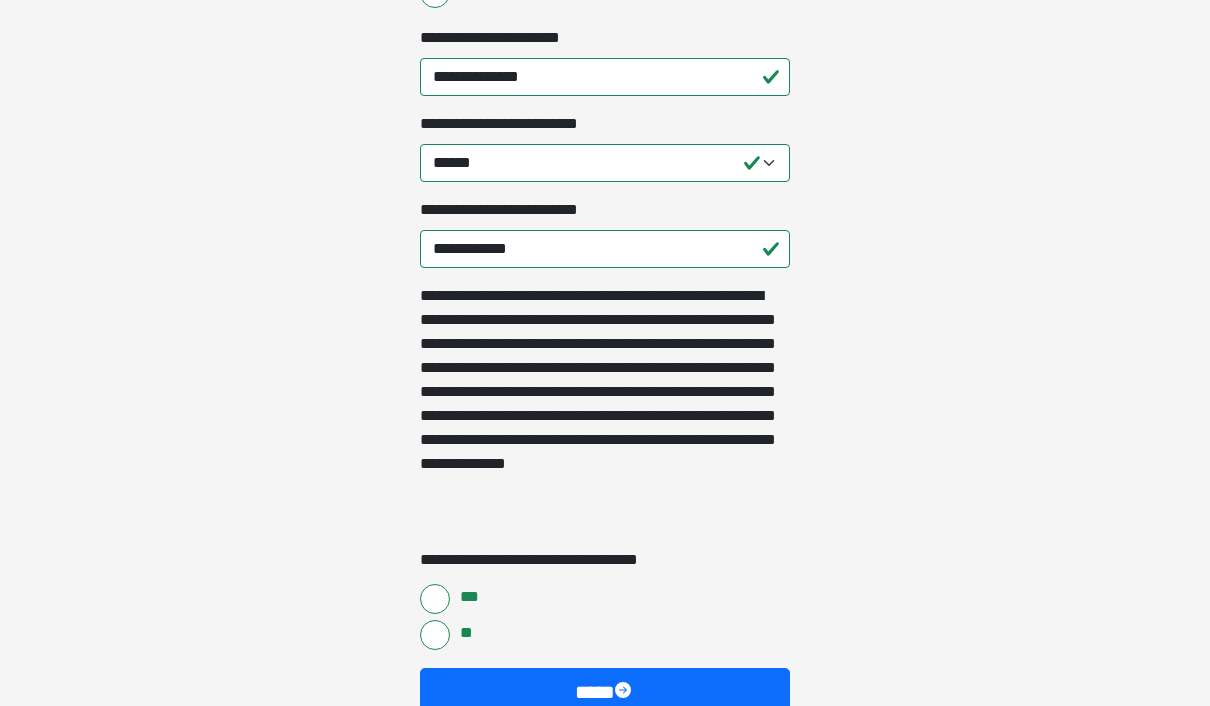 scroll, scrollTop: 4089, scrollLeft: 0, axis: vertical 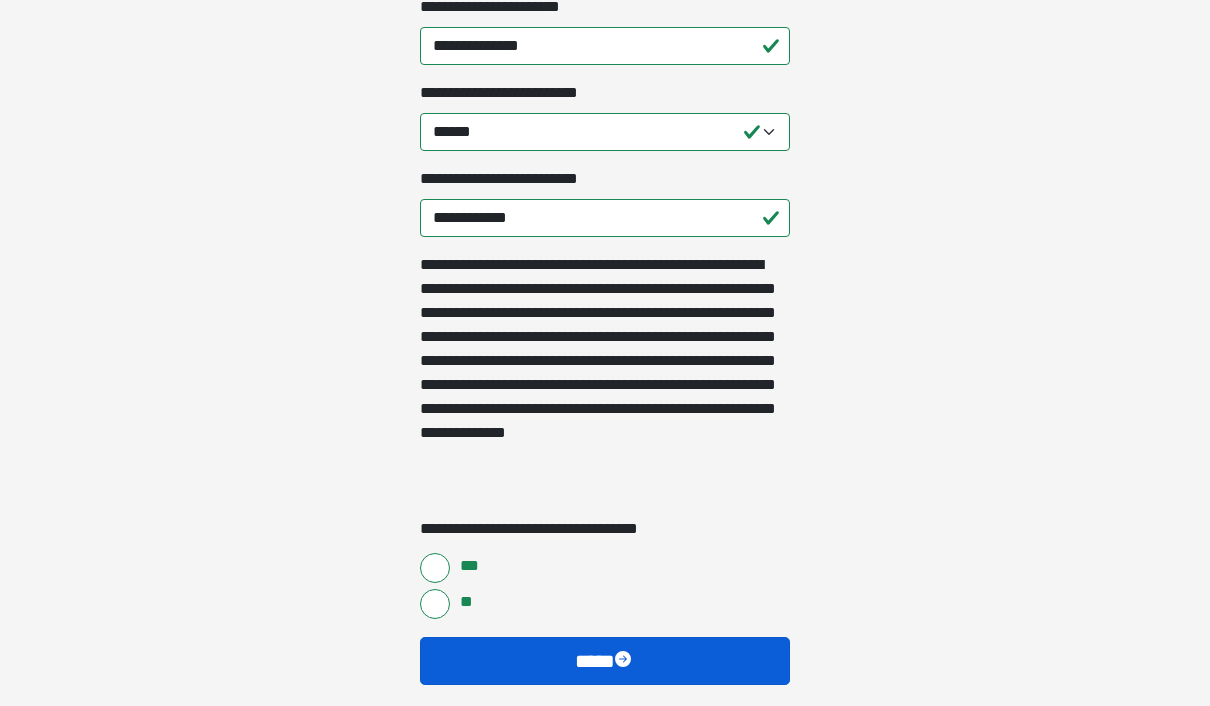 click on "****" at bounding box center [605, 661] 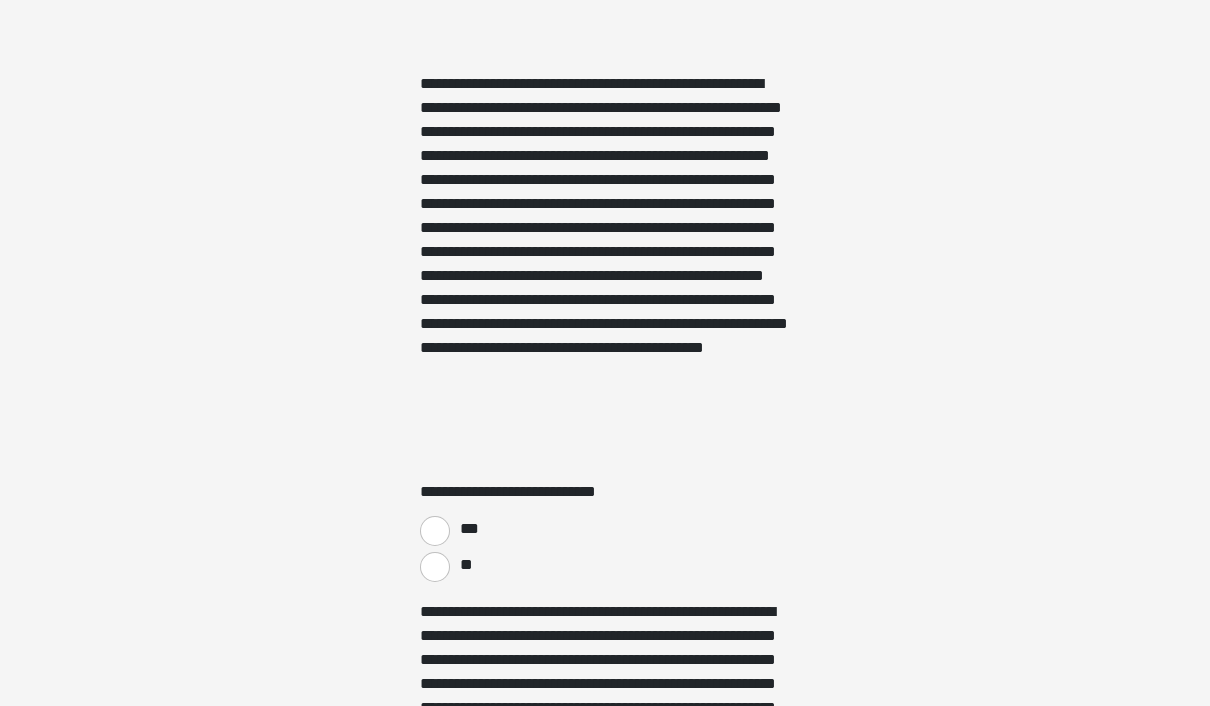 scroll, scrollTop: 3200, scrollLeft: 0, axis: vertical 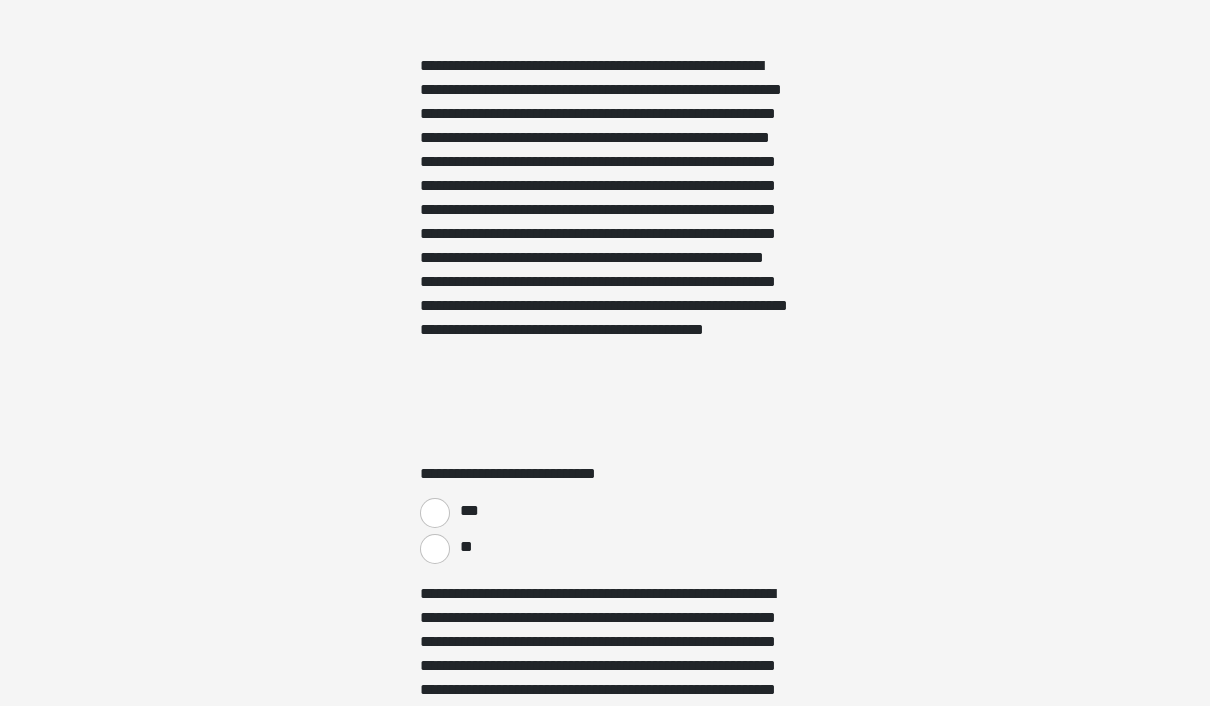 click on "***" at bounding box center [435, 513] 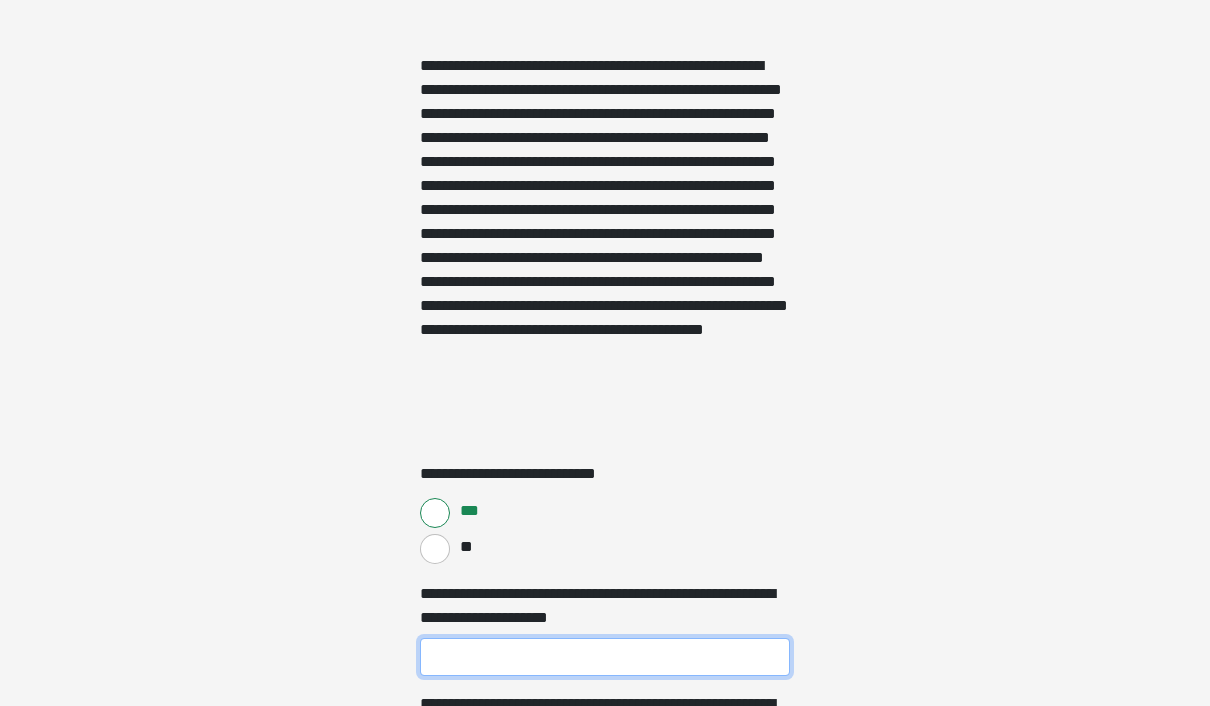click on "**********" at bounding box center [605, 657] 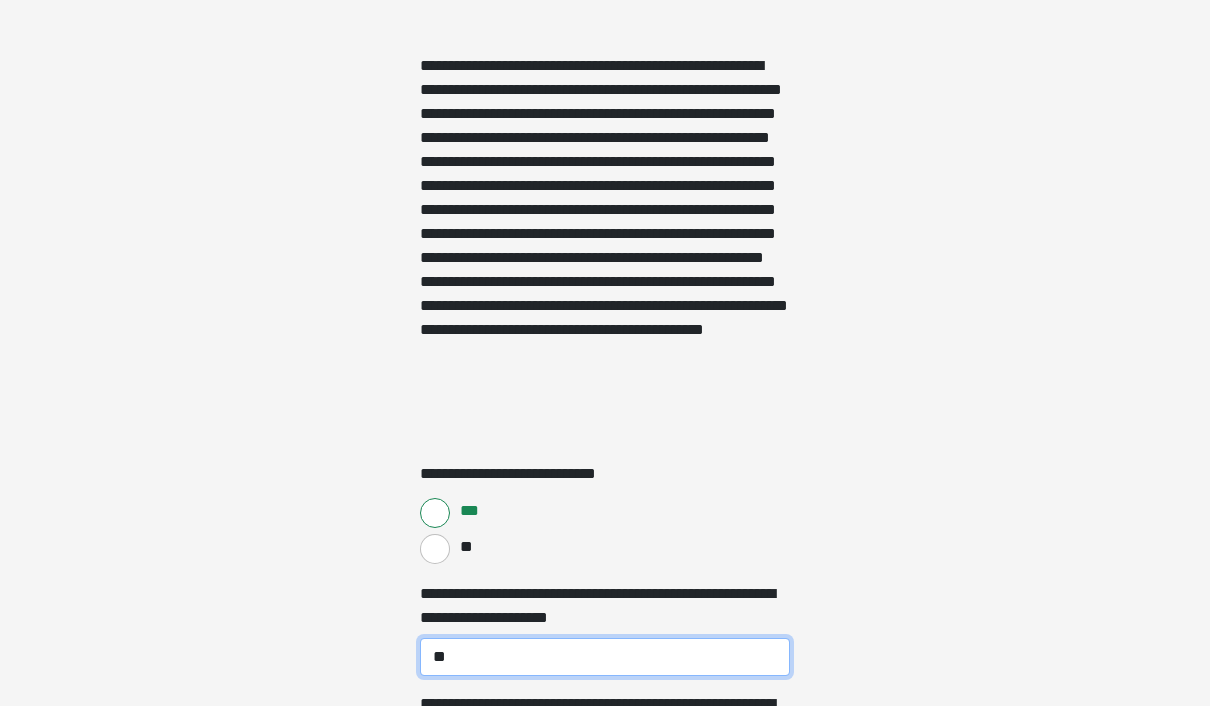 type on "***" 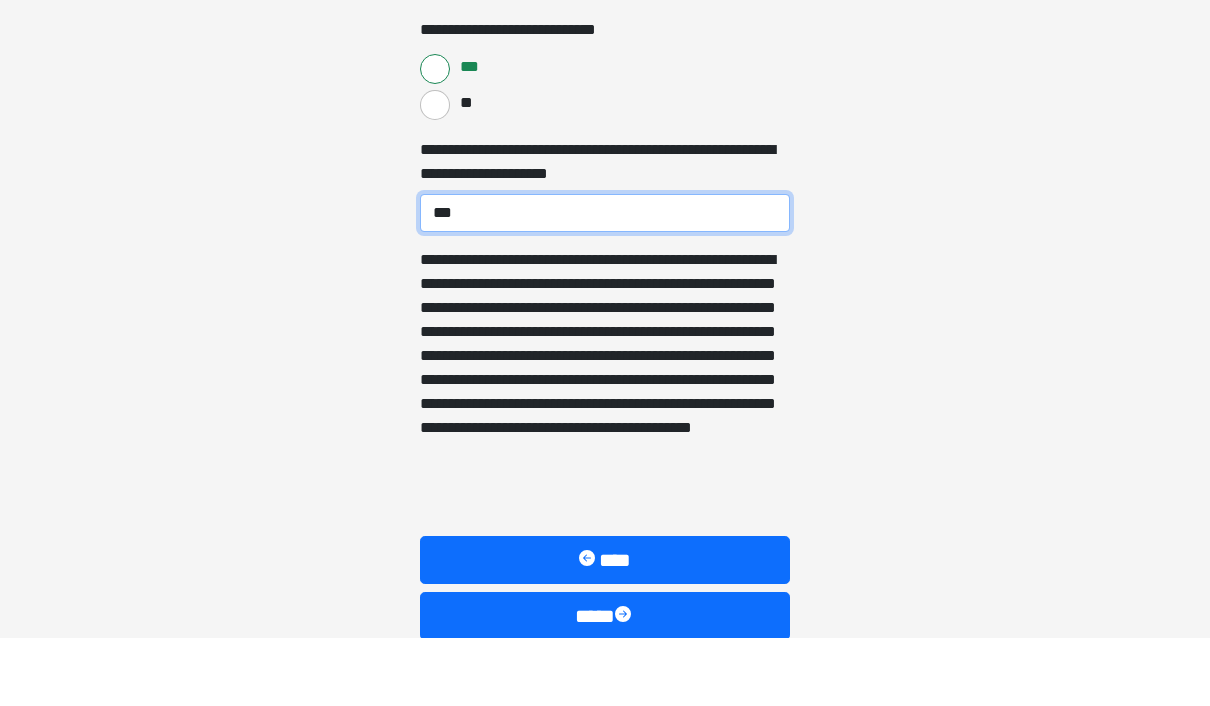 scroll, scrollTop: 3681, scrollLeft: 0, axis: vertical 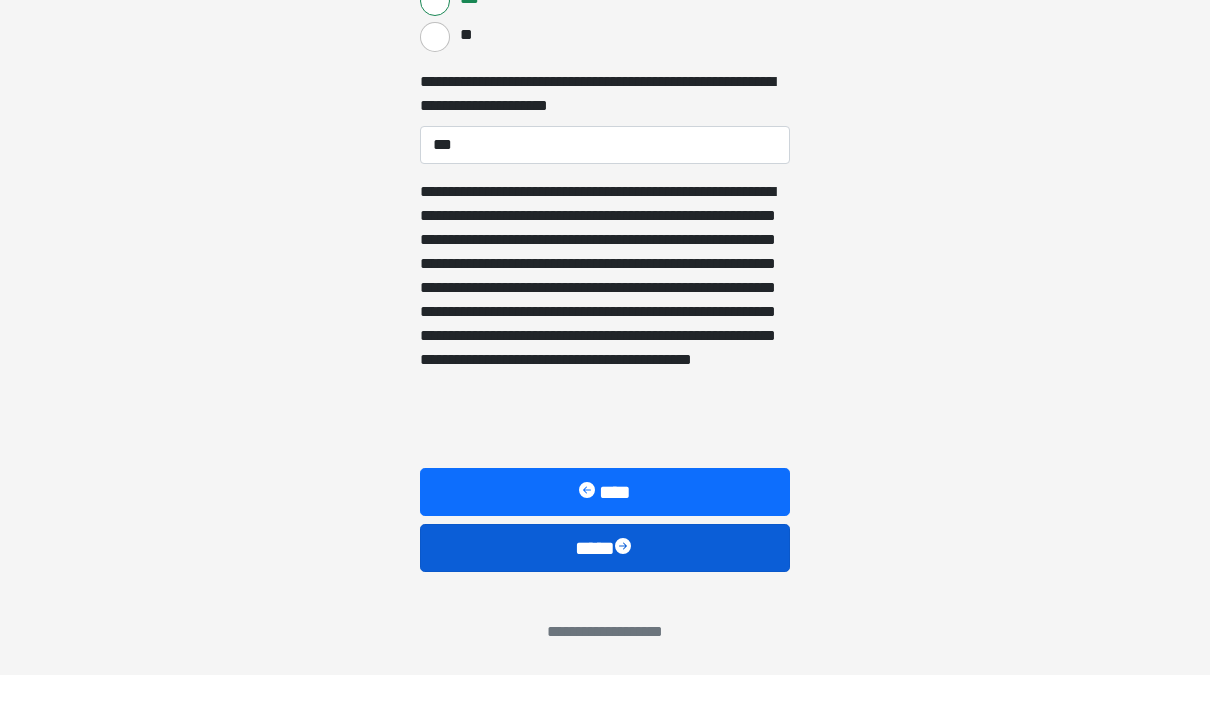 click on "****" at bounding box center [605, 579] 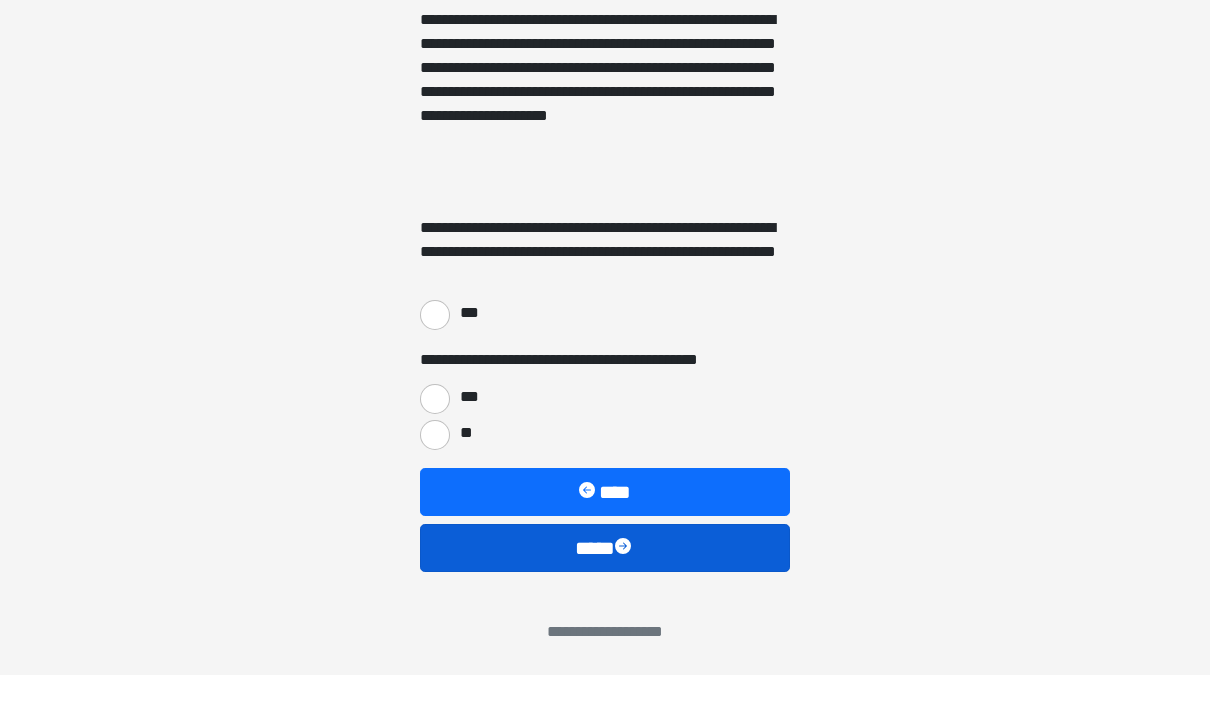 scroll, scrollTop: 2885, scrollLeft: 0, axis: vertical 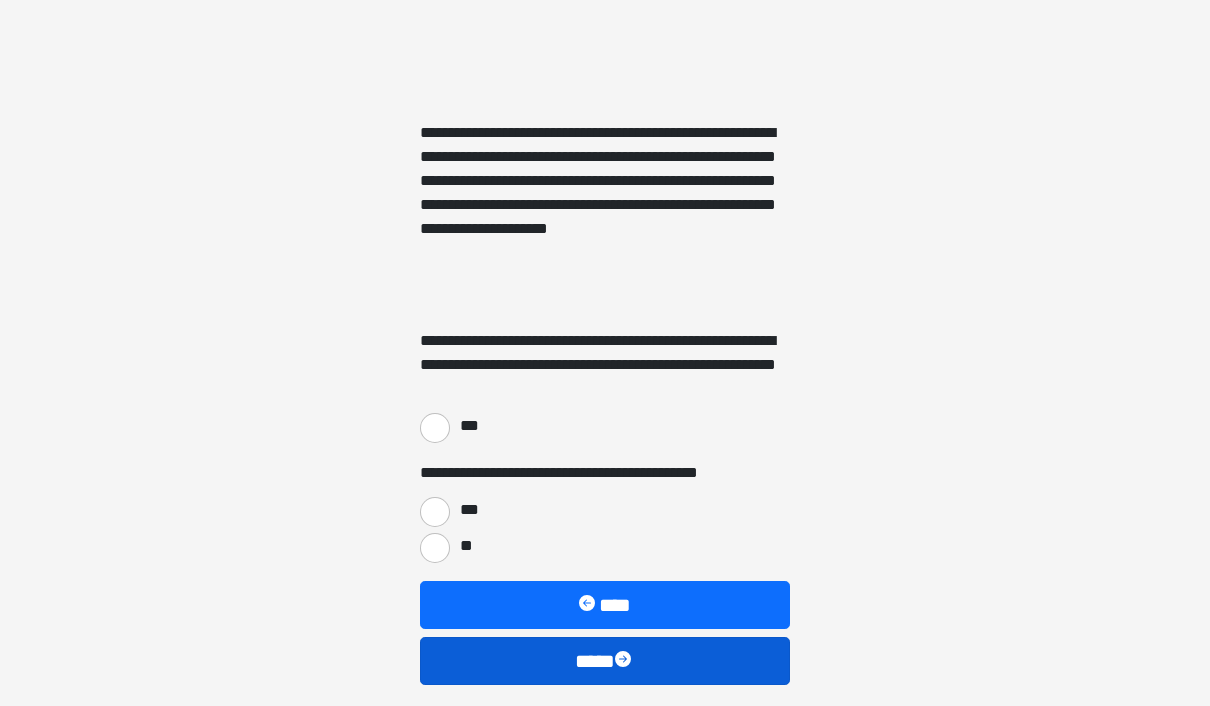 click on "***" at bounding box center [435, 428] 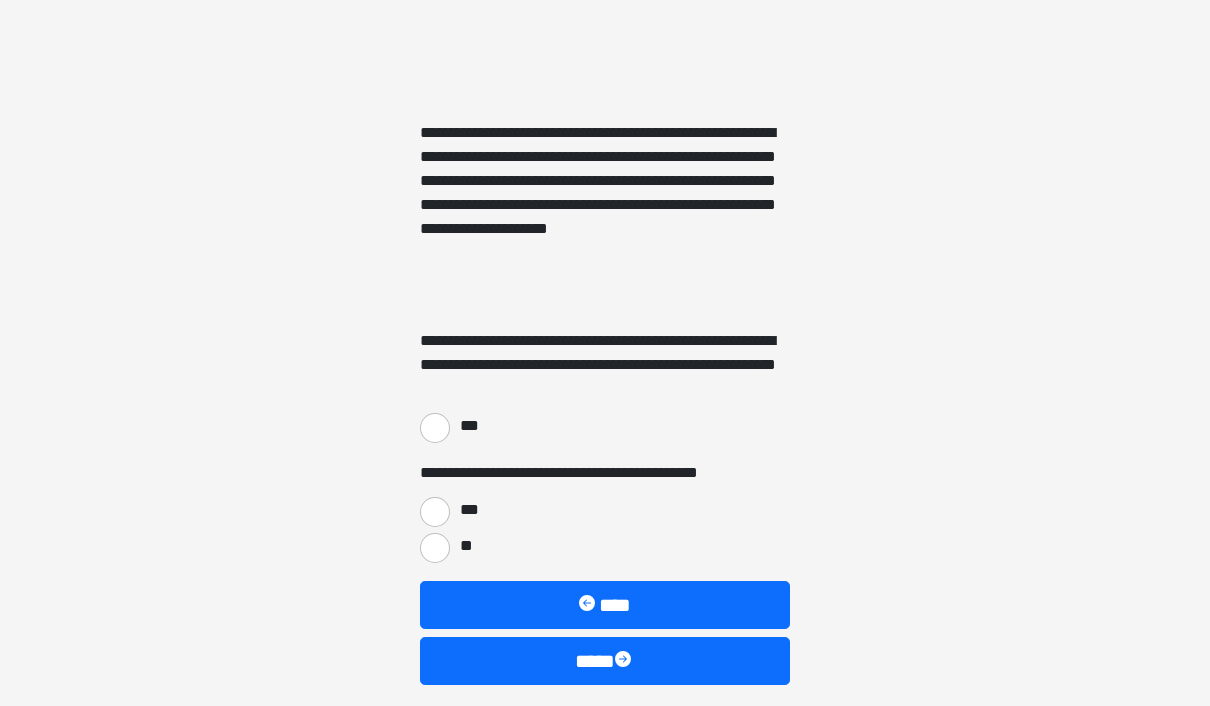 radio on "****" 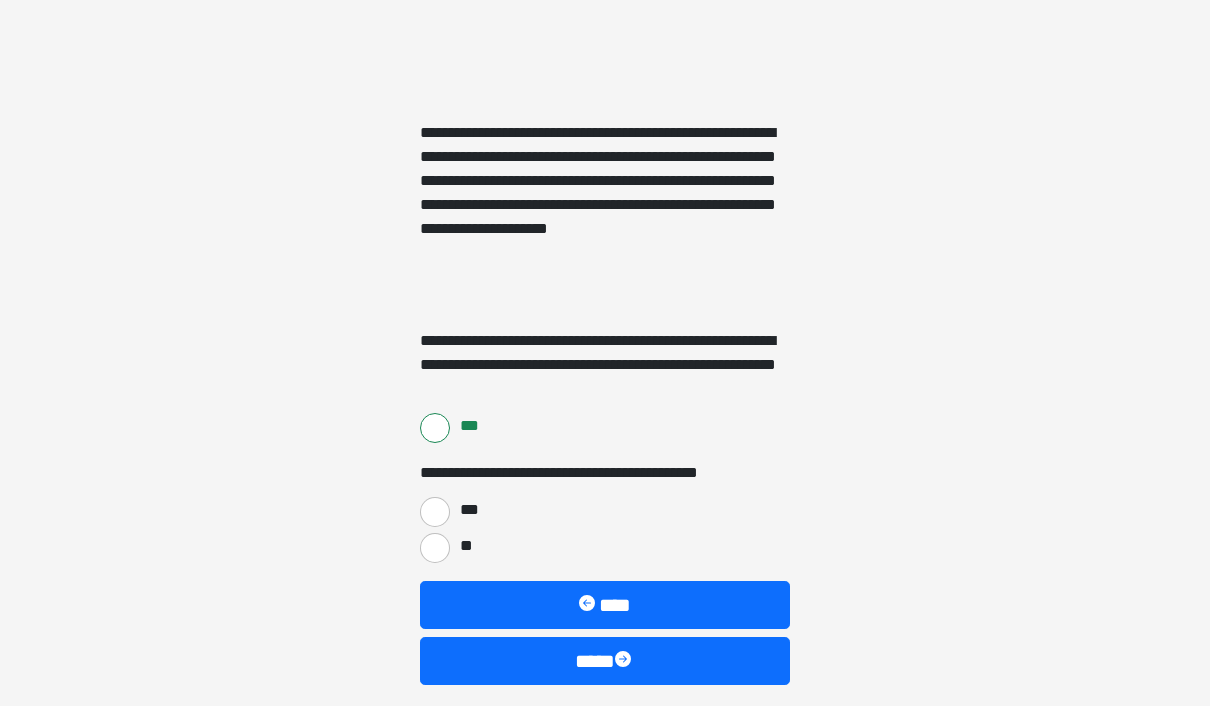 click on "***" at bounding box center [435, 512] 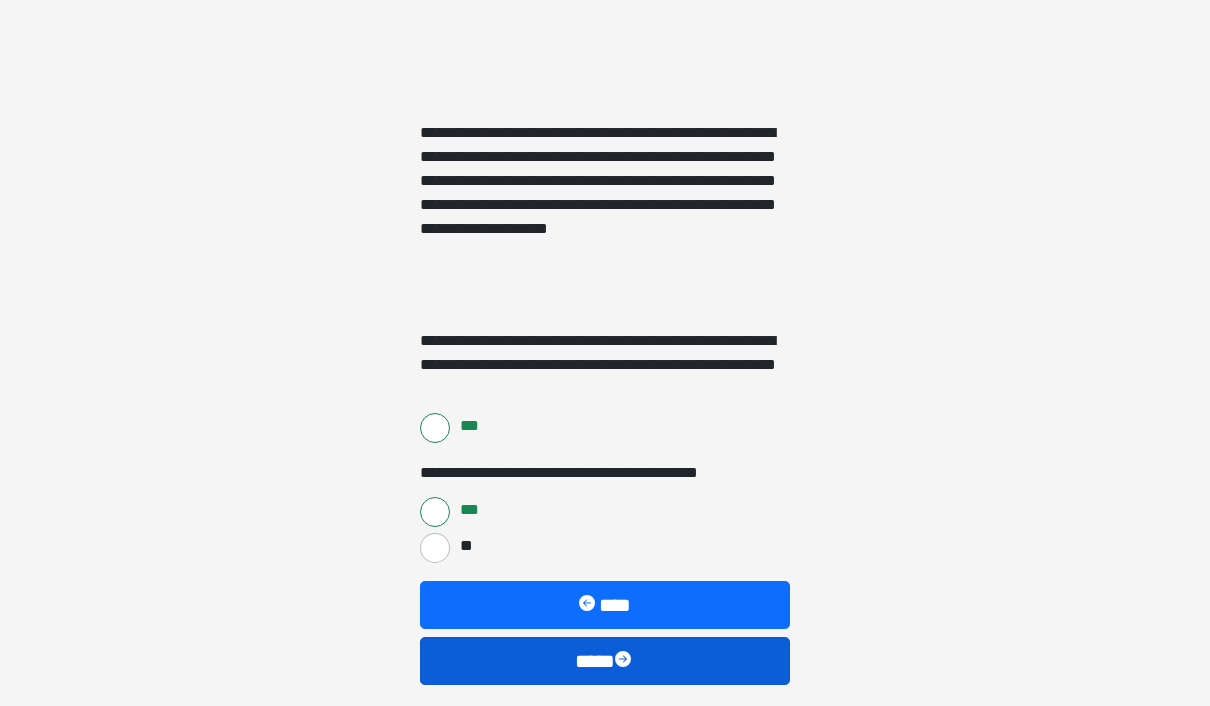 click at bounding box center [625, 661] 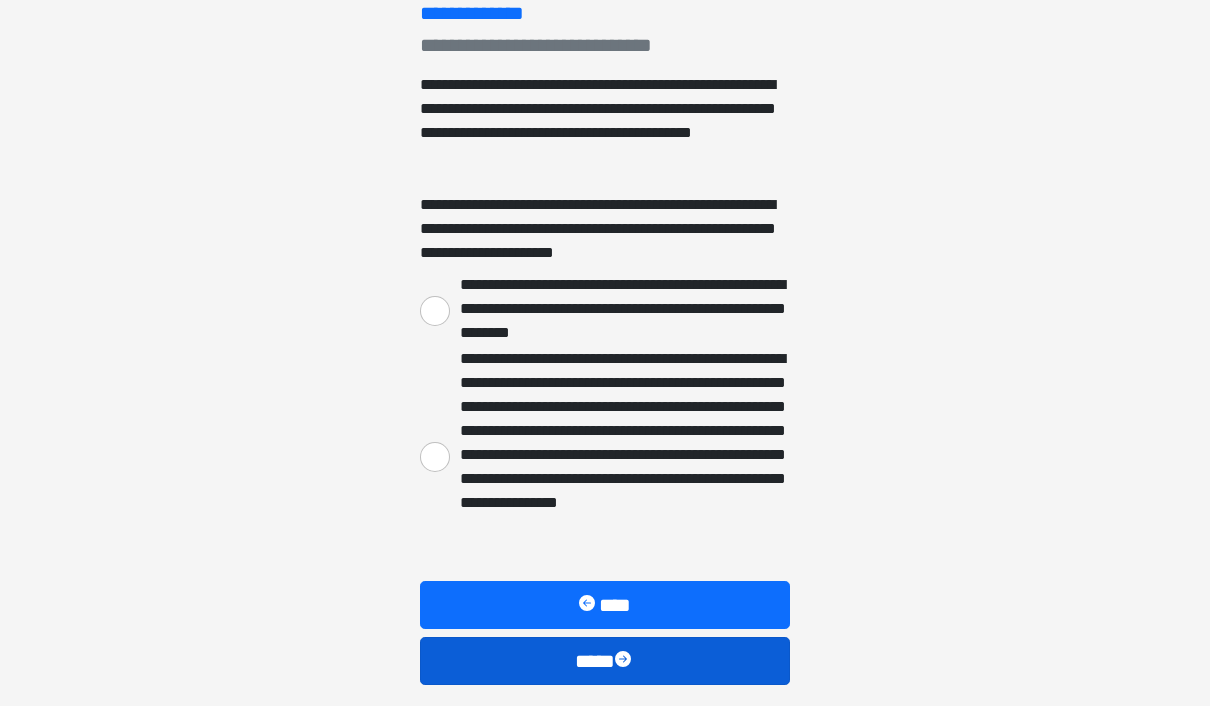 click at bounding box center (625, 661) 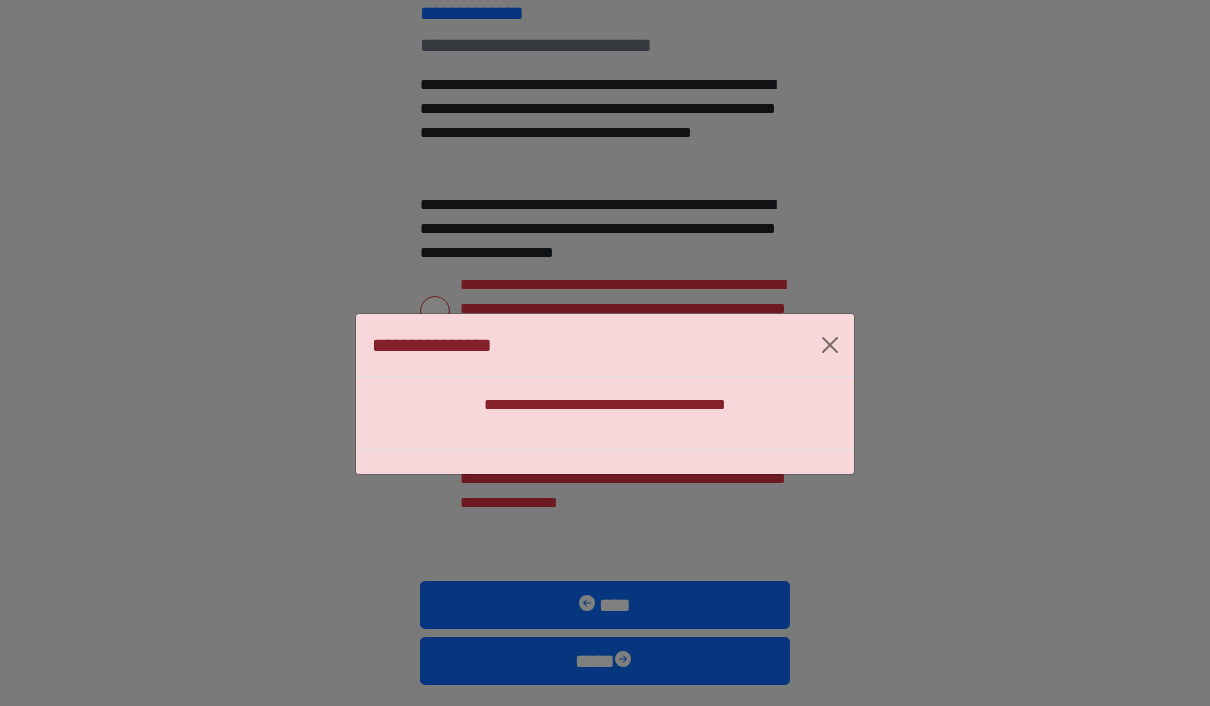 click on "**********" at bounding box center (605, 394) 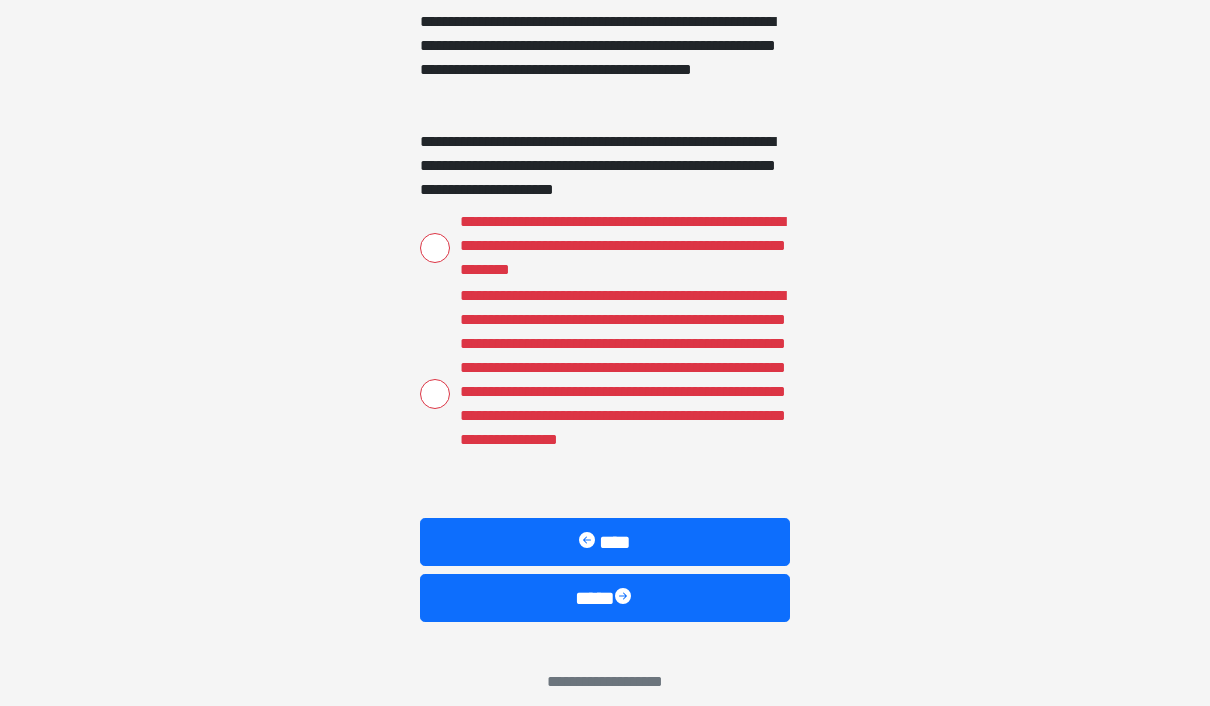 scroll, scrollTop: 356, scrollLeft: 0, axis: vertical 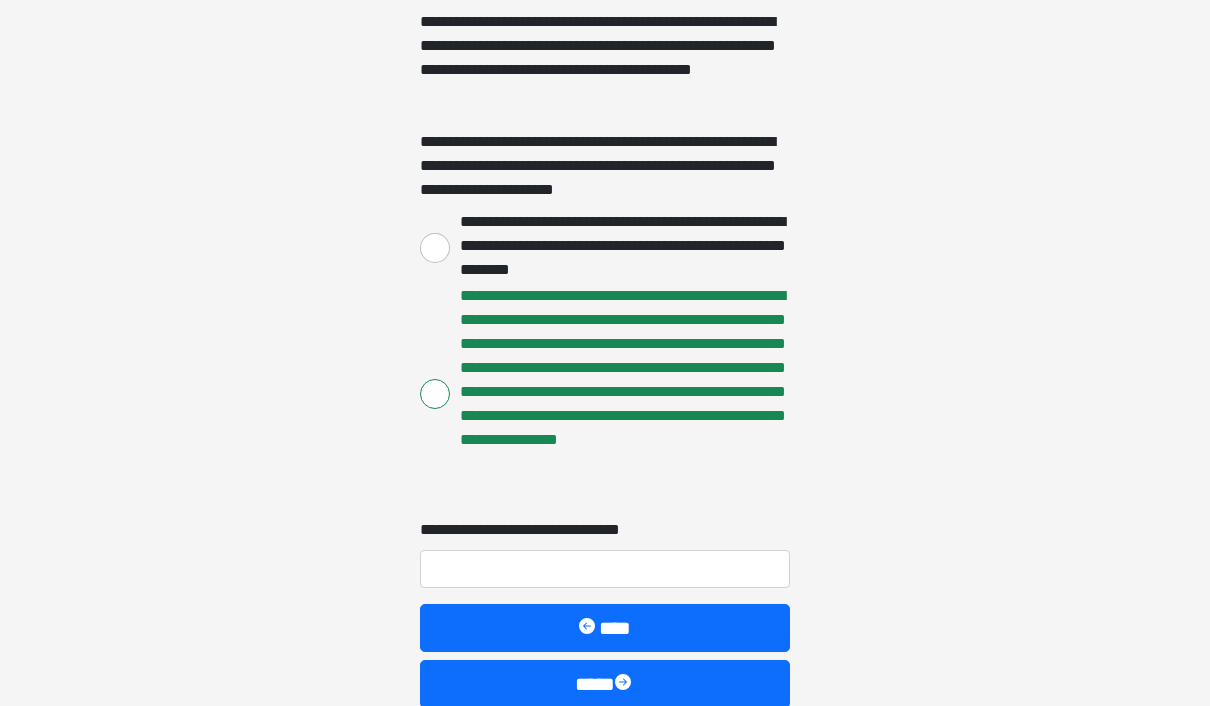 click on "**********" at bounding box center [605, 569] 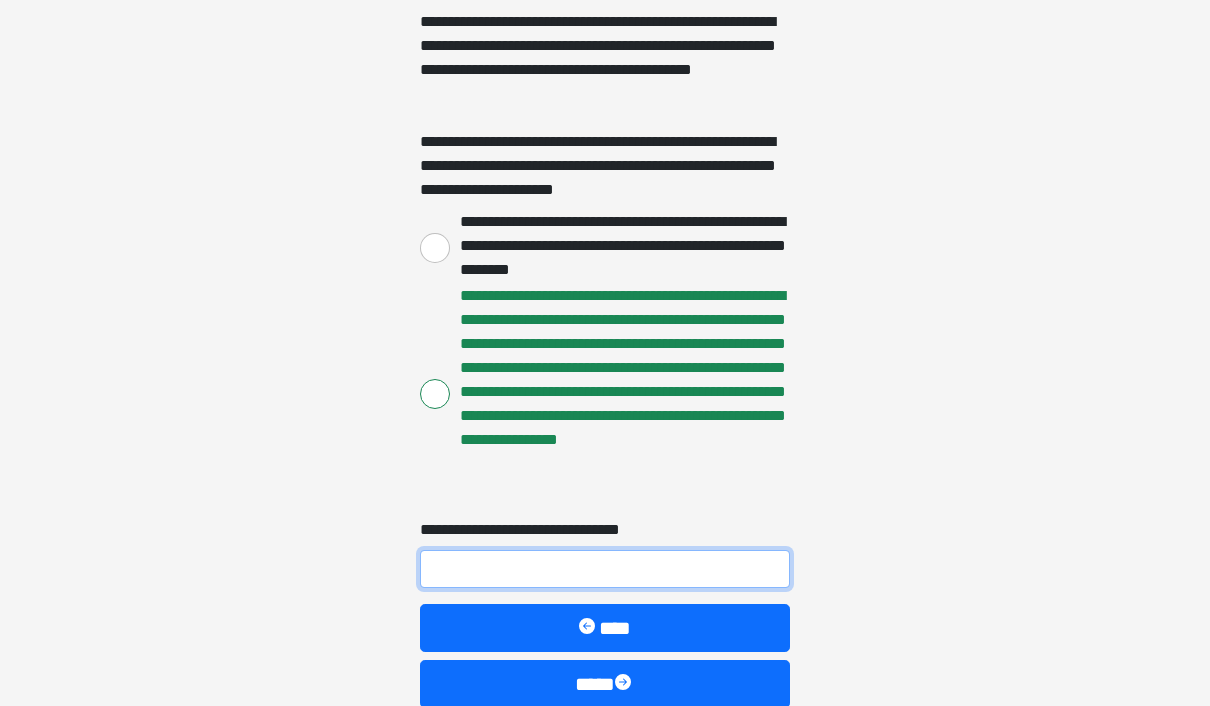 scroll, scrollTop: 355, scrollLeft: 0, axis: vertical 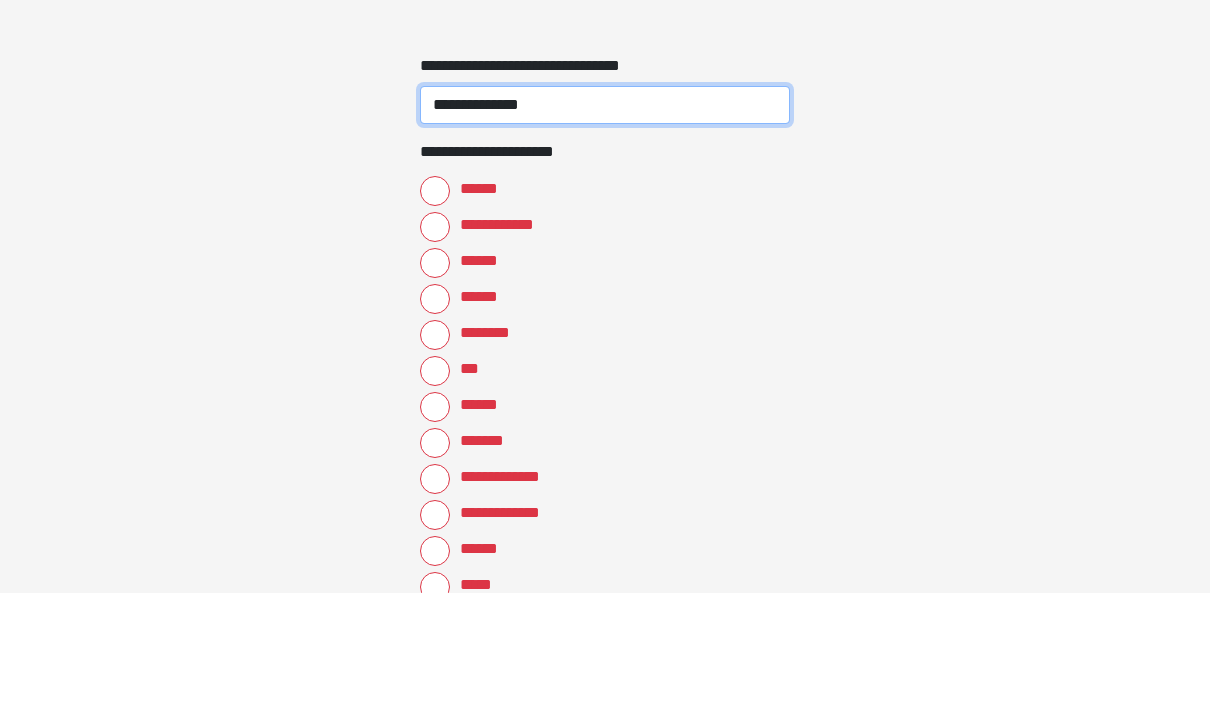 type on "**********" 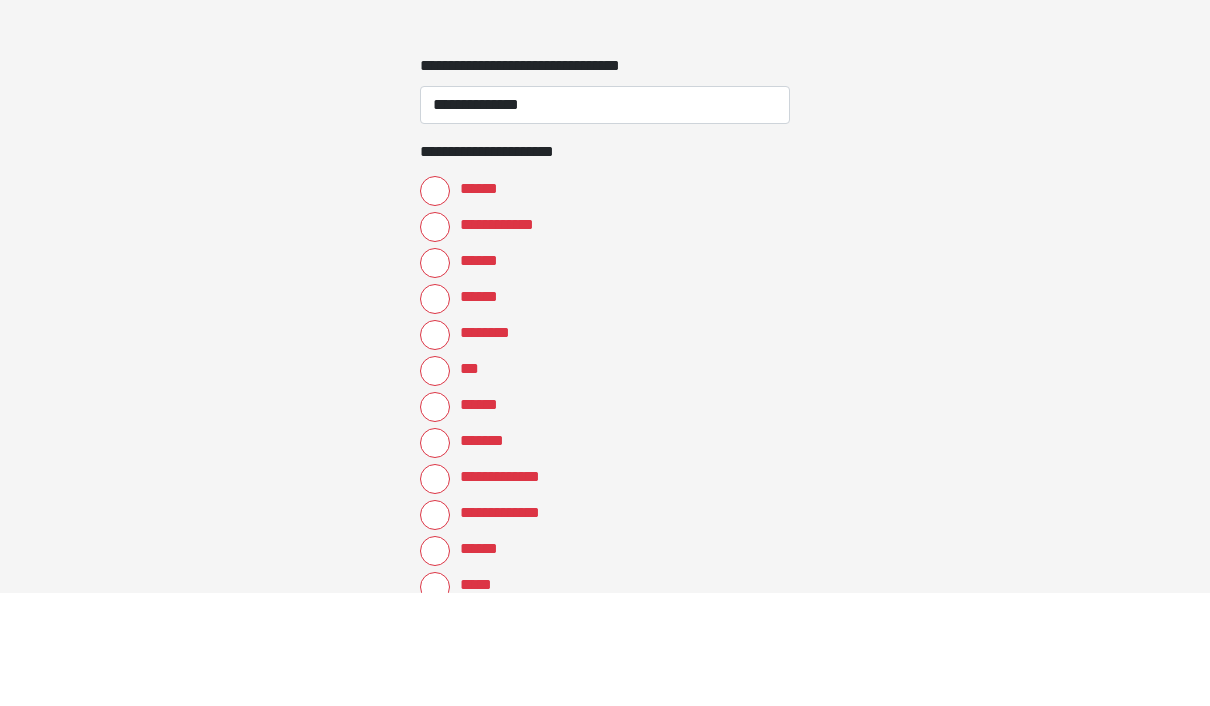 click on "******" at bounding box center (435, 304) 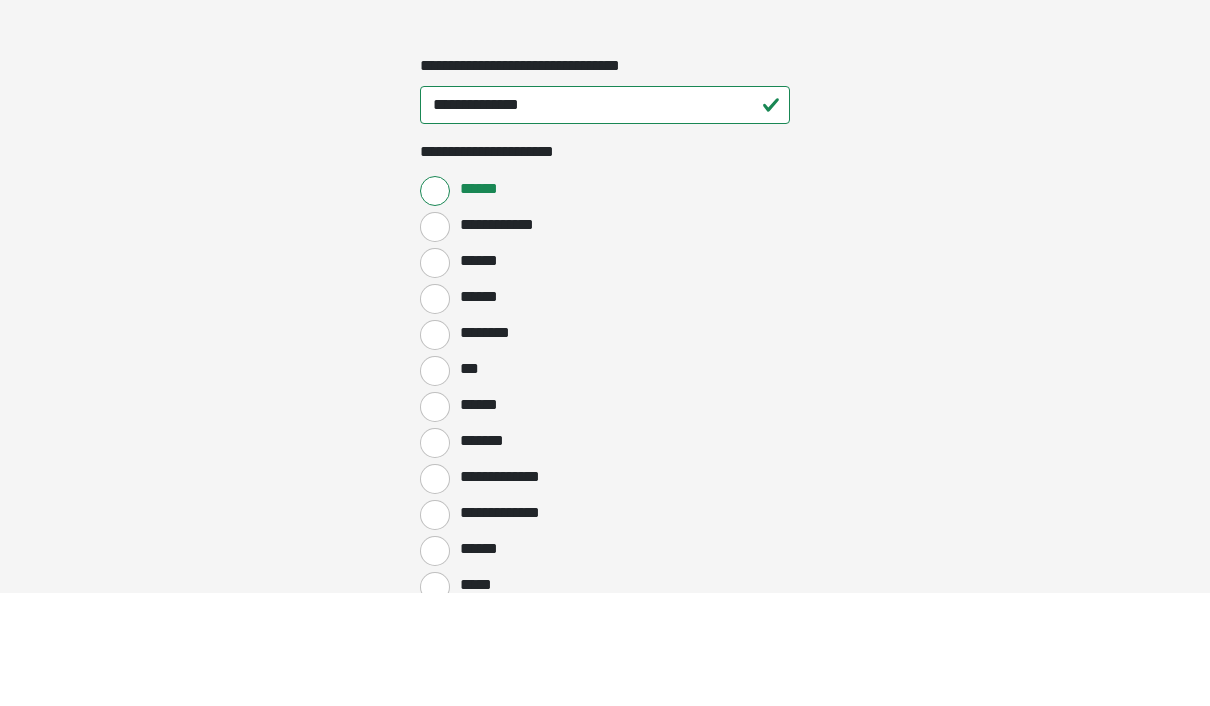 scroll, scrollTop: 820, scrollLeft: 0, axis: vertical 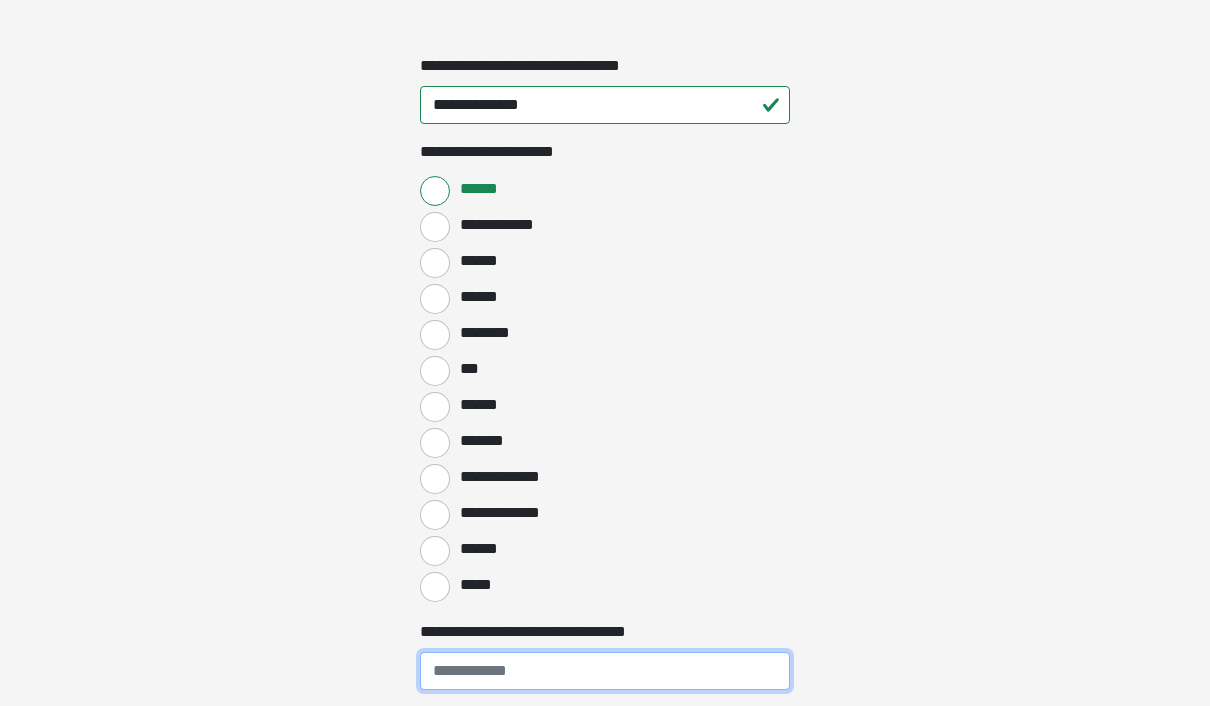 click on "**********" at bounding box center (605, 671) 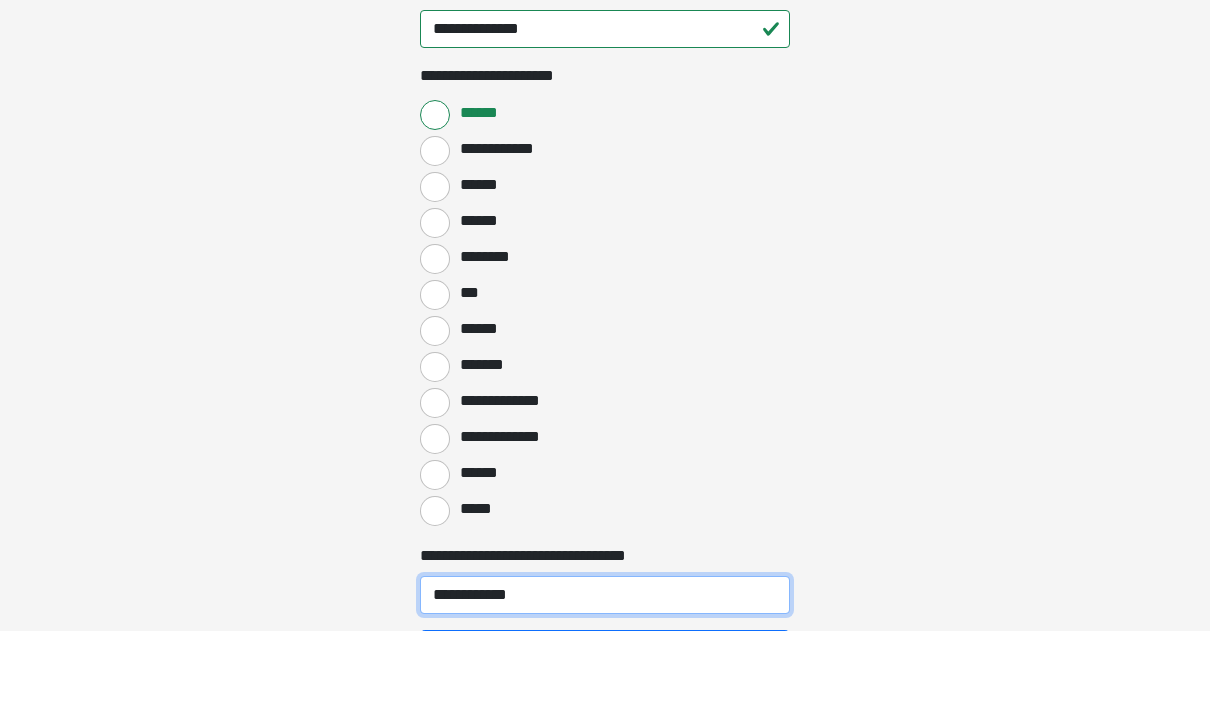 scroll, scrollTop: 1010, scrollLeft: 0, axis: vertical 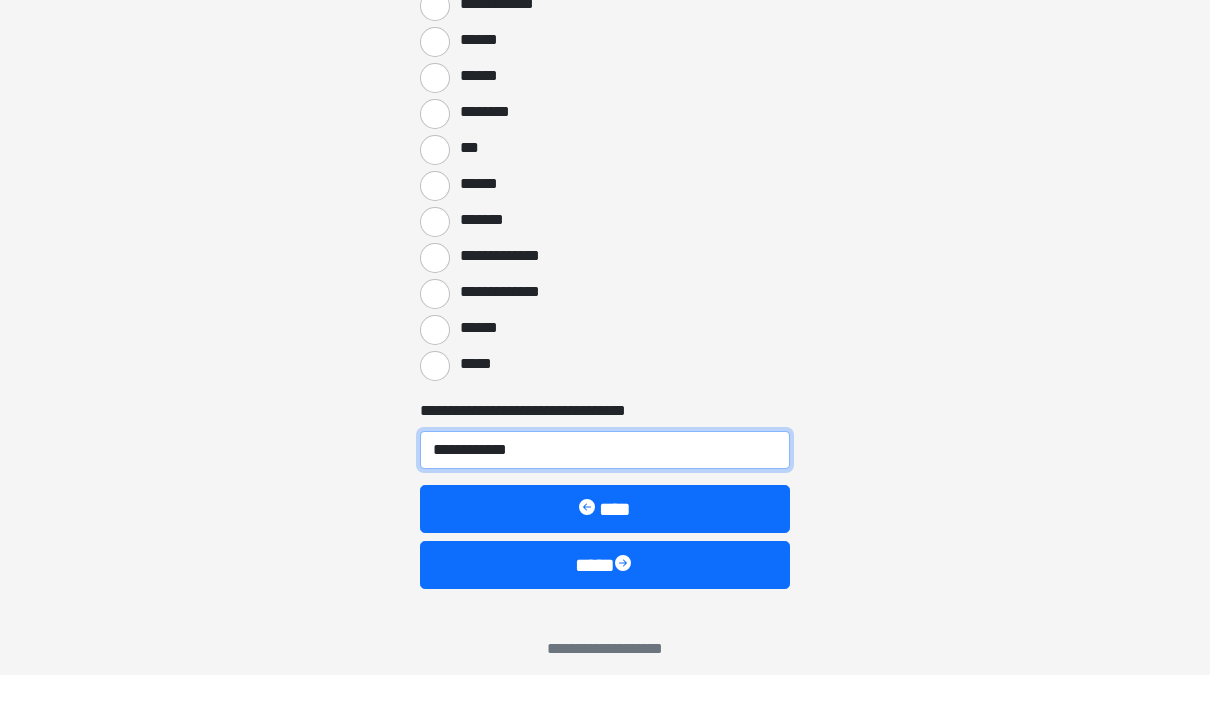 click on "**********" at bounding box center [605, 481] 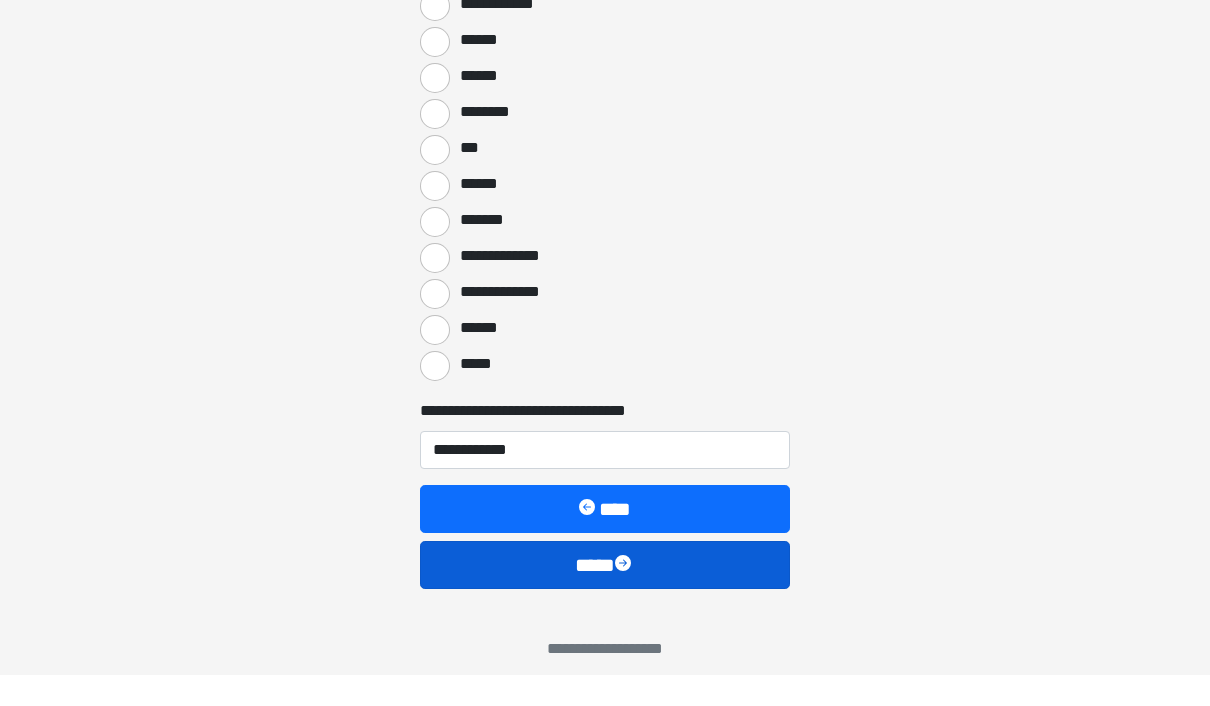 click on "****" at bounding box center (605, 596) 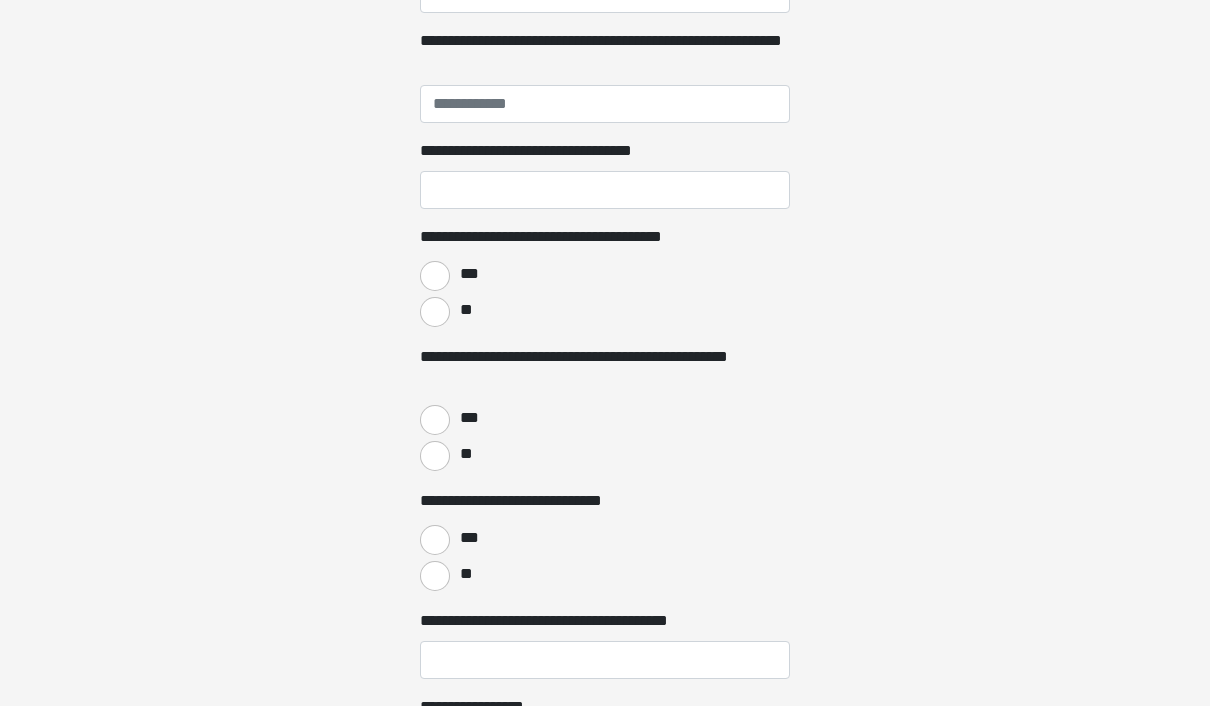 click on "**" at bounding box center [605, 574] 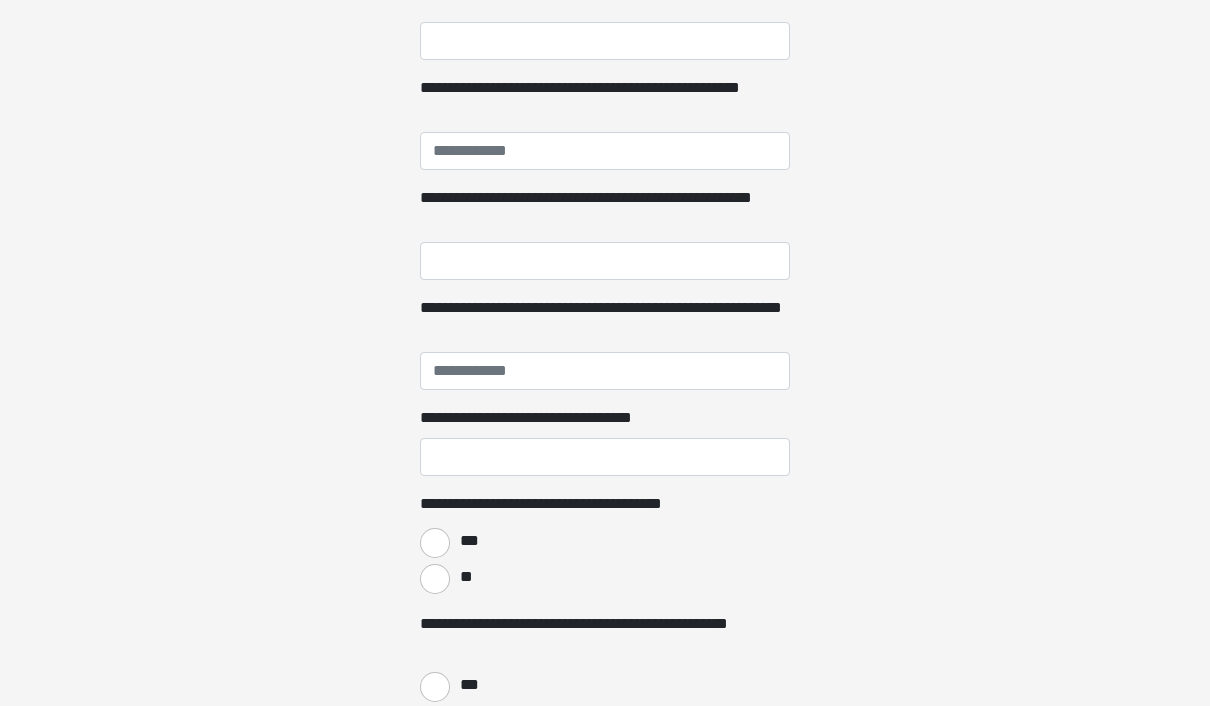 scroll, scrollTop: 242, scrollLeft: 0, axis: vertical 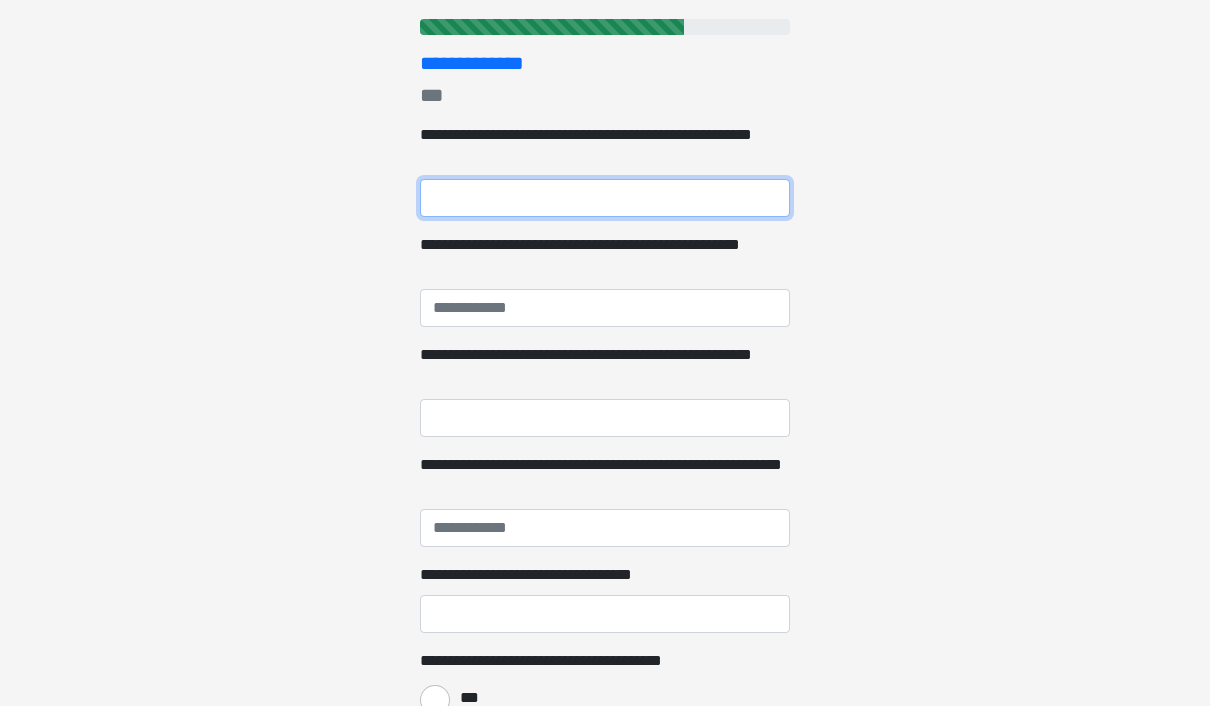click on "**********" at bounding box center [605, 199] 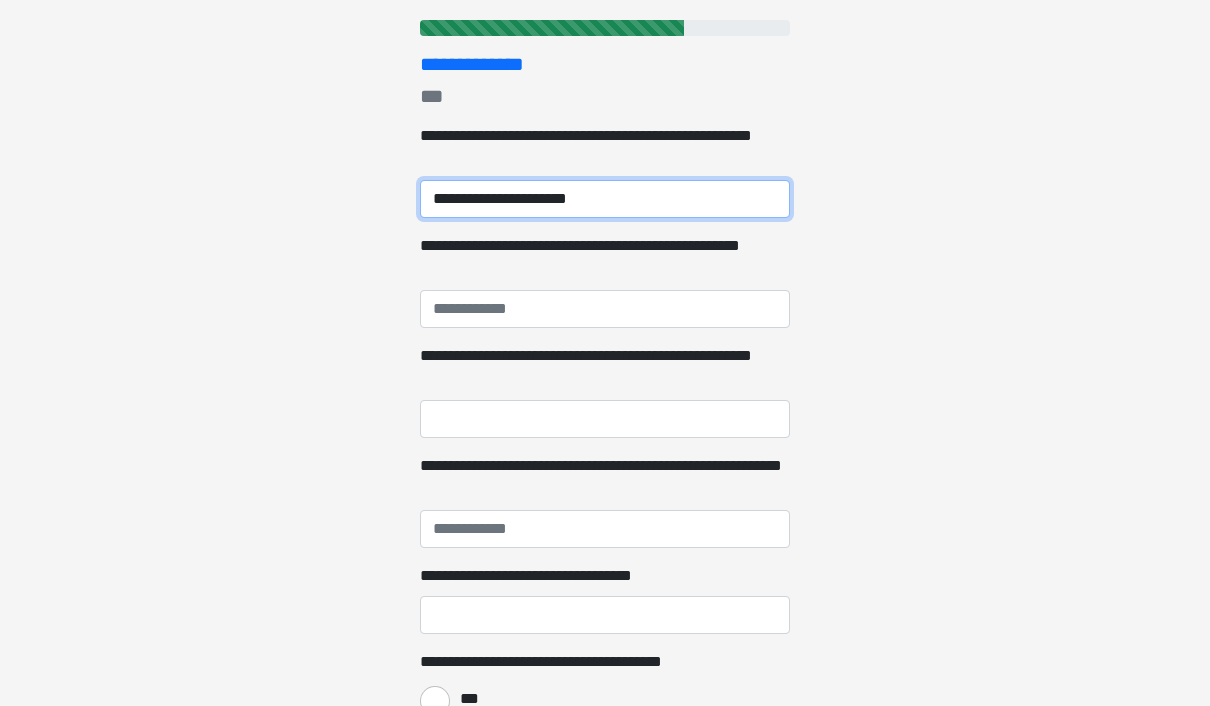 type on "**********" 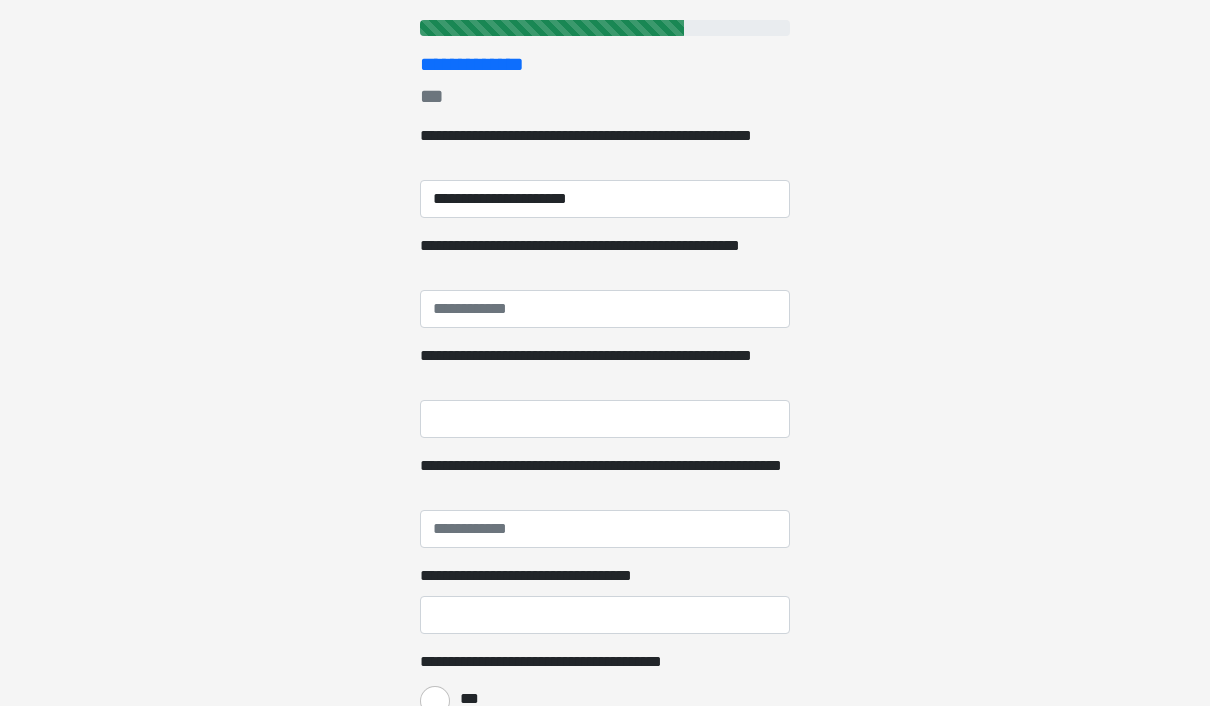 click on "**********" at bounding box center [605, 309] 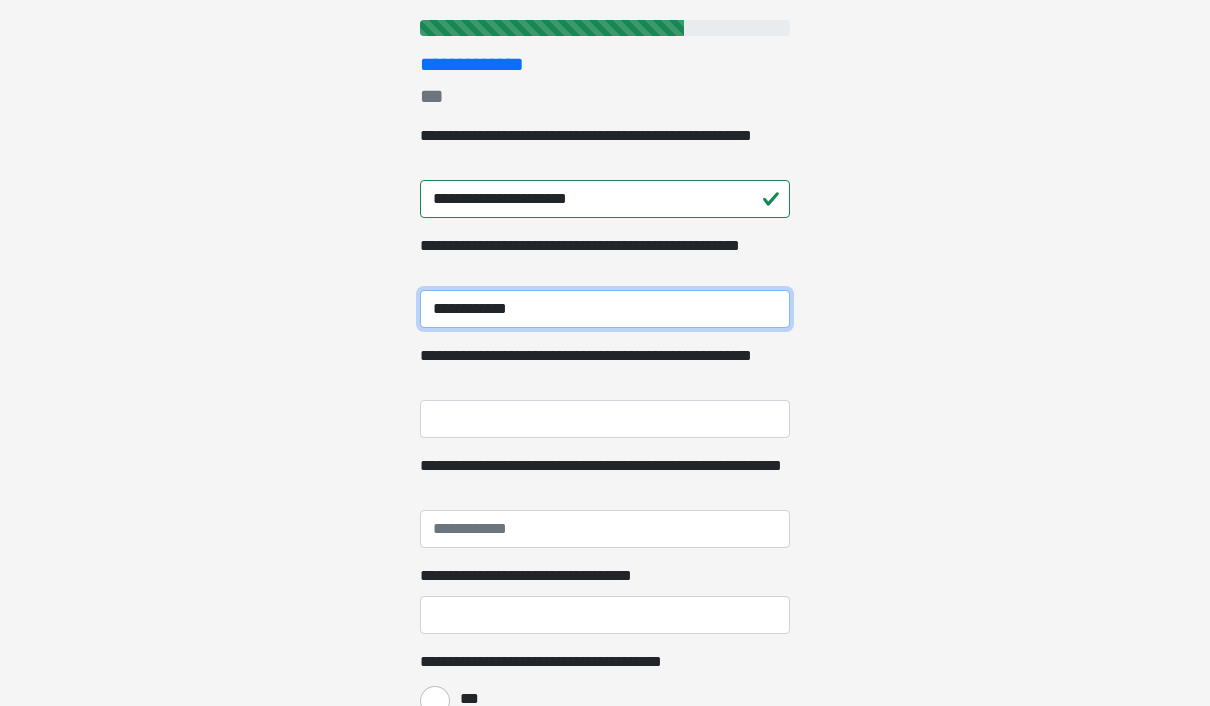 type on "**********" 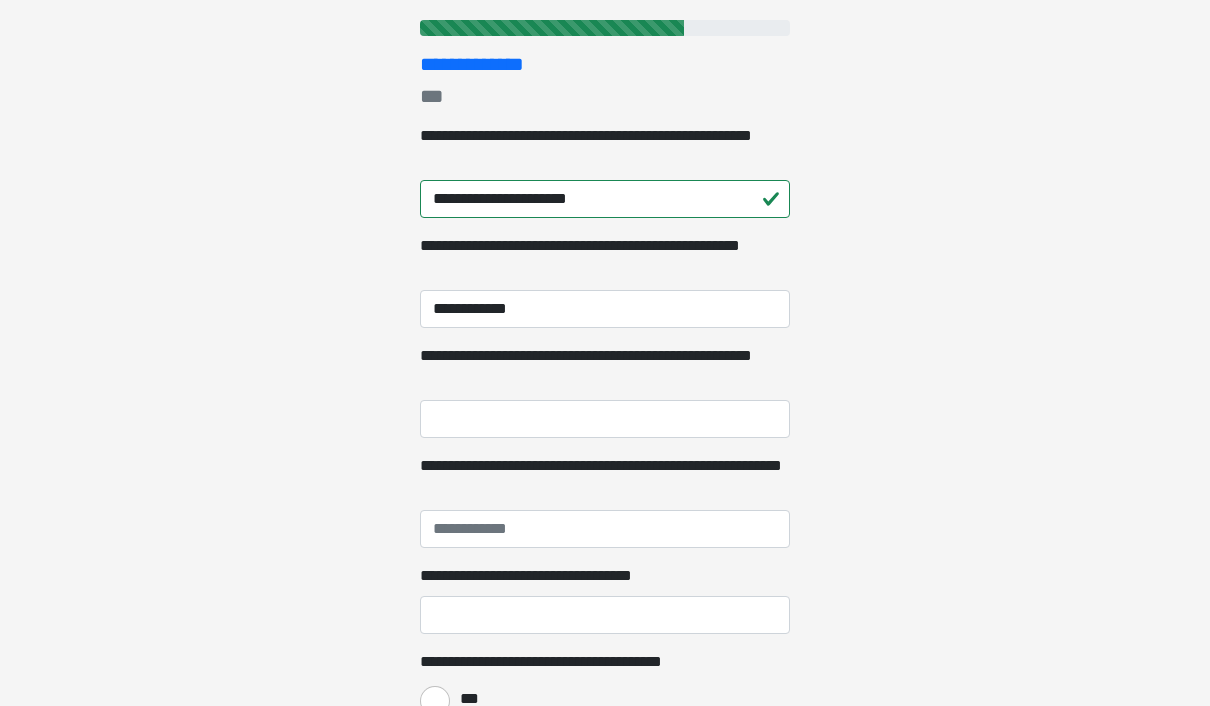 click on "**********" at bounding box center (605, 419) 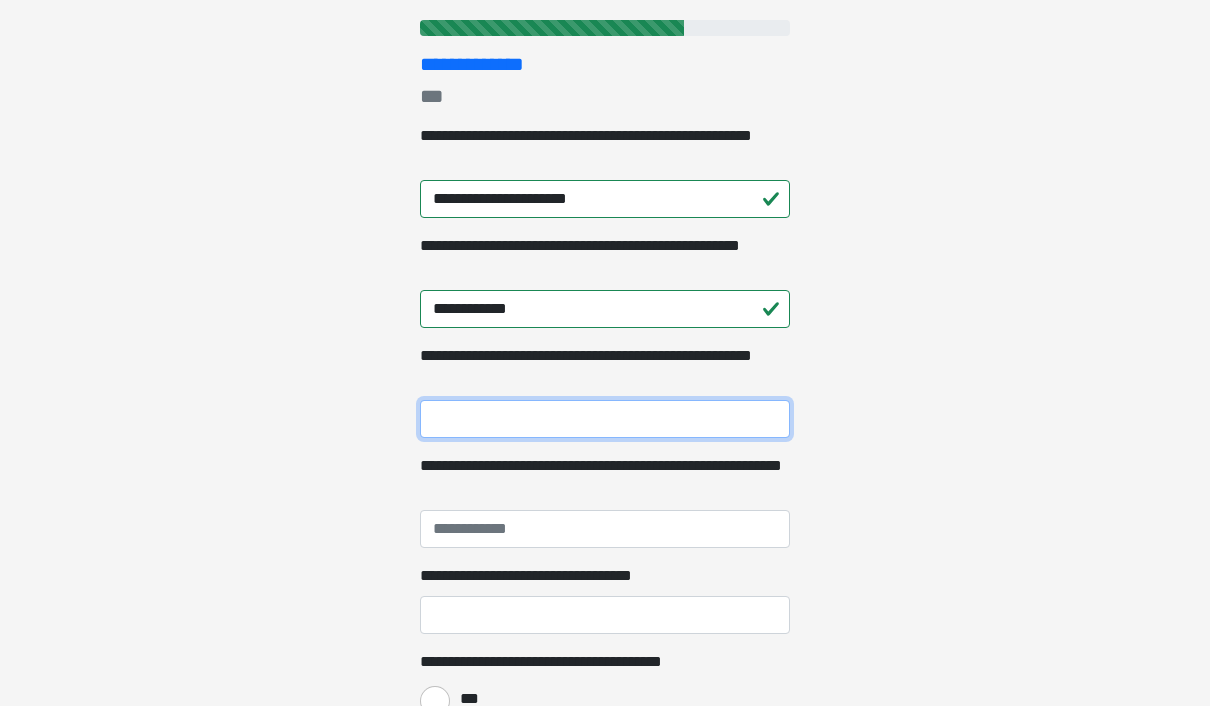 type on "*" 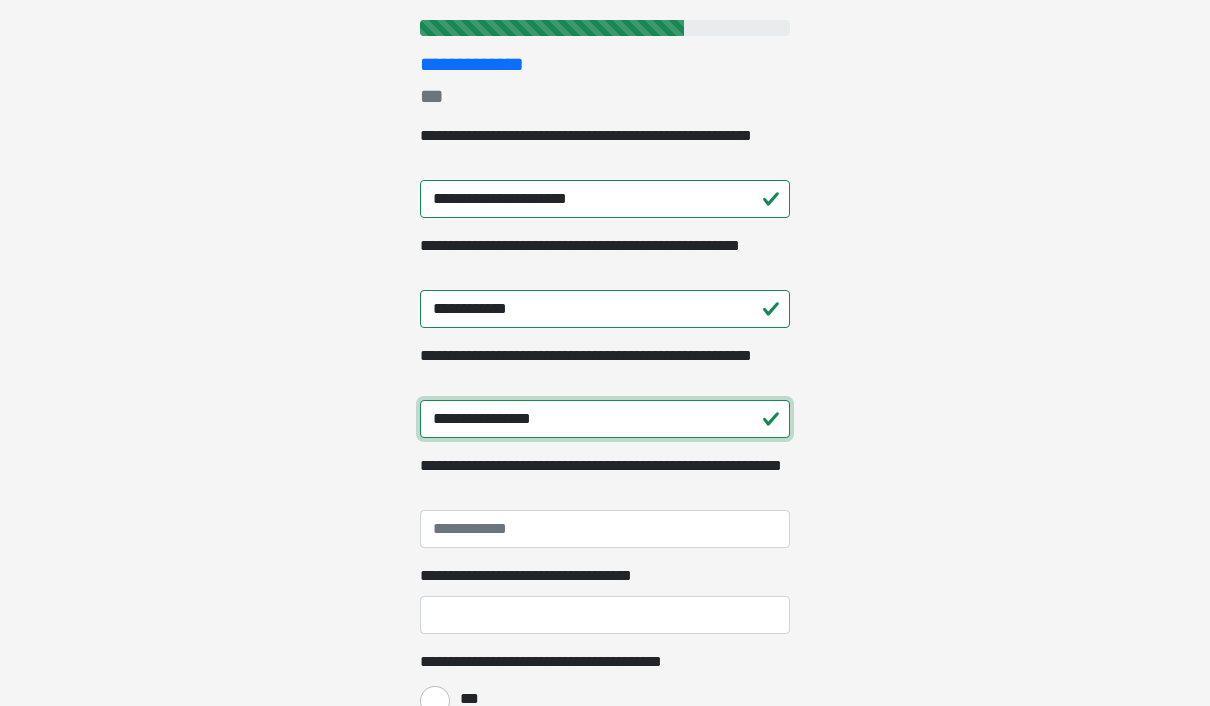 type on "**********" 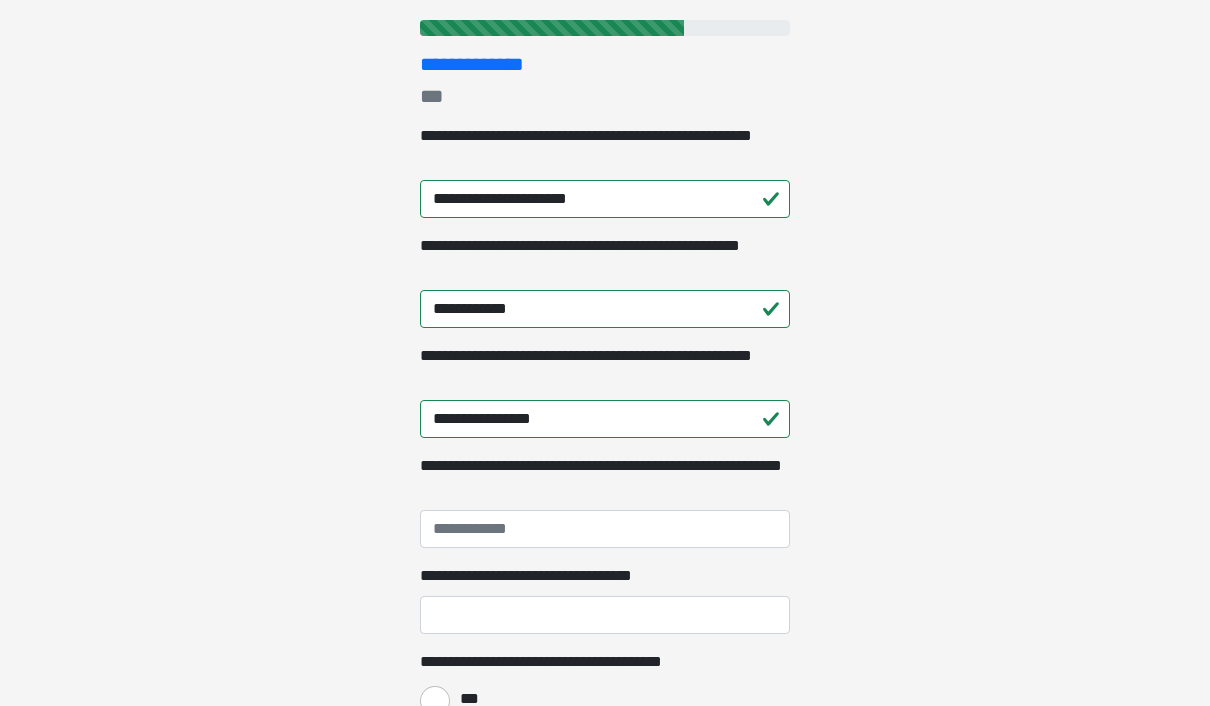 click on "**********" at bounding box center [605, 529] 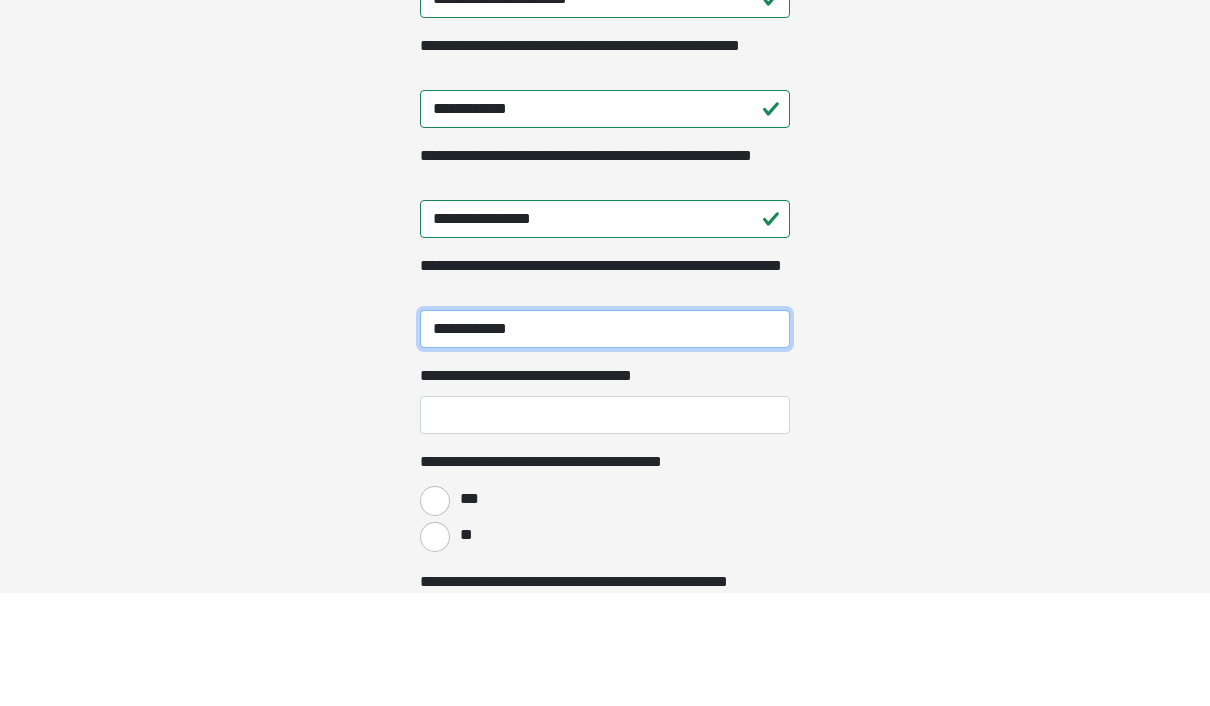 scroll, scrollTop: 354, scrollLeft: 0, axis: vertical 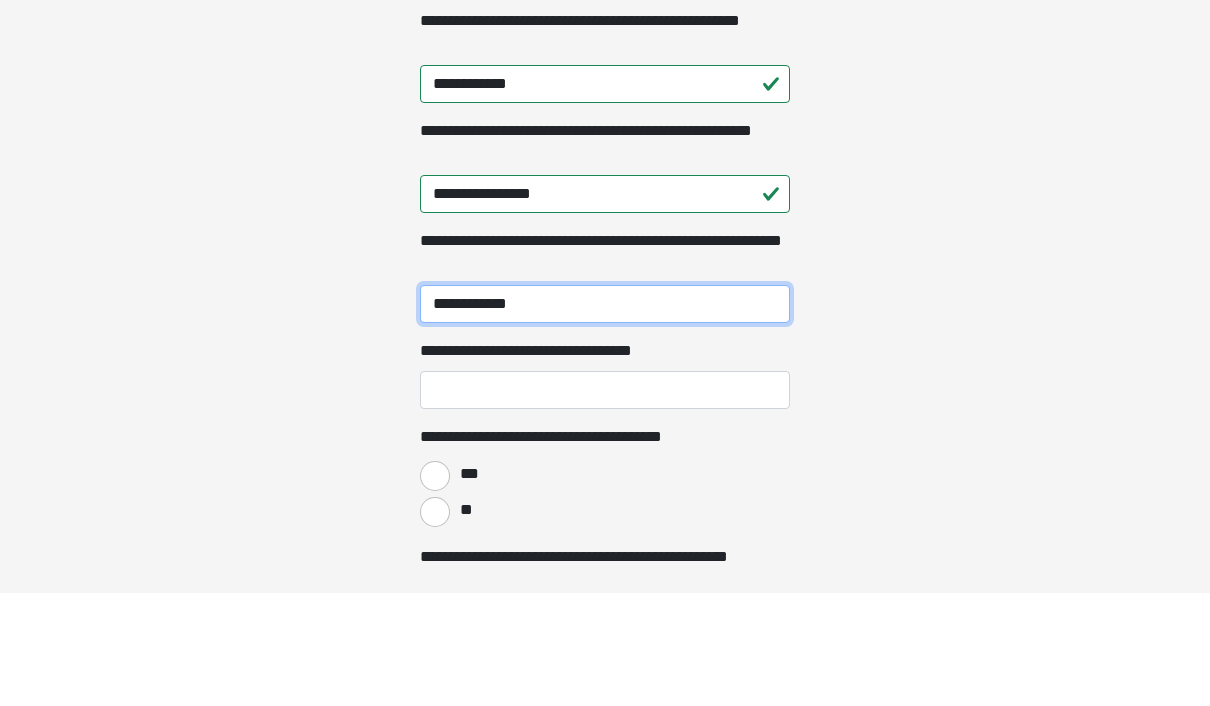 type on "**********" 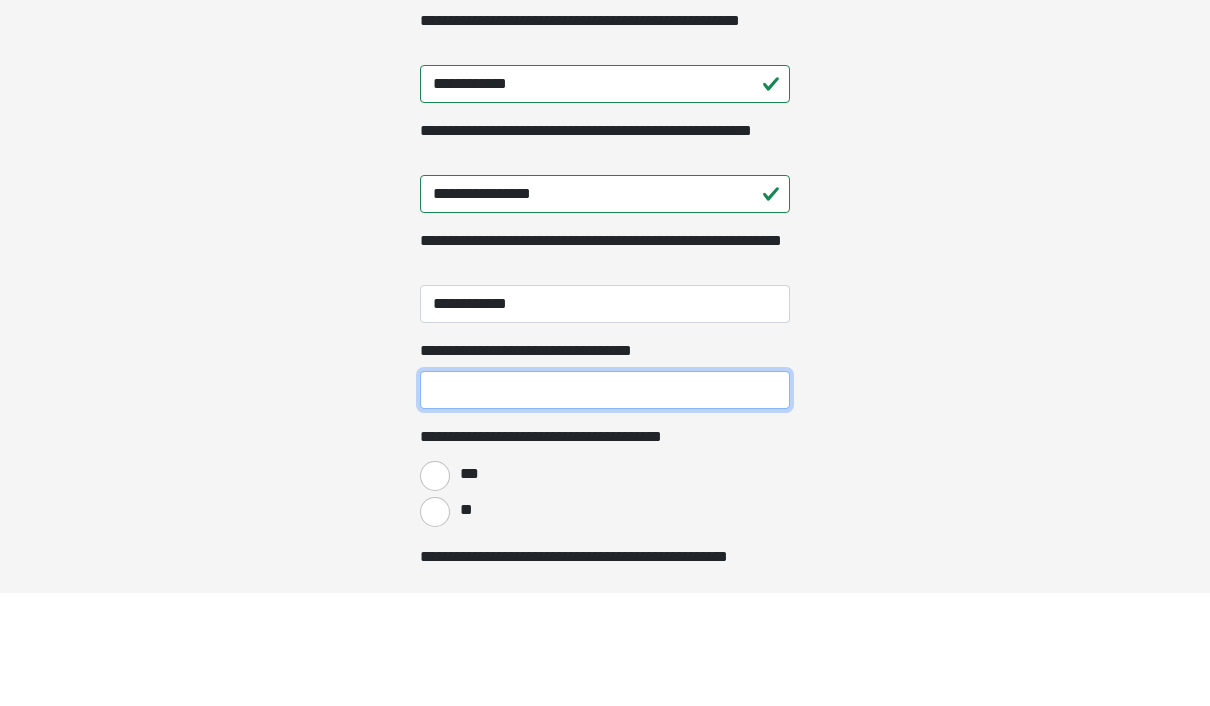 click on "**********" at bounding box center [605, 503] 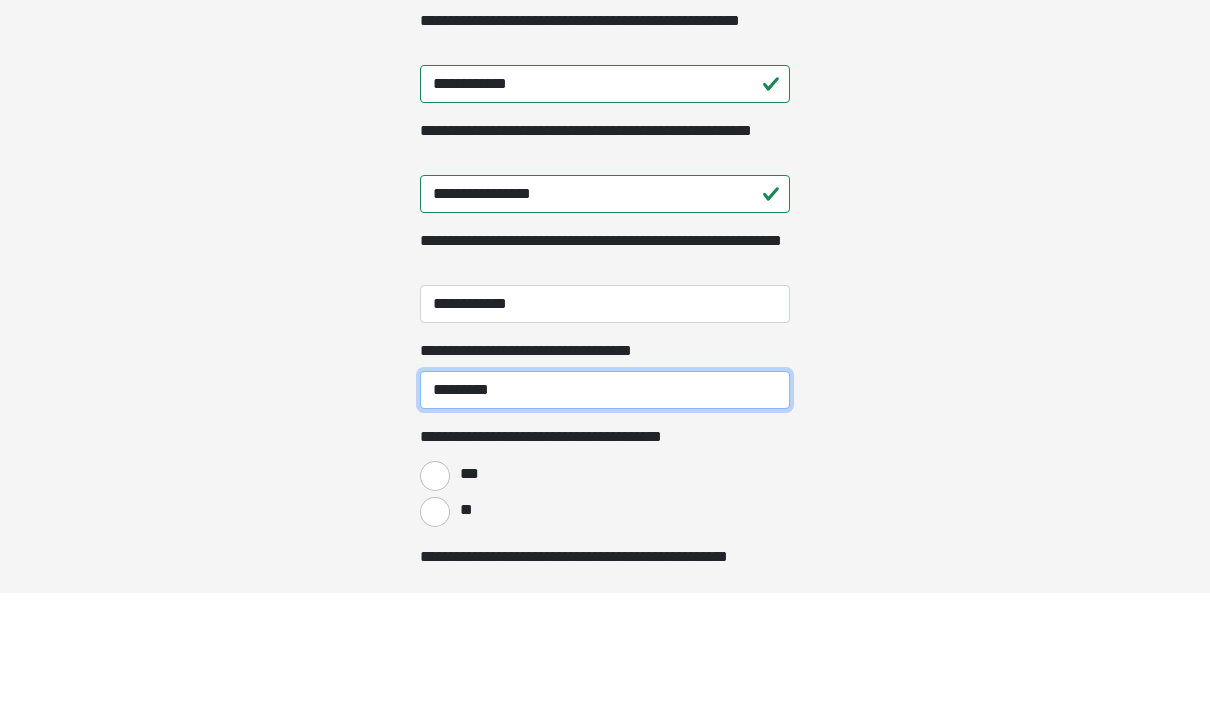 type on "*********" 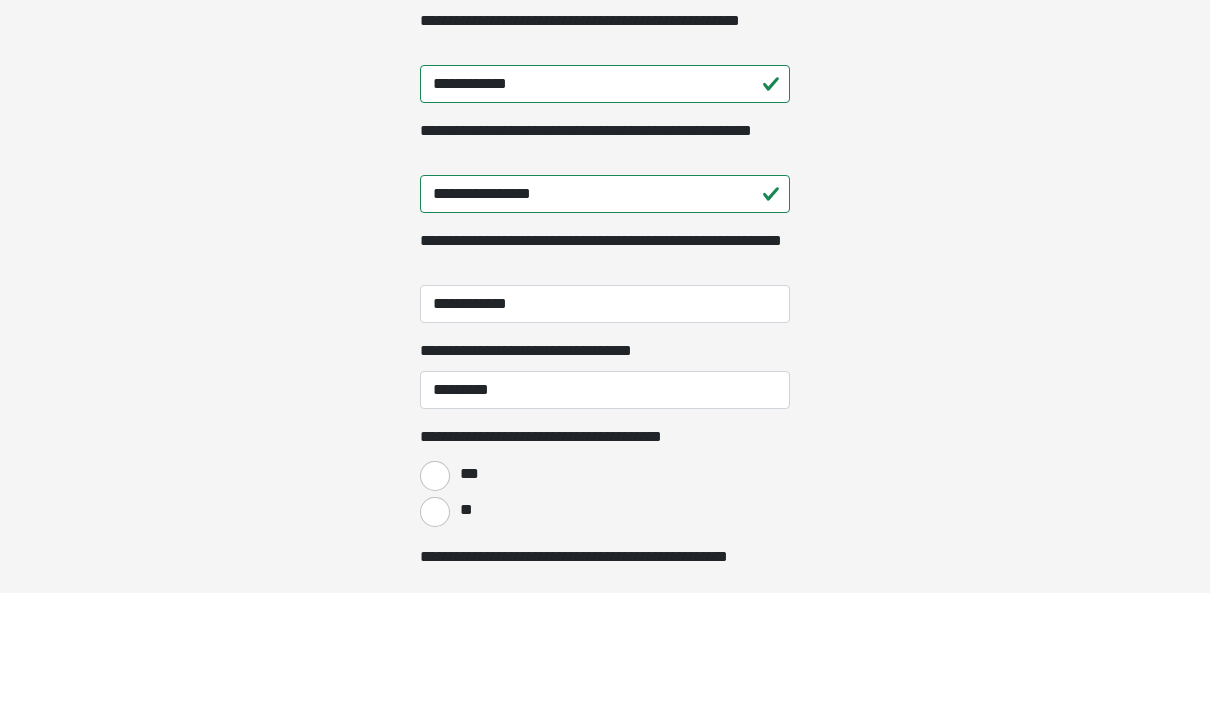 click on "***" at bounding box center (435, 589) 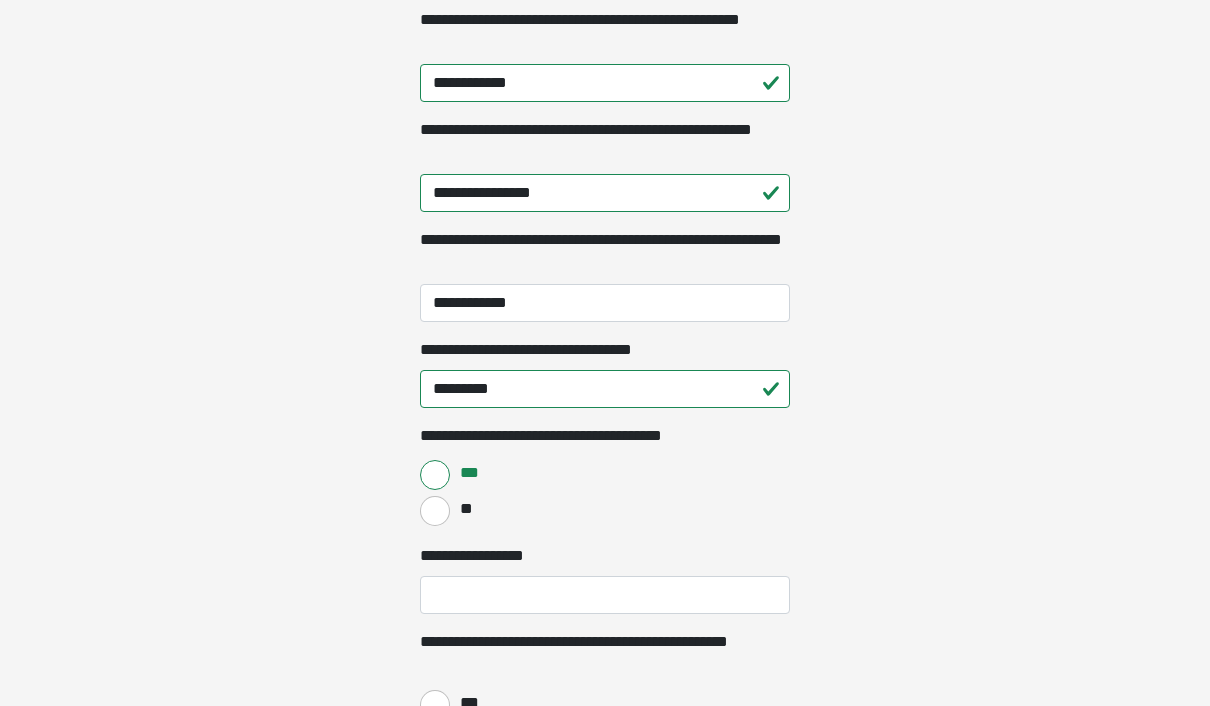 click on "**********" at bounding box center (605, 596) 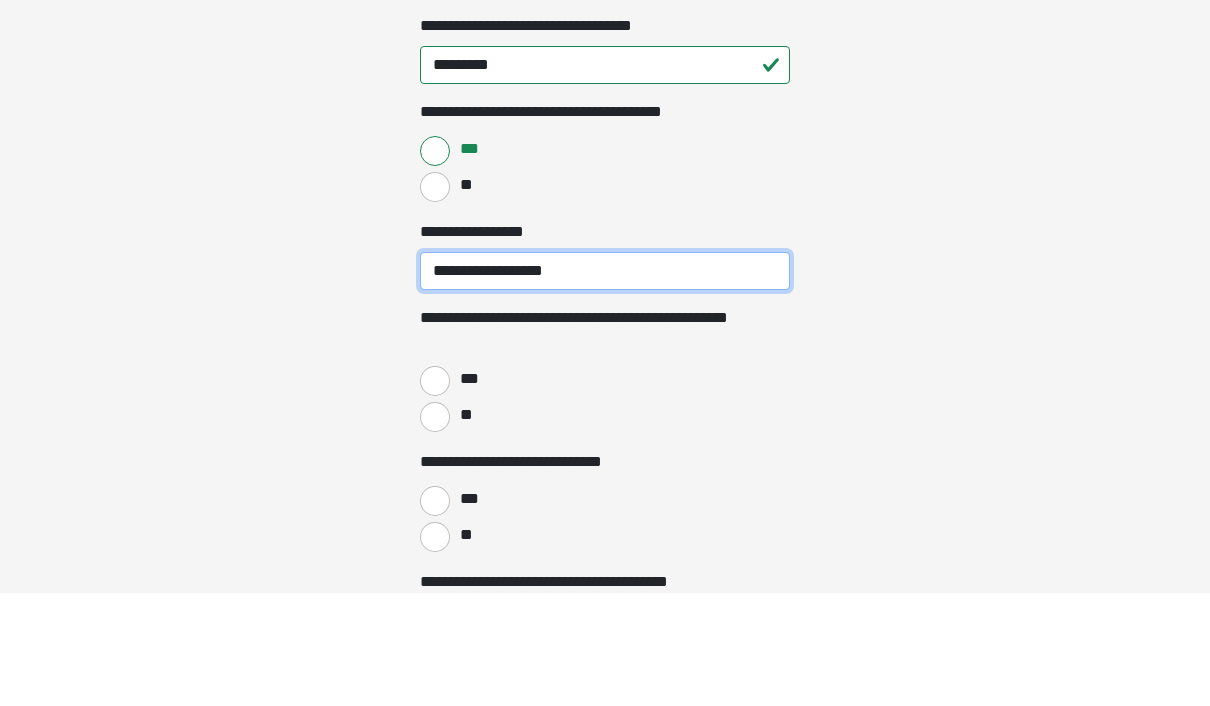 scroll, scrollTop: 688, scrollLeft: 0, axis: vertical 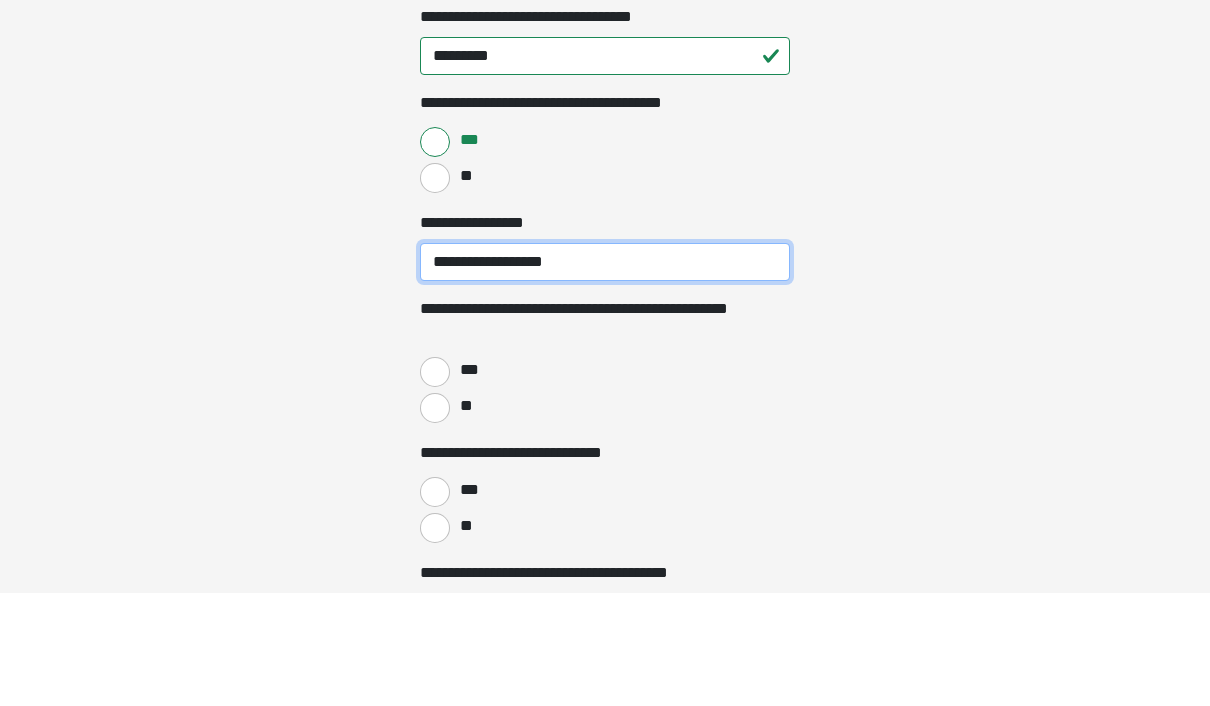 type on "**********" 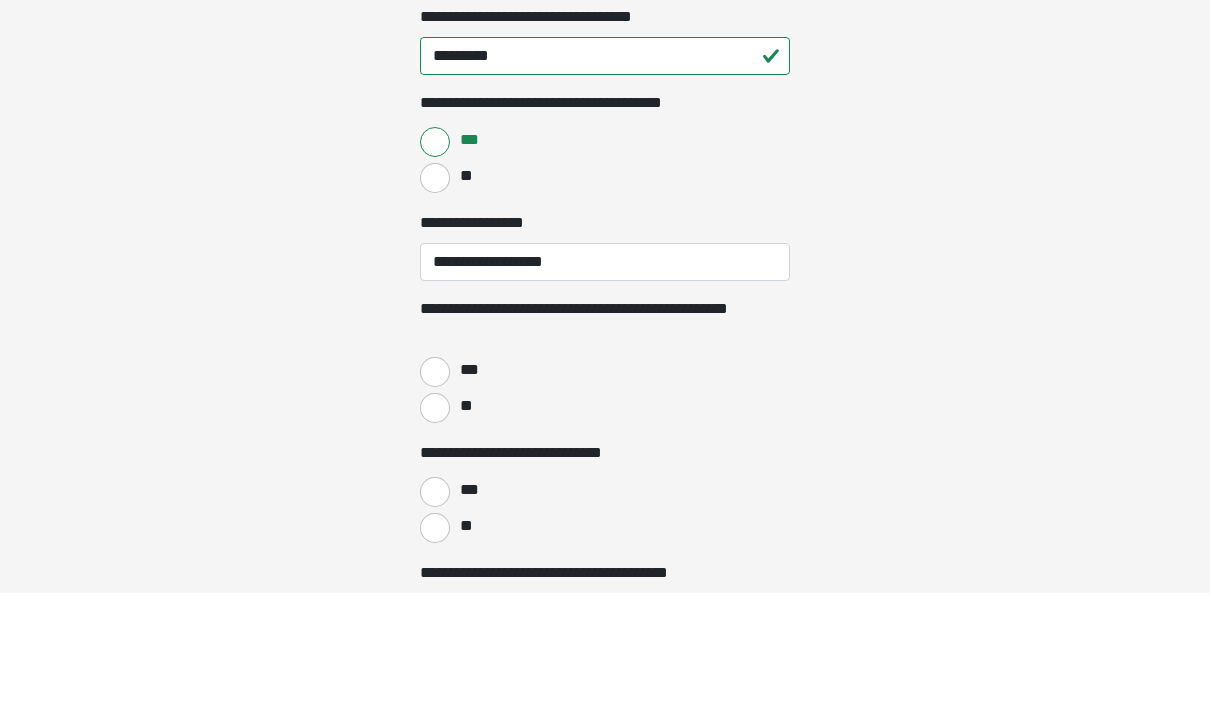 click on "***" at bounding box center [435, 485] 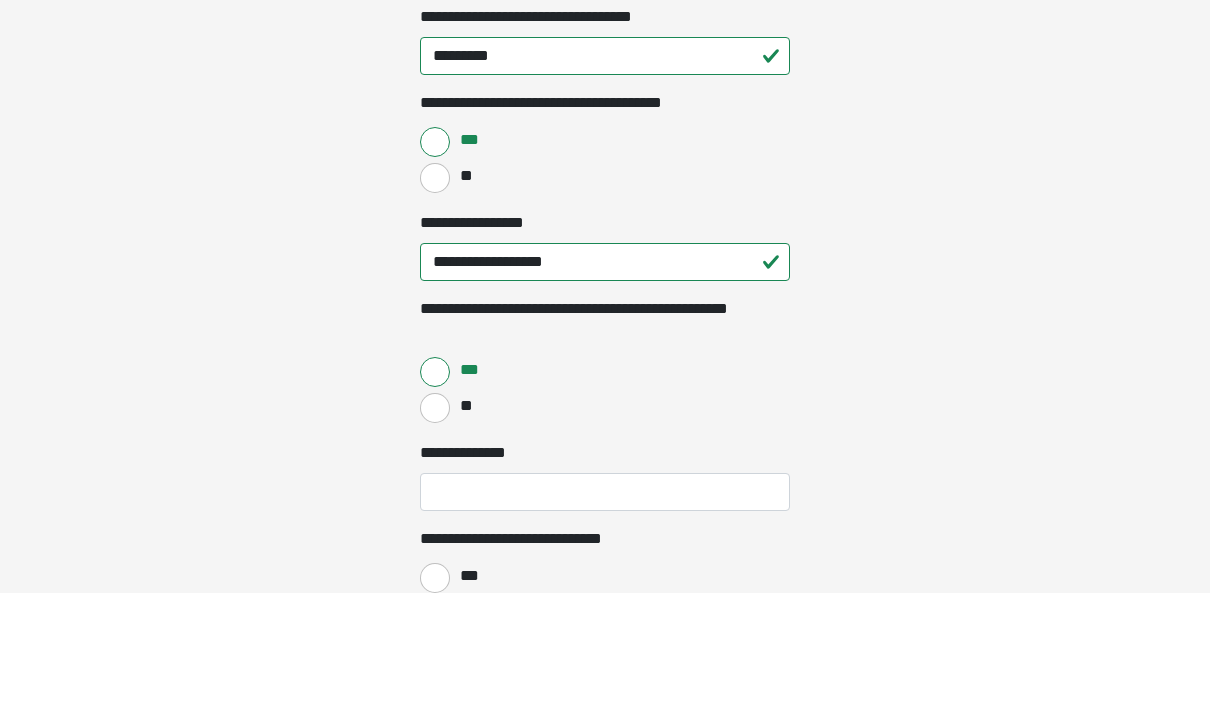 scroll, scrollTop: 801, scrollLeft: 0, axis: vertical 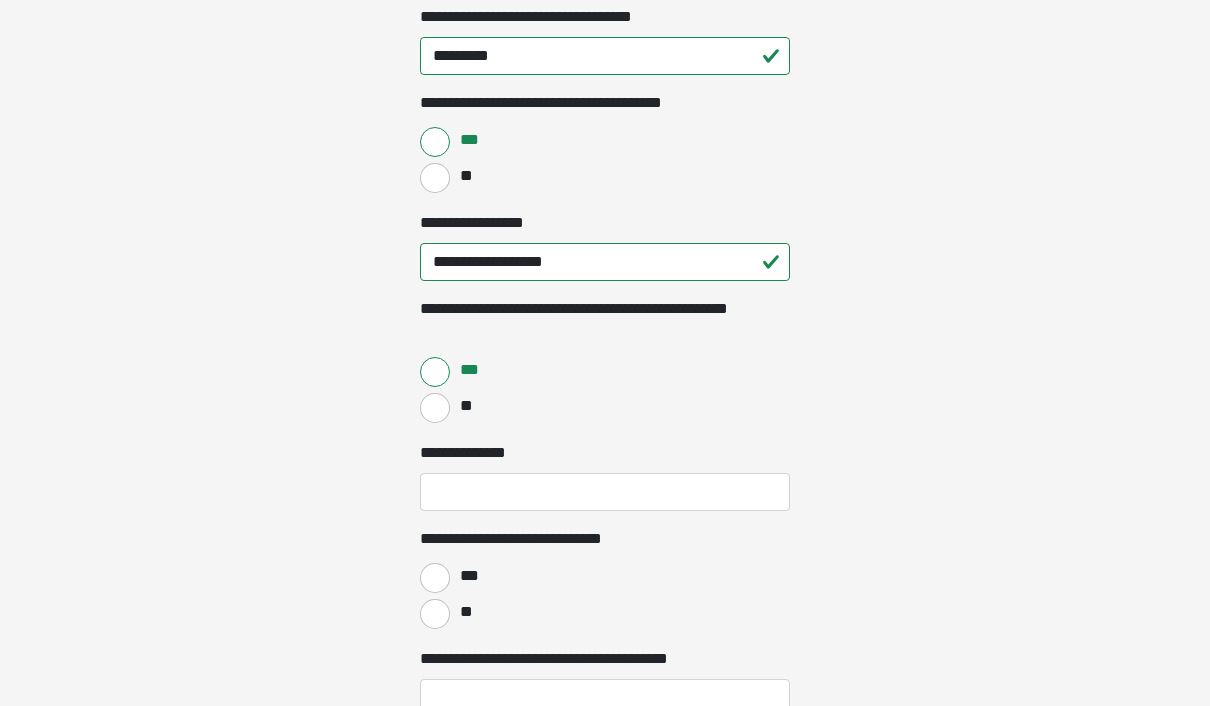 click on "**********" at bounding box center [605, 492] 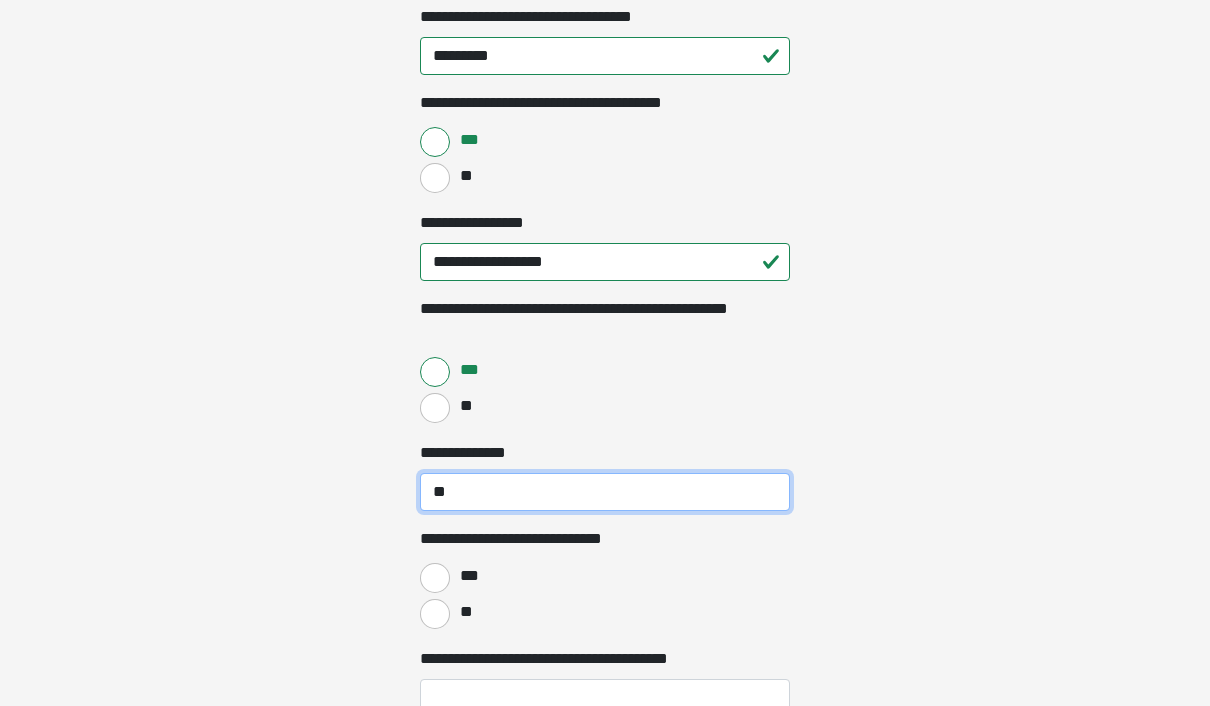 type on "**" 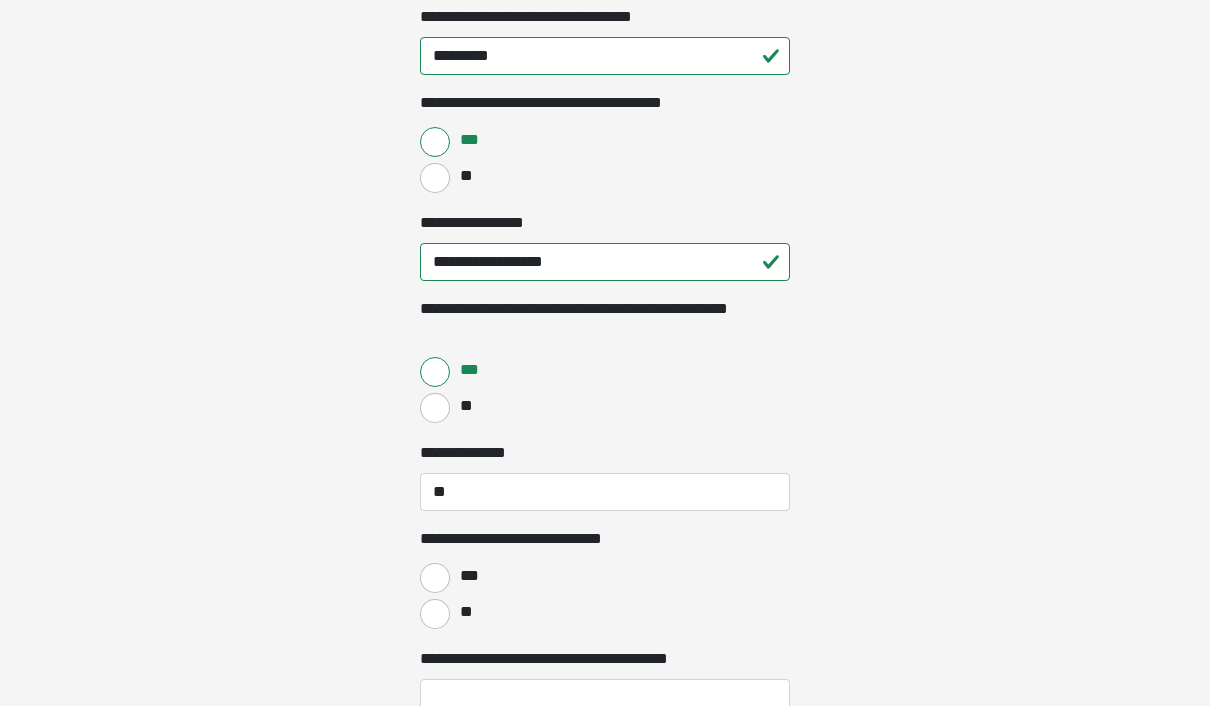 click on "**" at bounding box center [465, 612] 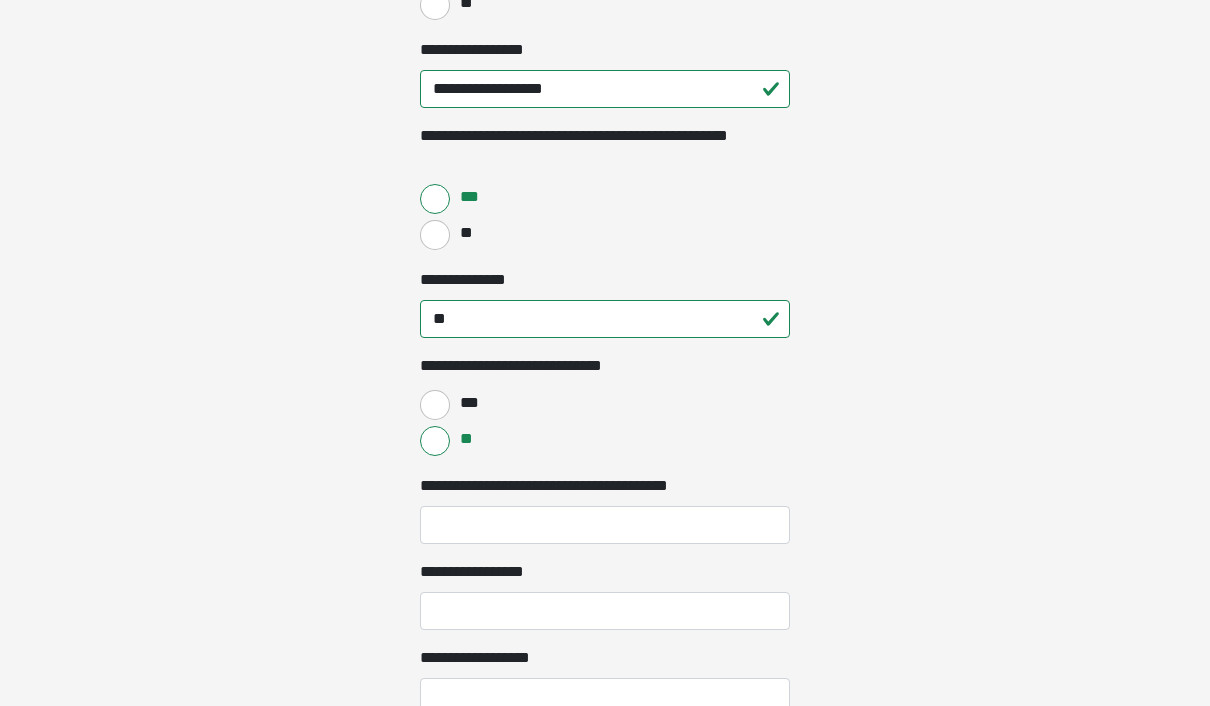 scroll, scrollTop: 1035, scrollLeft: 0, axis: vertical 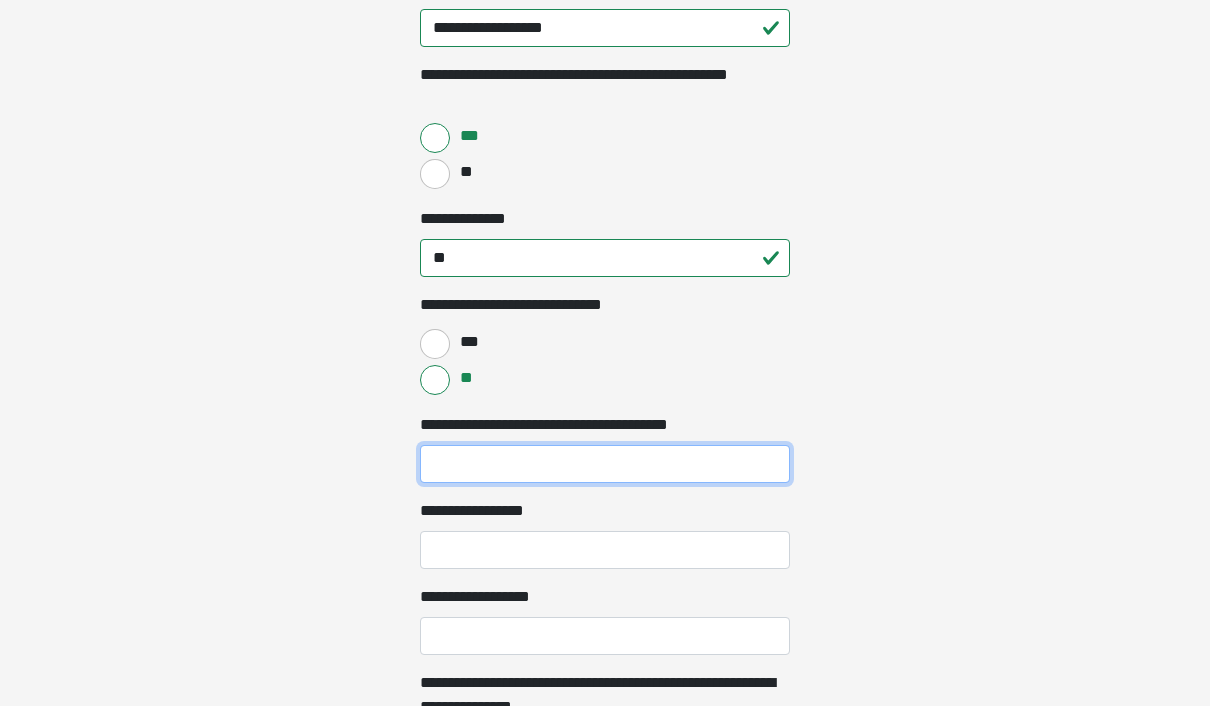 click on "**********" at bounding box center (605, 464) 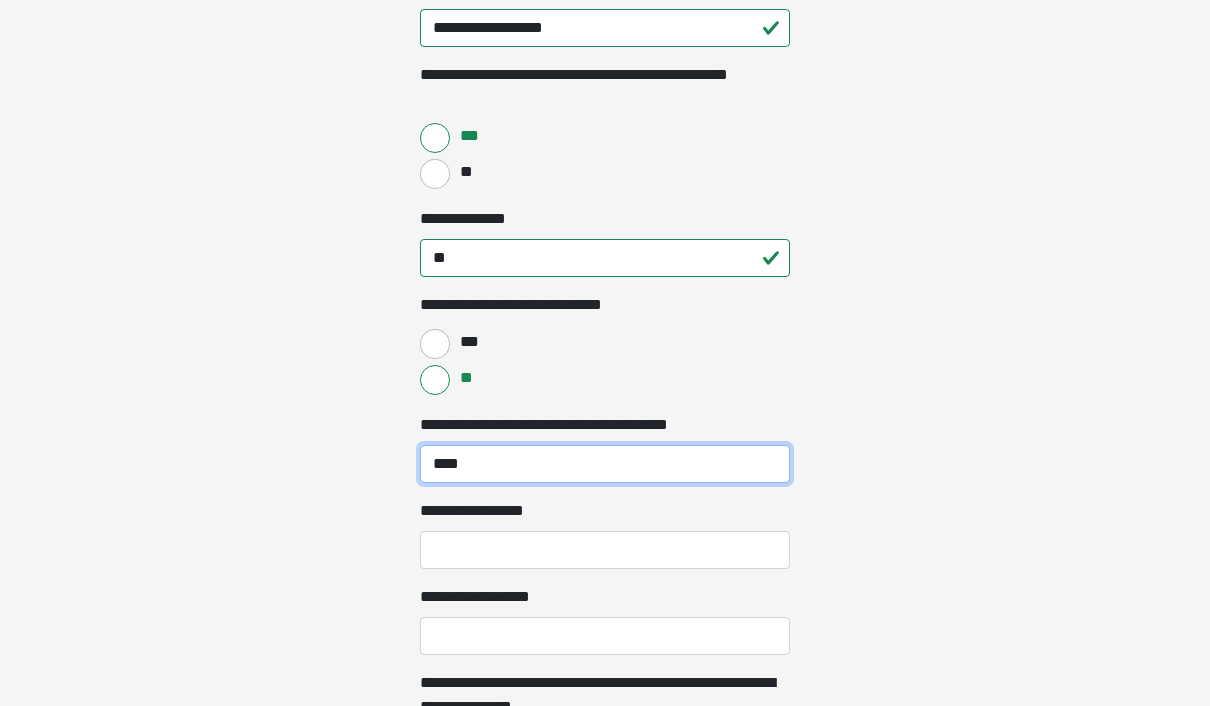 type on "****" 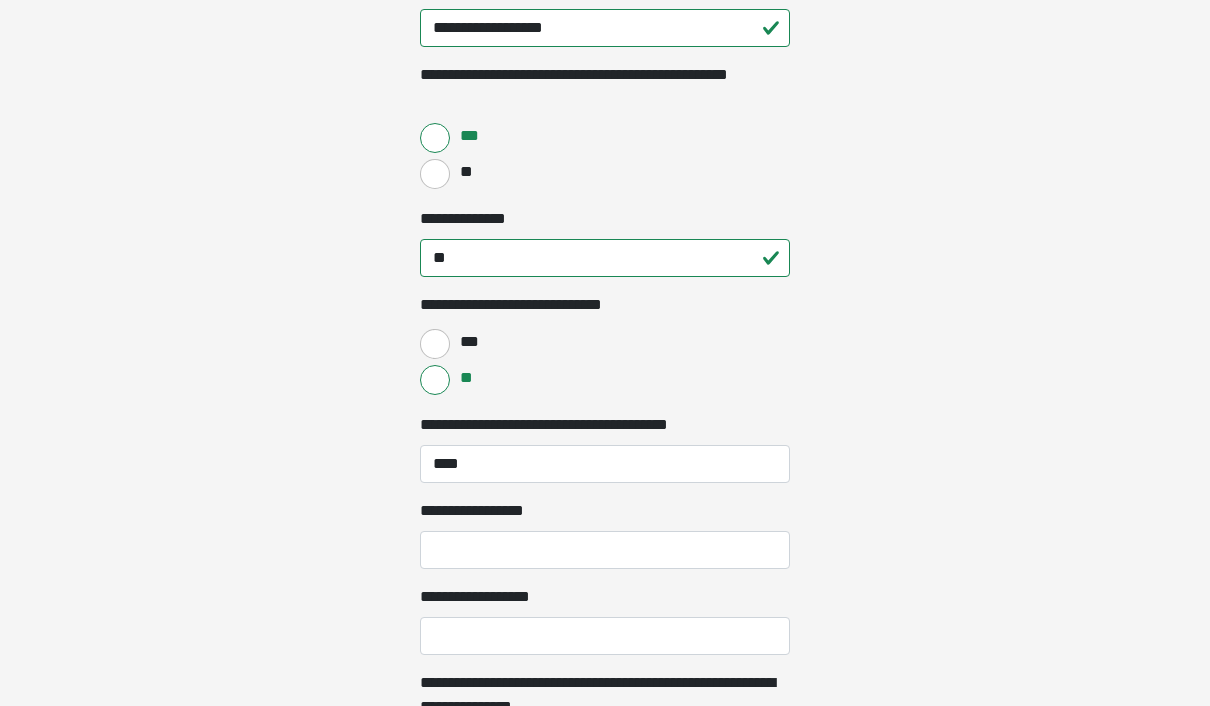 click on "**********" at bounding box center [605, 550] 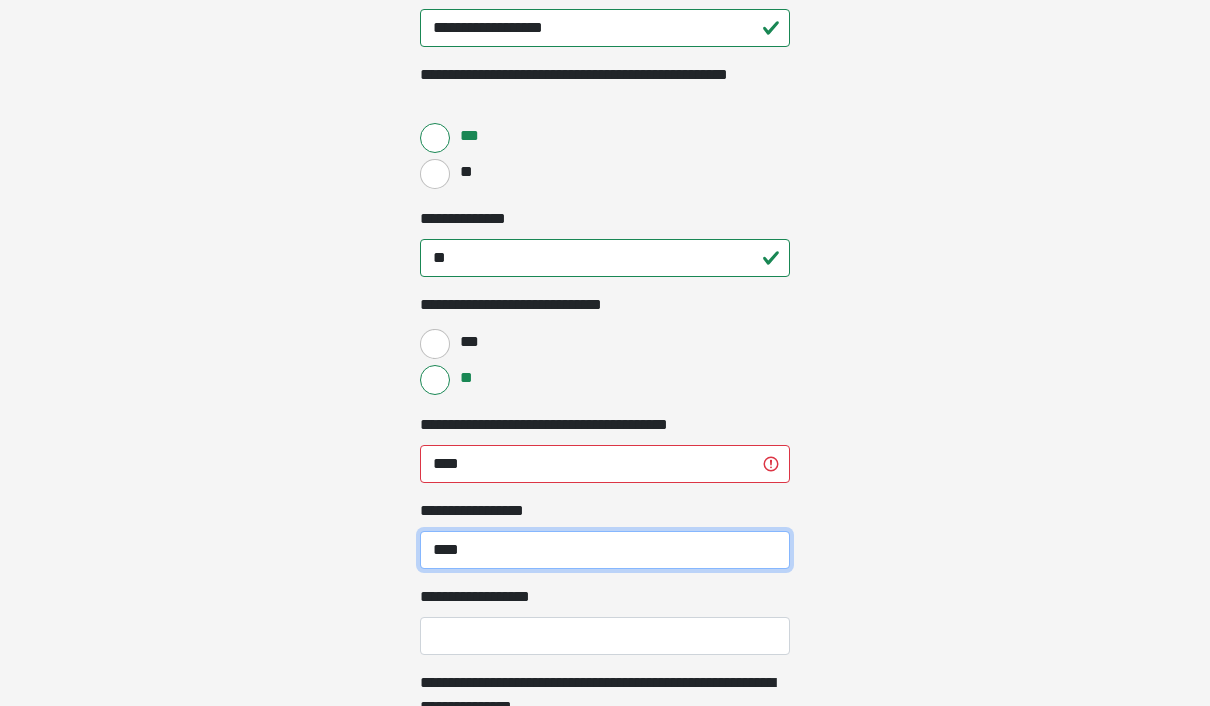 type on "****" 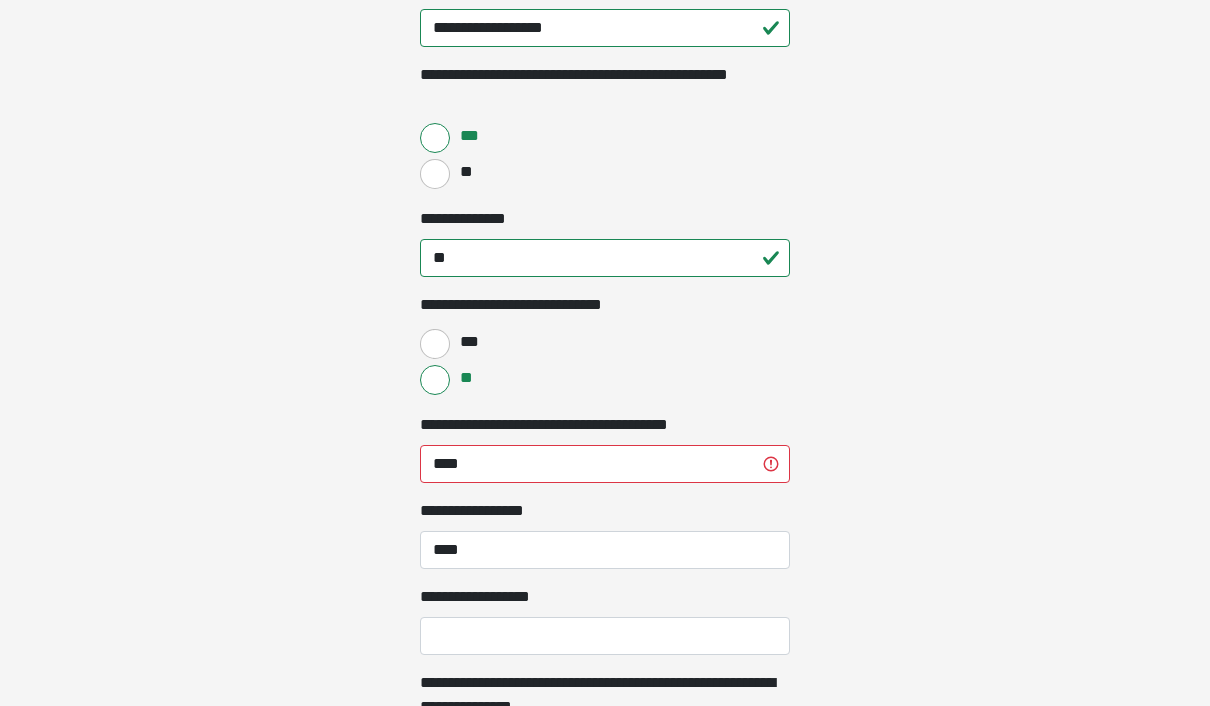 click on "****" at bounding box center (605, 464) 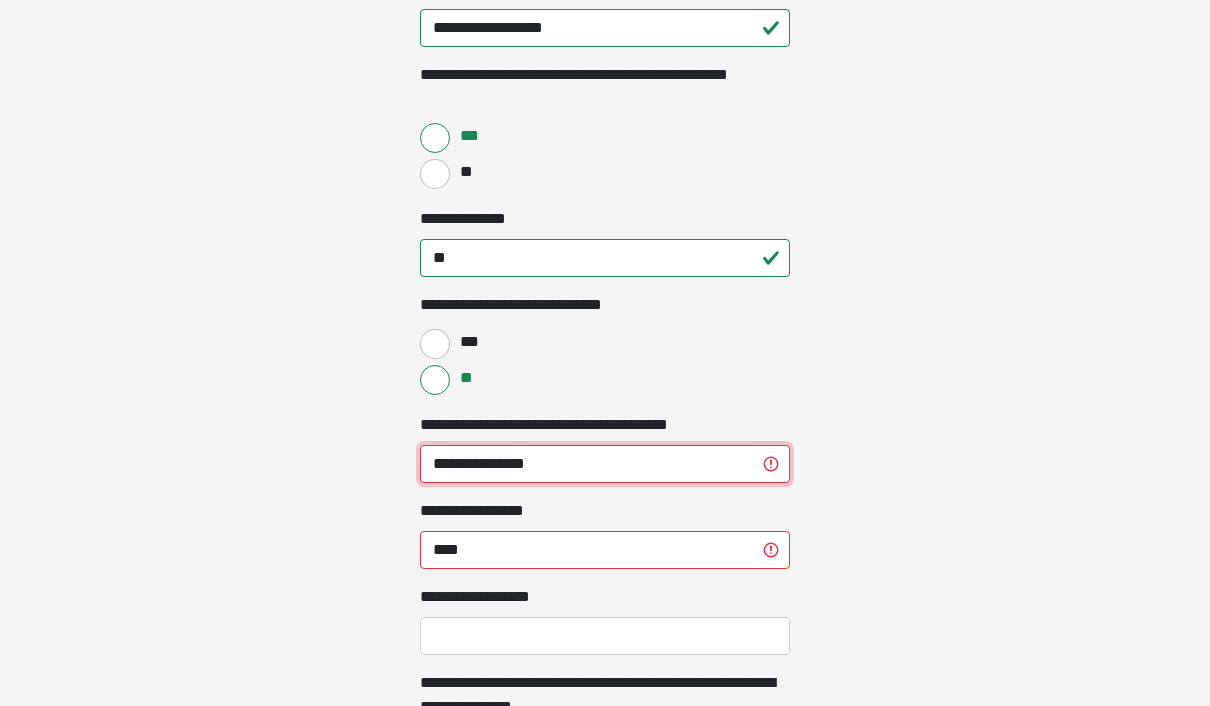 type on "**********" 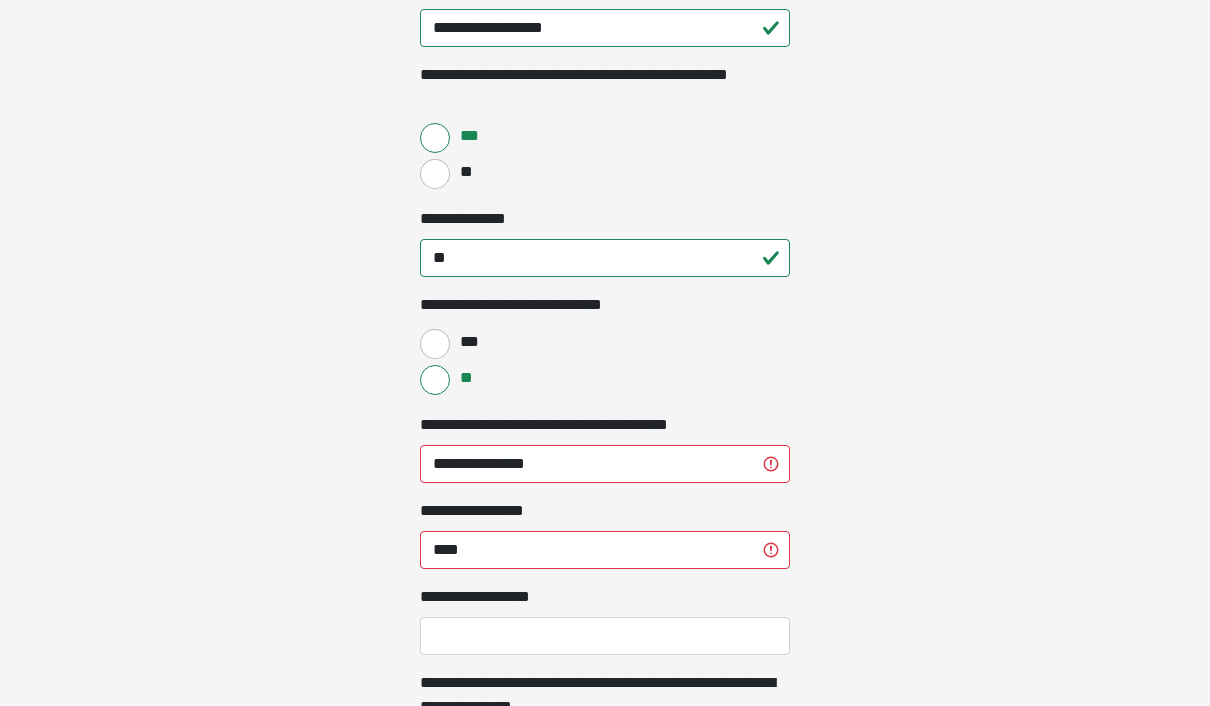 click on "****" at bounding box center [605, 550] 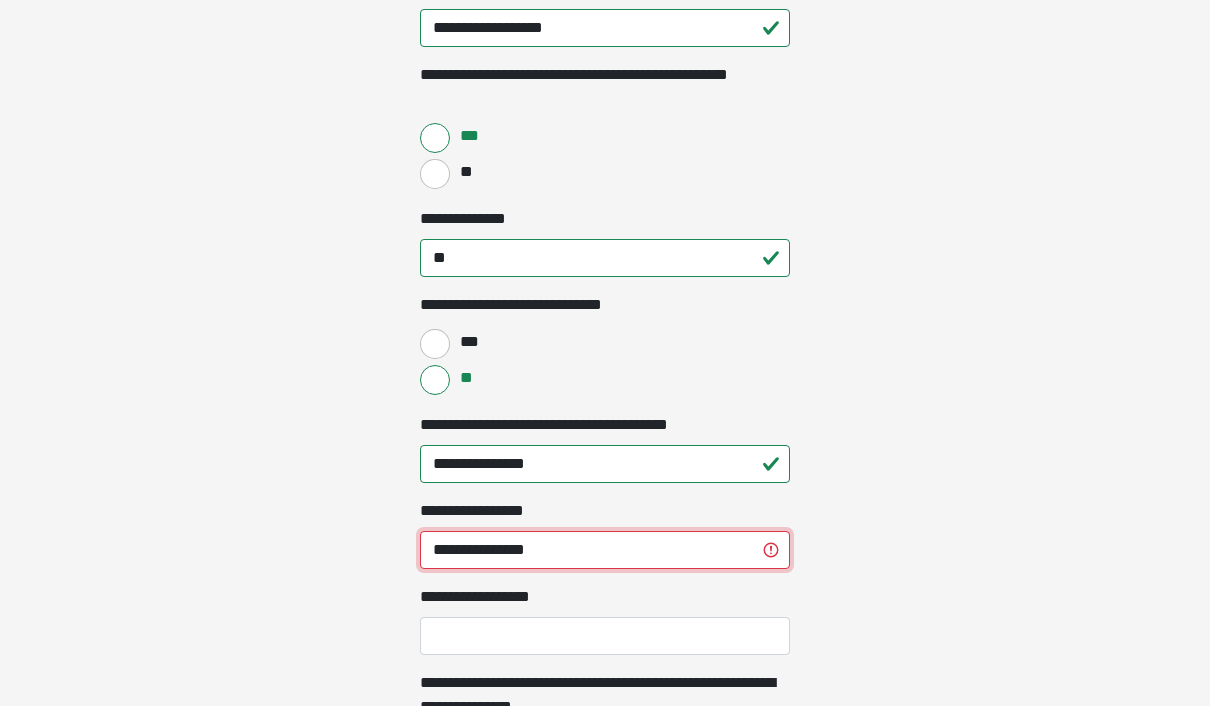 type on "**********" 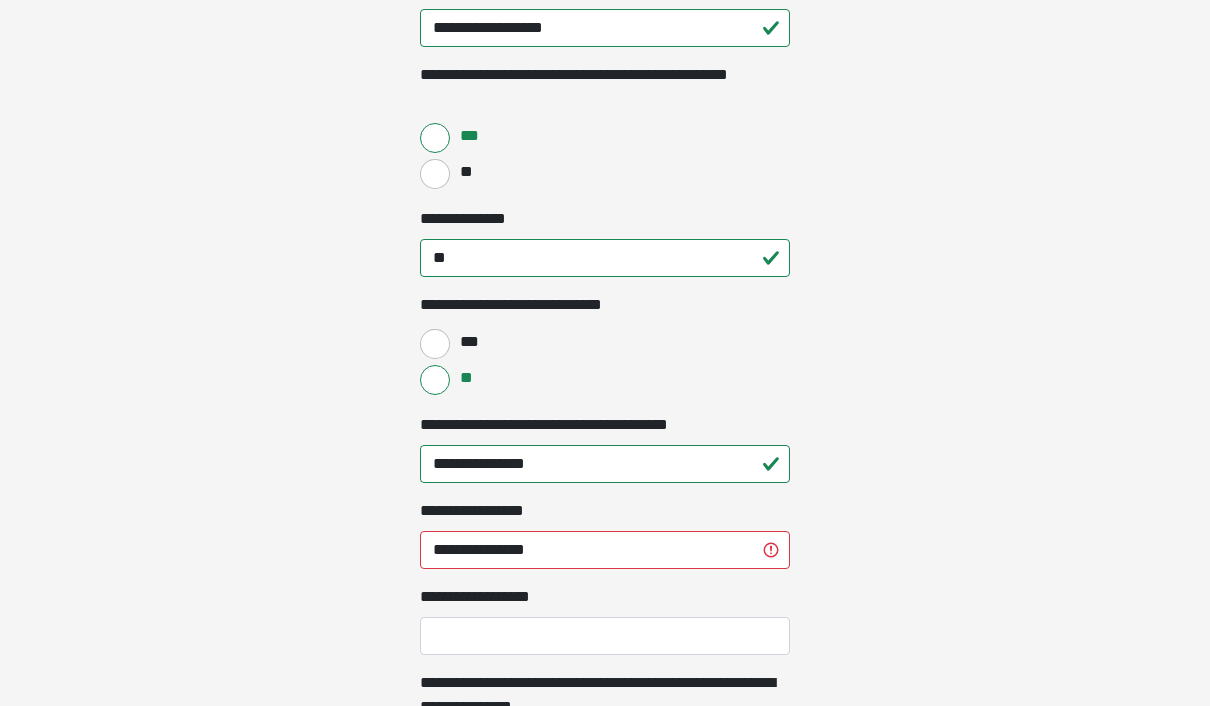 click on "**********" at bounding box center [605, 636] 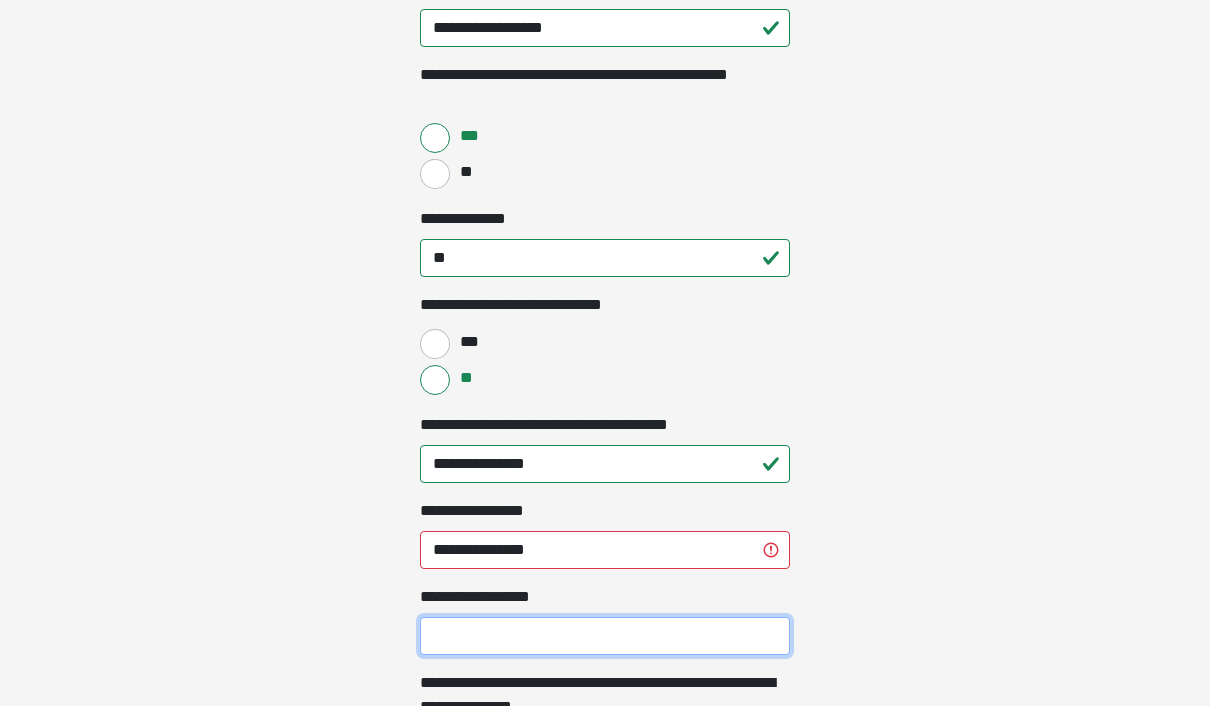 scroll, scrollTop: 1220, scrollLeft: 0, axis: vertical 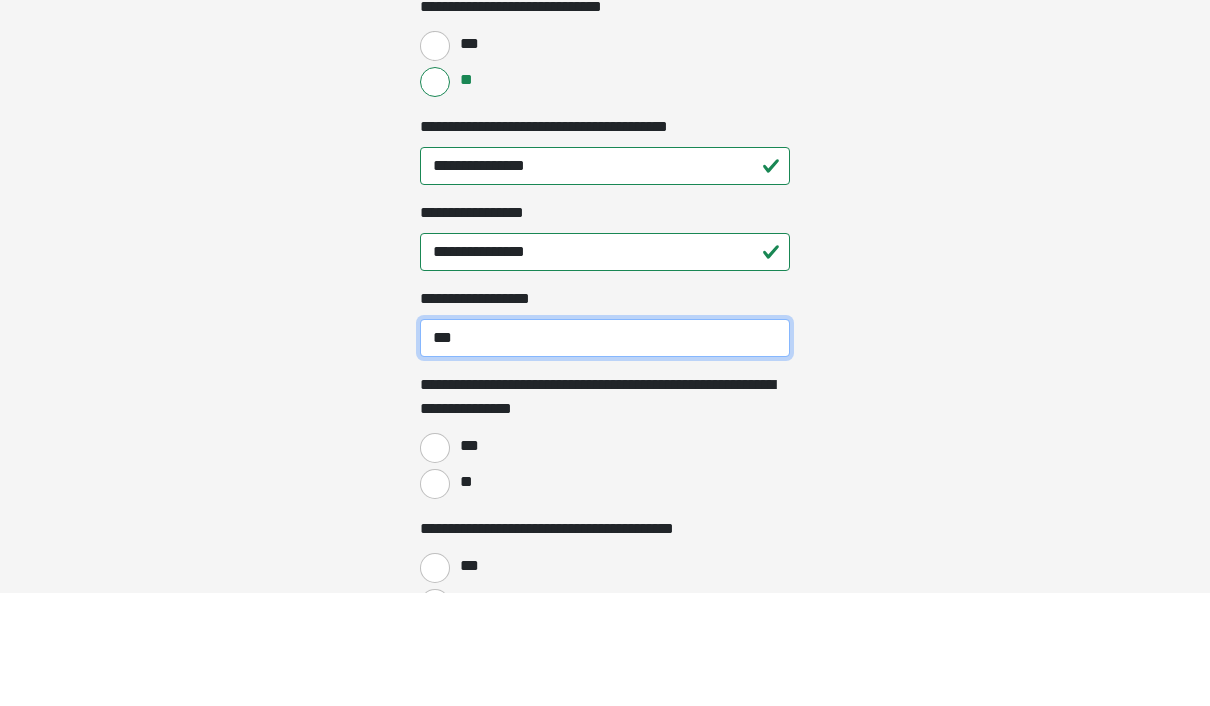 type on "***" 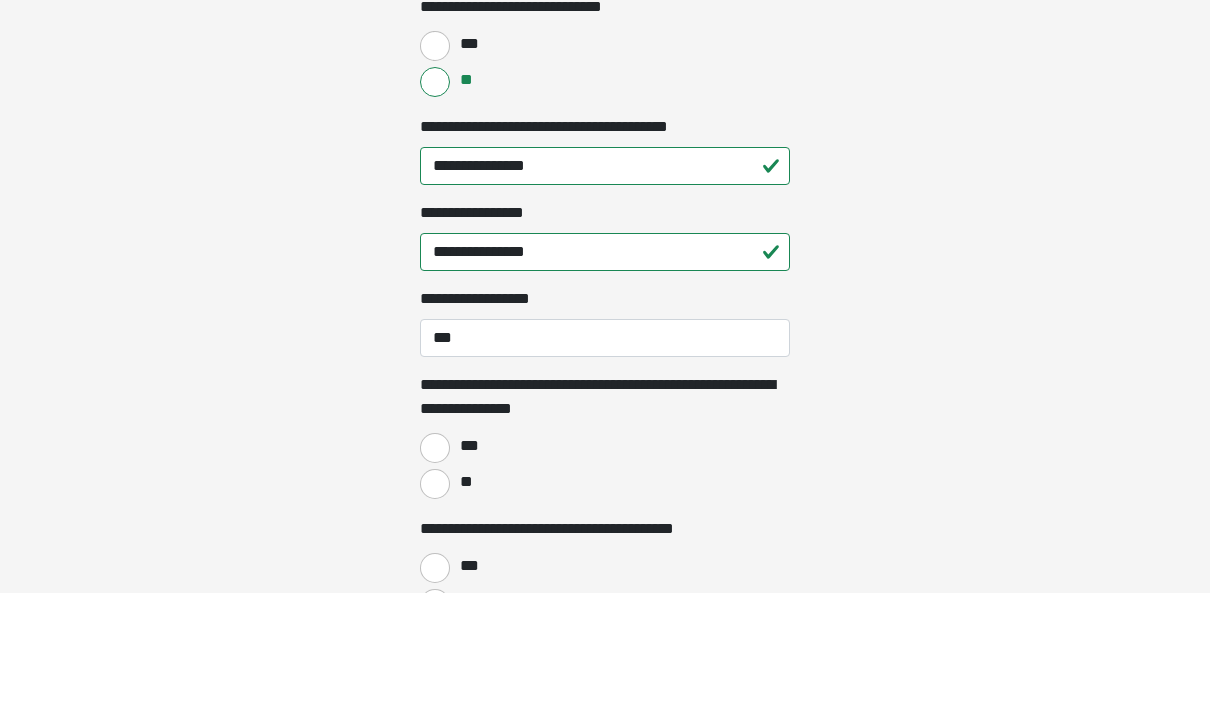 click on "***" at bounding box center [468, 559] 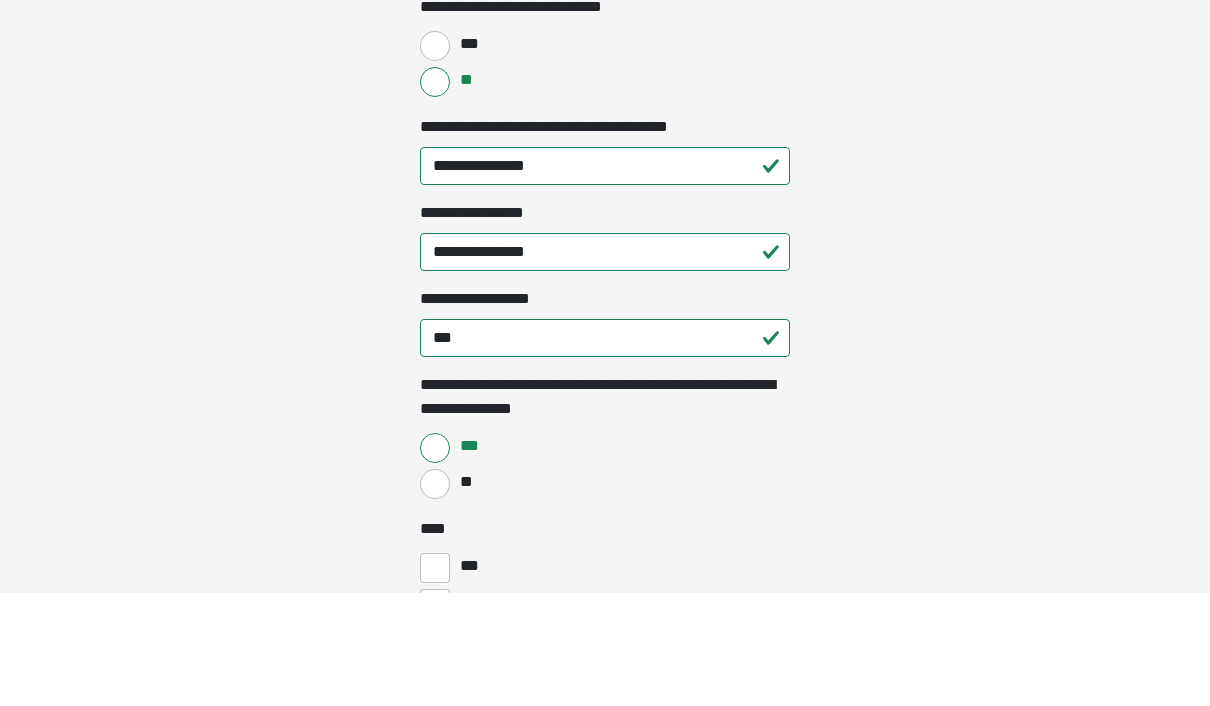 scroll, scrollTop: 1333, scrollLeft: 0, axis: vertical 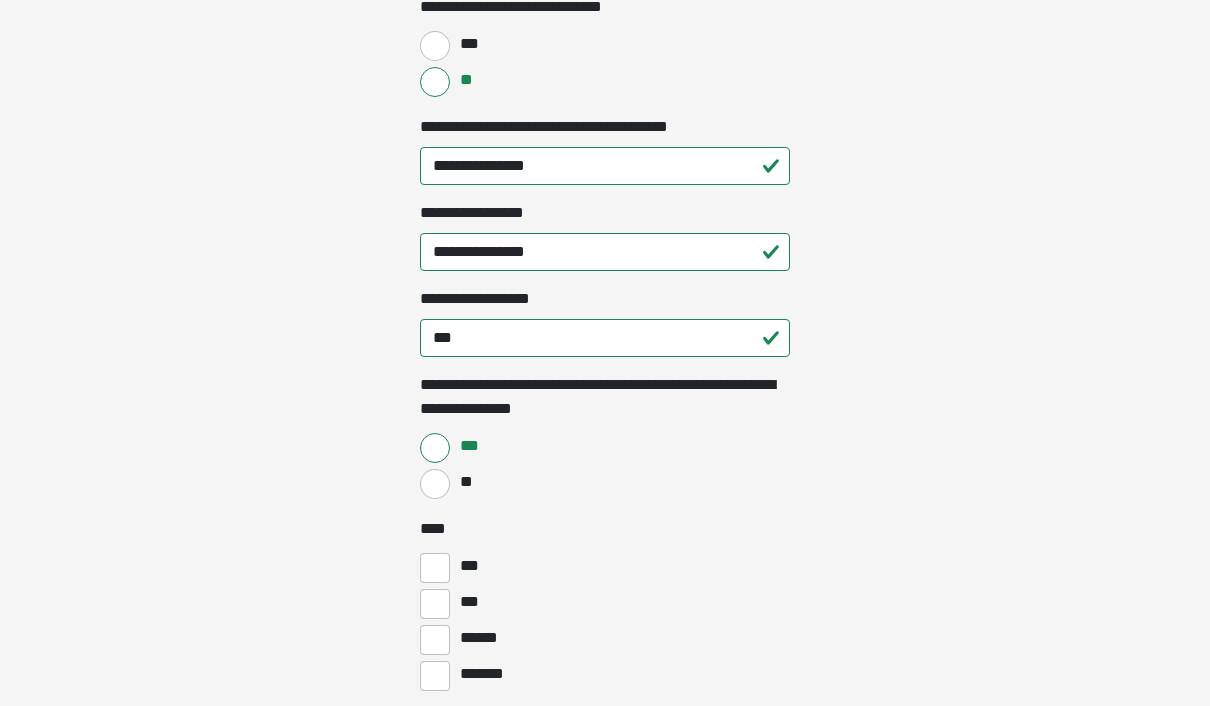click on "***" at bounding box center [435, 568] 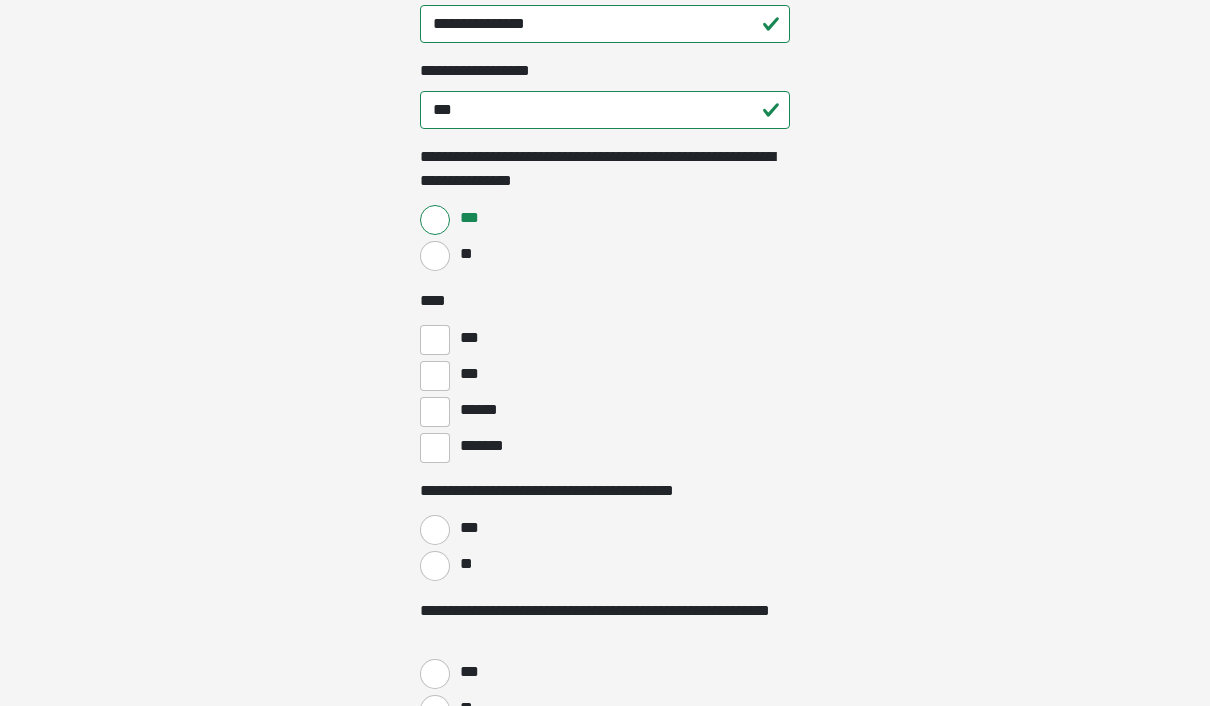 scroll, scrollTop: 1561, scrollLeft: 0, axis: vertical 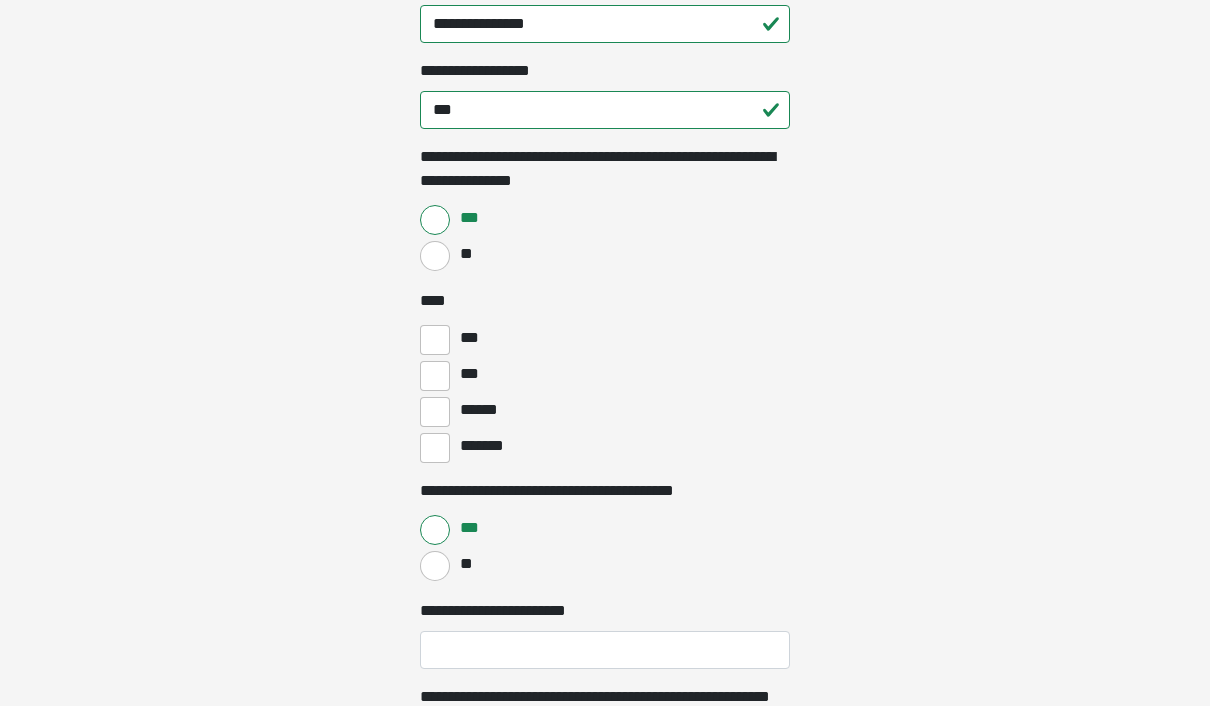 click on "**********" at bounding box center (605, 650) 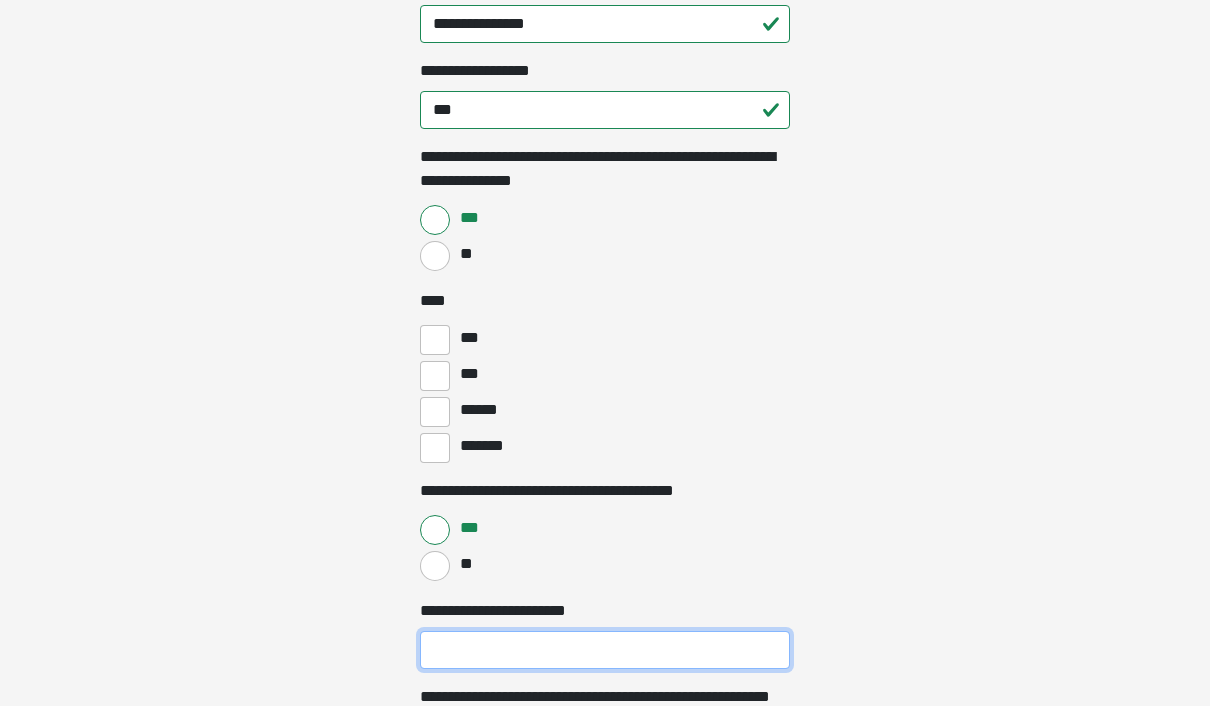 scroll, scrollTop: 1560, scrollLeft: 0, axis: vertical 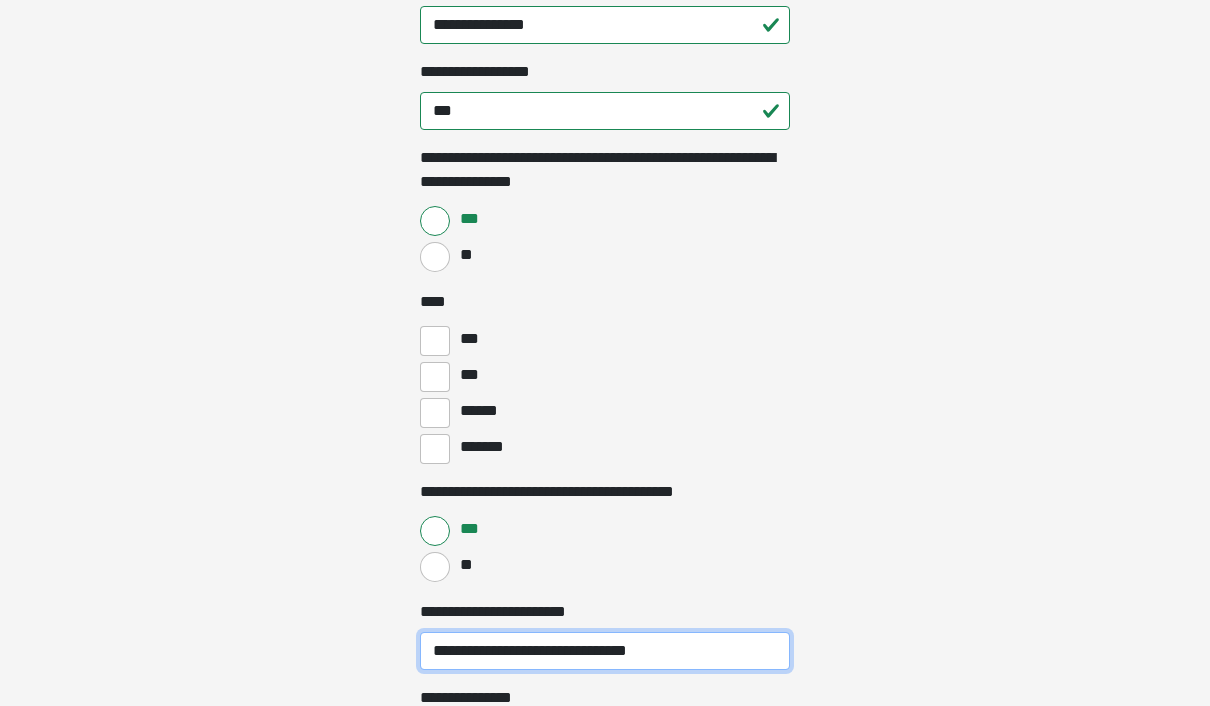 click on "**********" at bounding box center (605, 651) 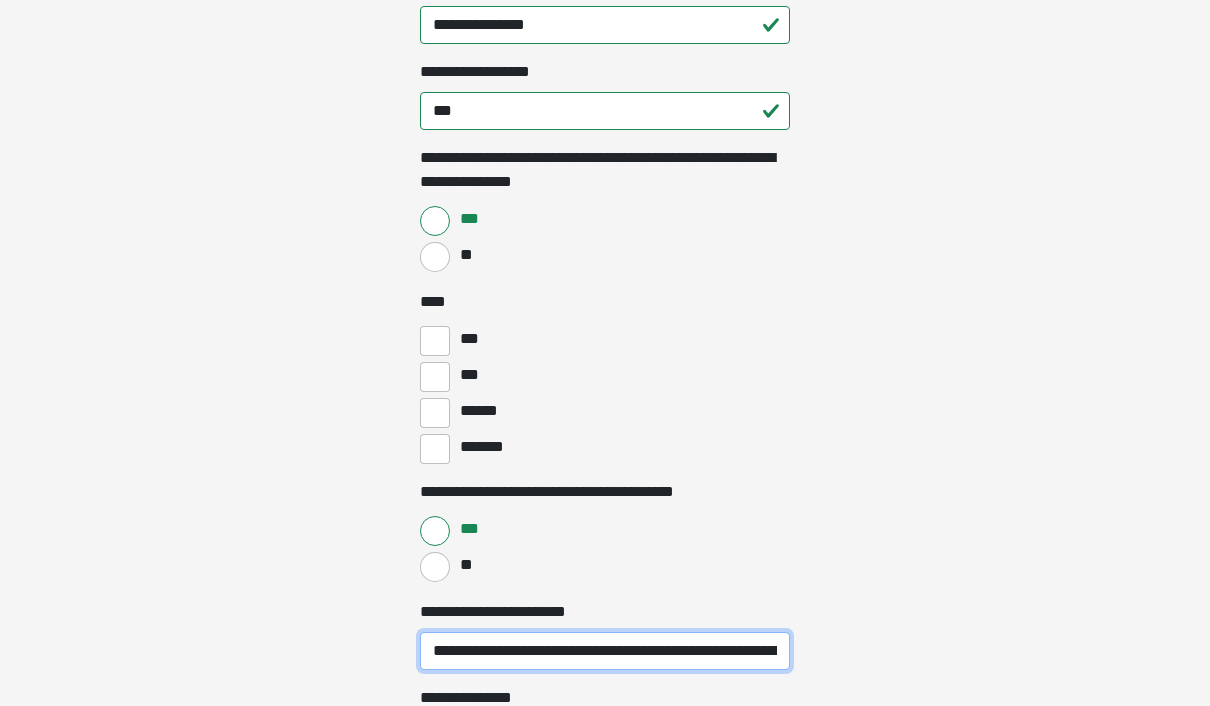 click on "**********" at bounding box center (605, 651) 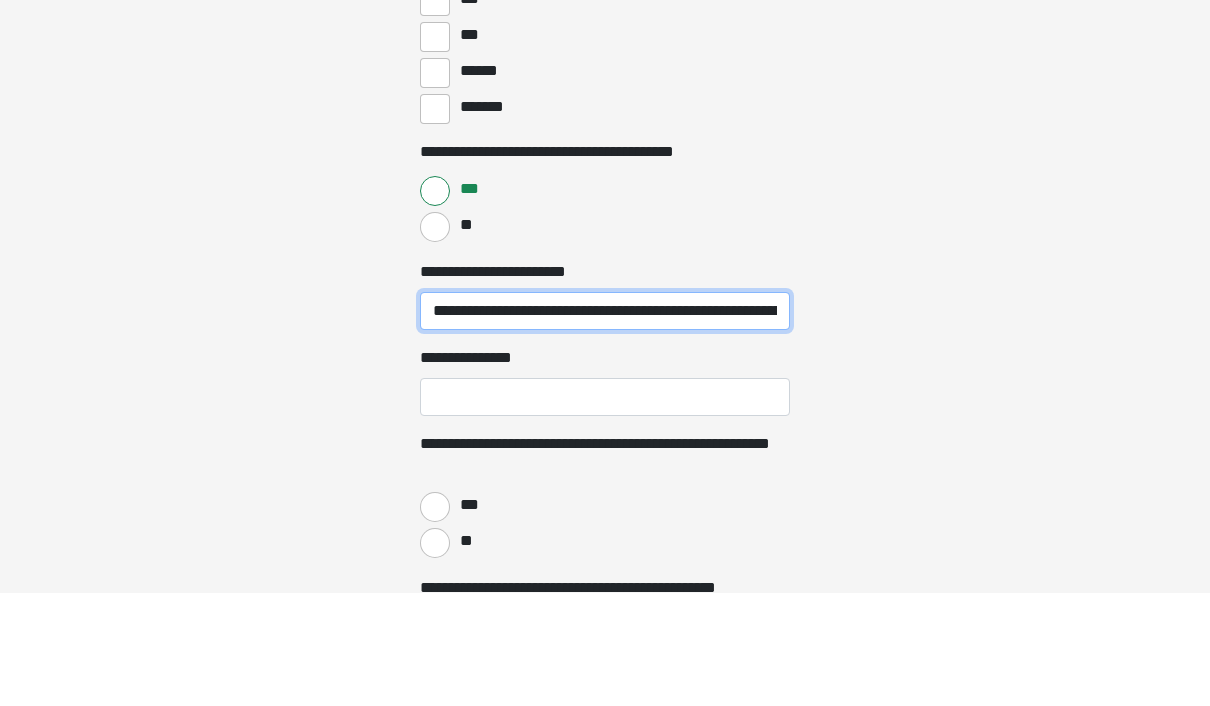 scroll, scrollTop: 1810, scrollLeft: 0, axis: vertical 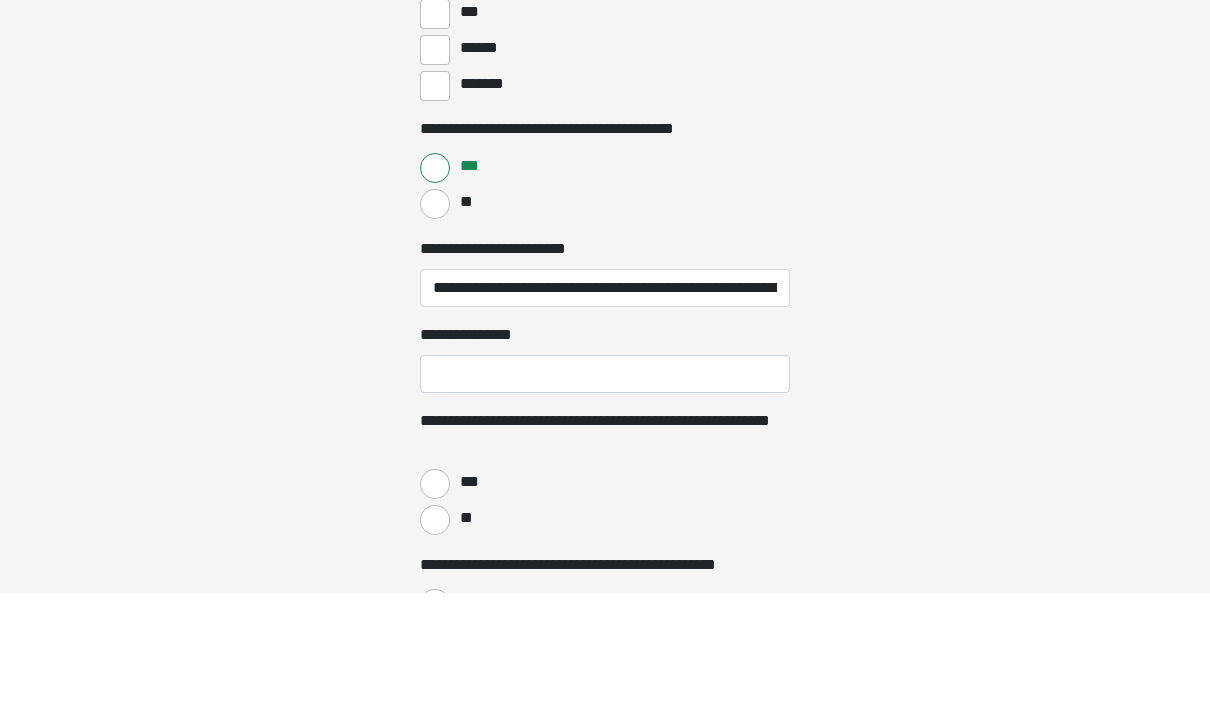 click on "**********" at bounding box center (605, 487) 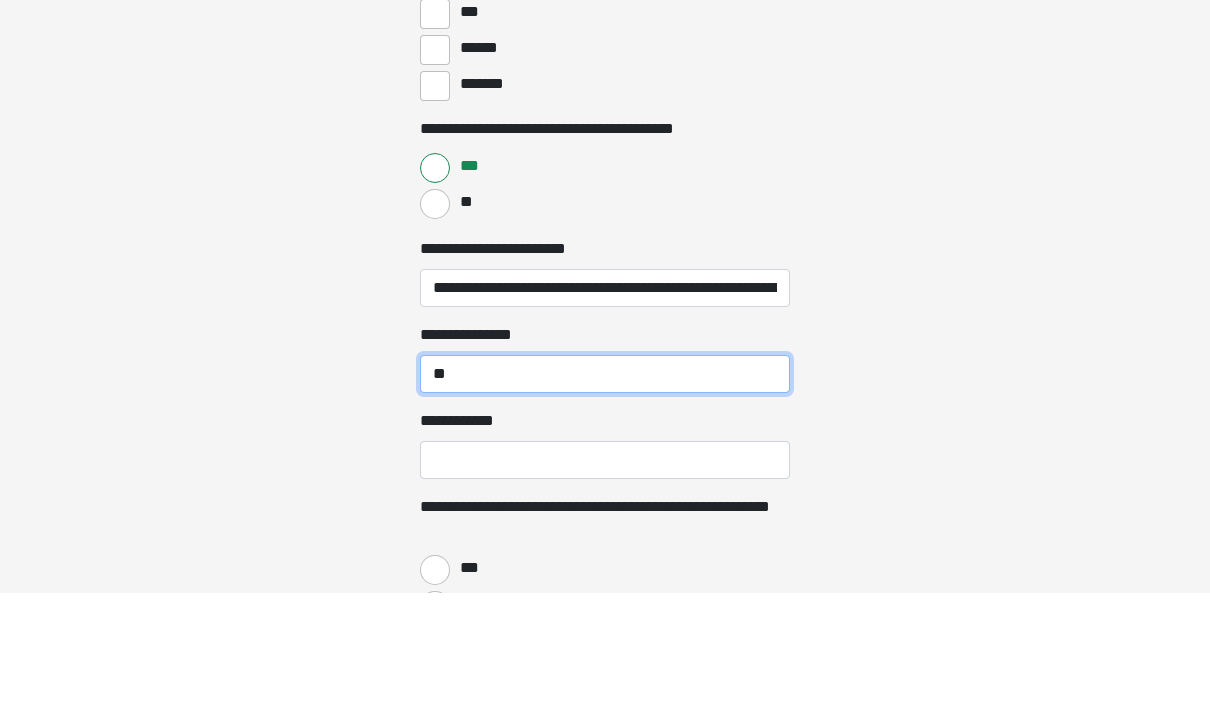 type on "*" 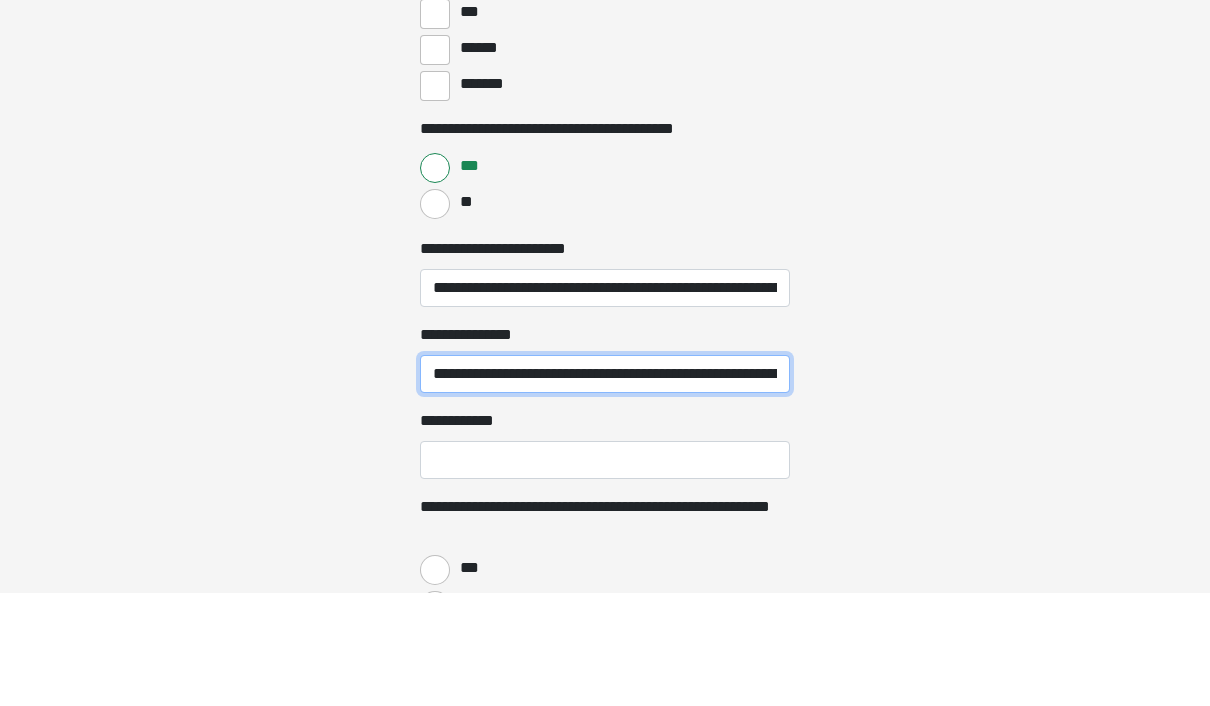 type on "**********" 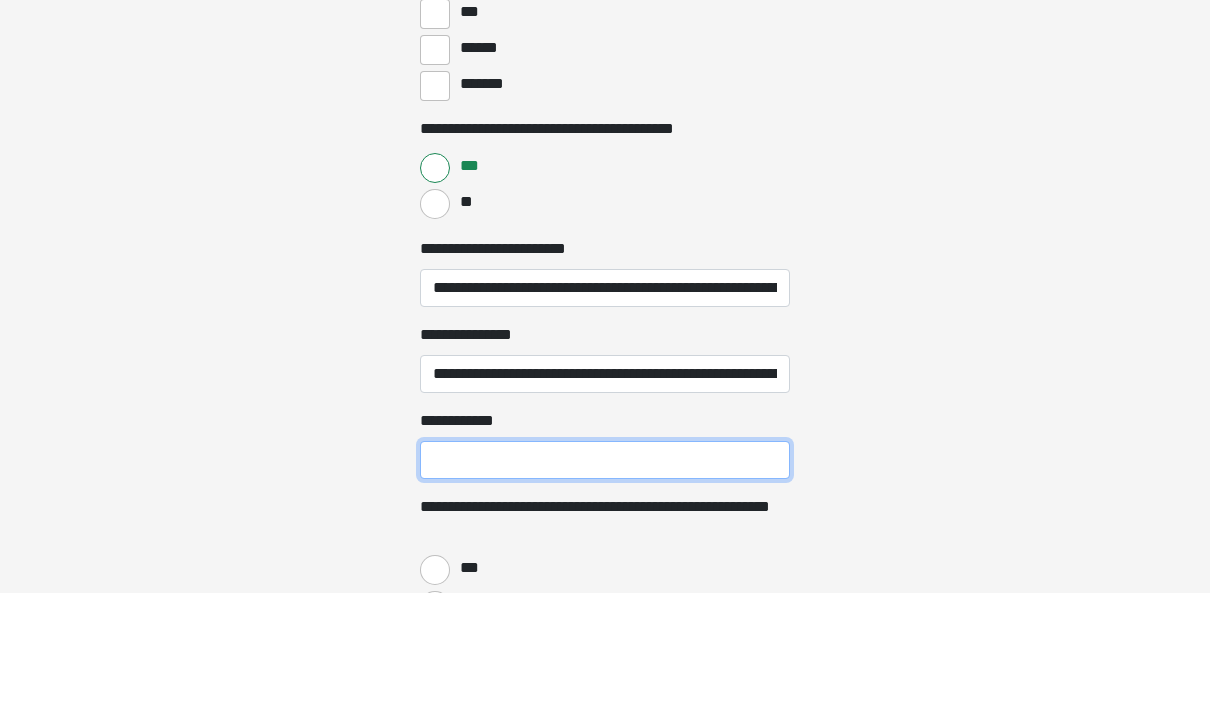 click on "**********" at bounding box center [605, 573] 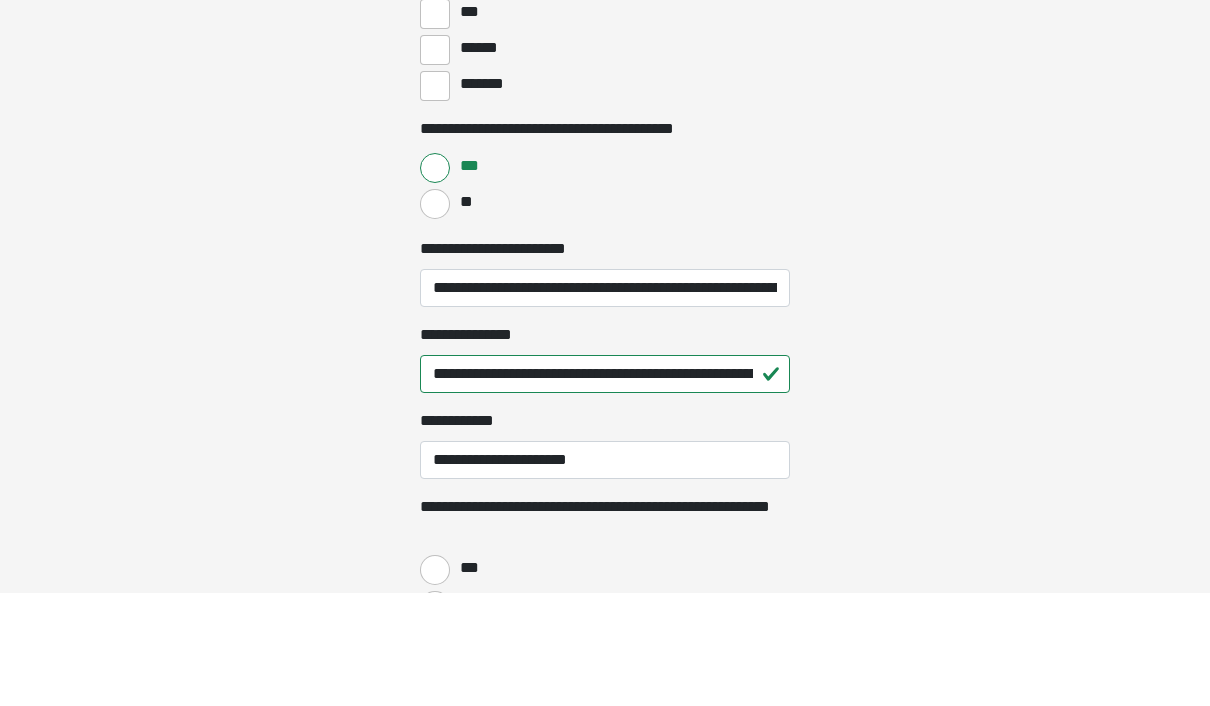 click on "**********" at bounding box center (605, 401) 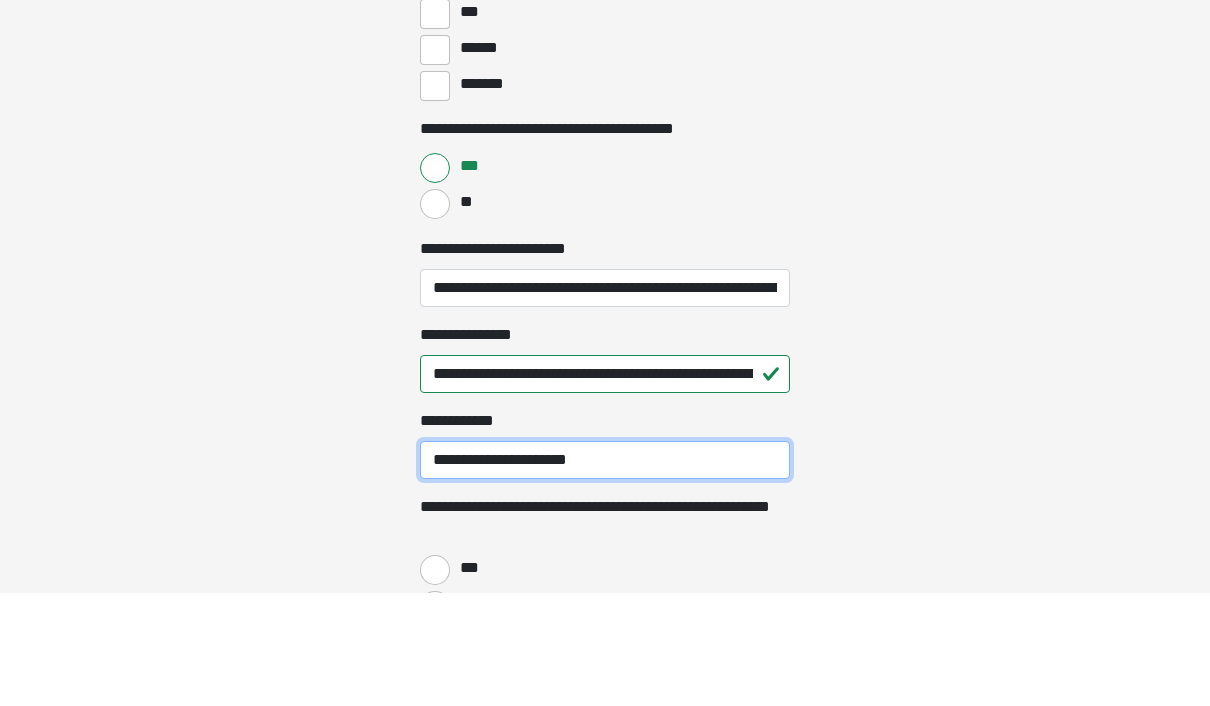 click on "**********" at bounding box center (605, 573) 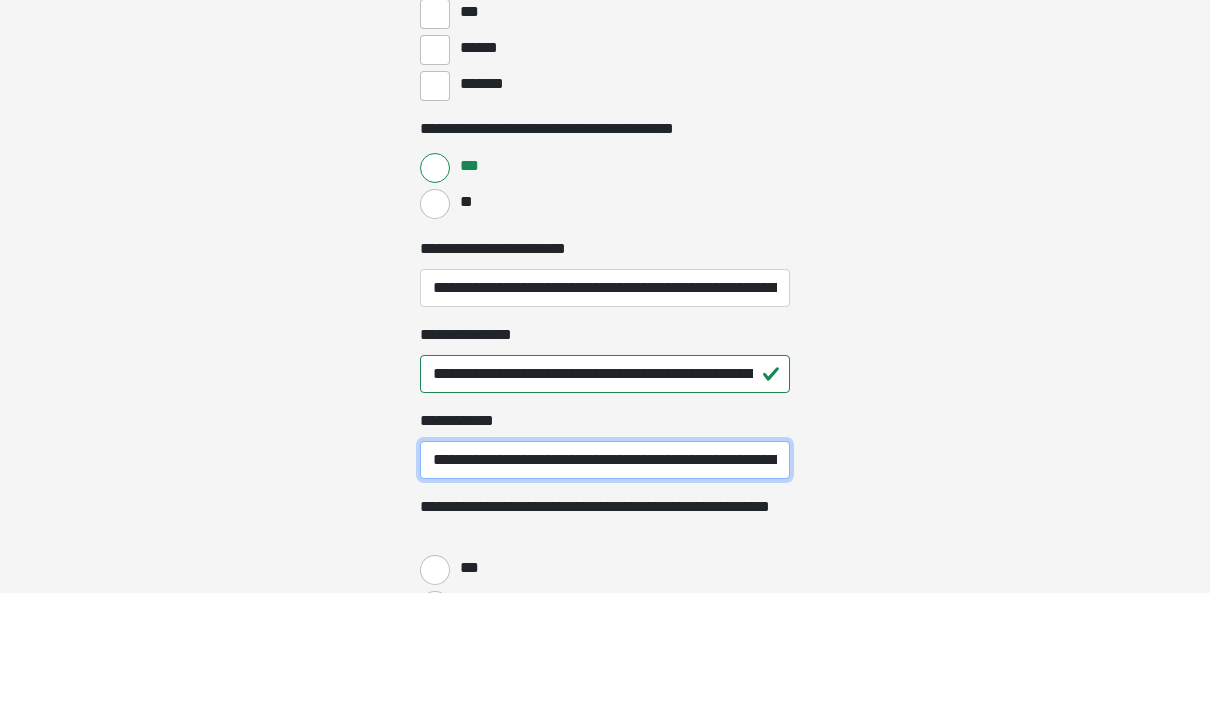 type on "**********" 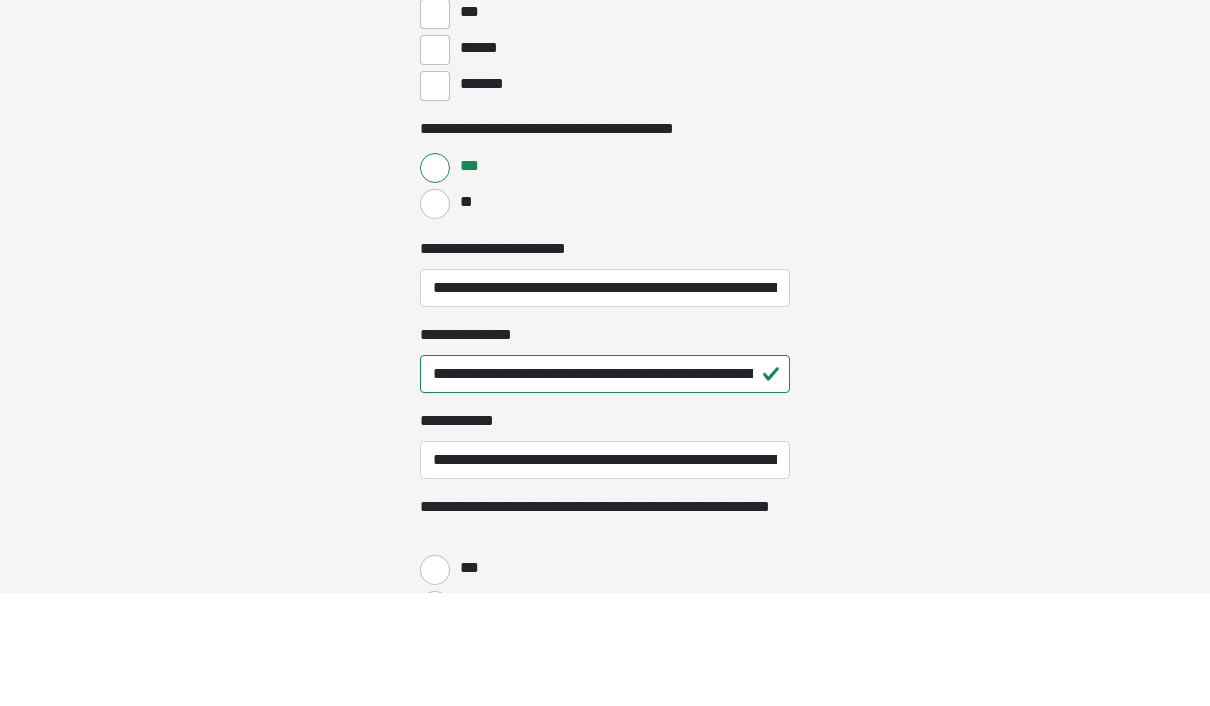 click on "***" at bounding box center (435, 683) 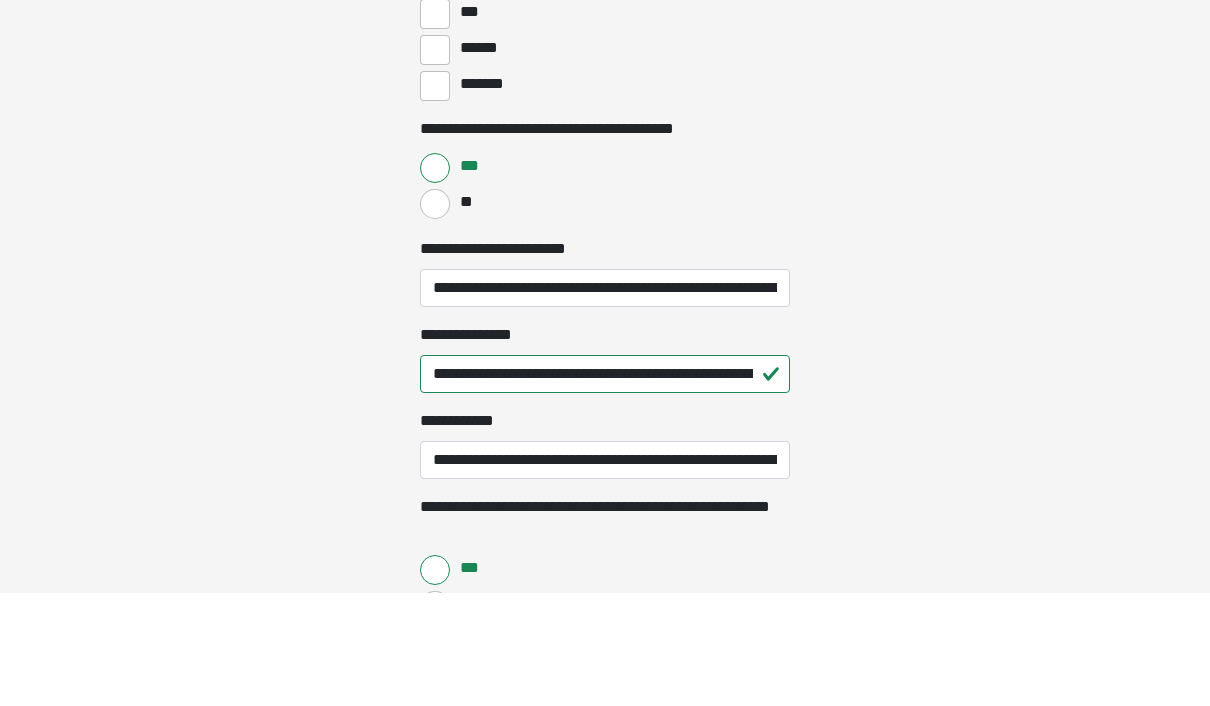 scroll, scrollTop: 1923, scrollLeft: 0, axis: vertical 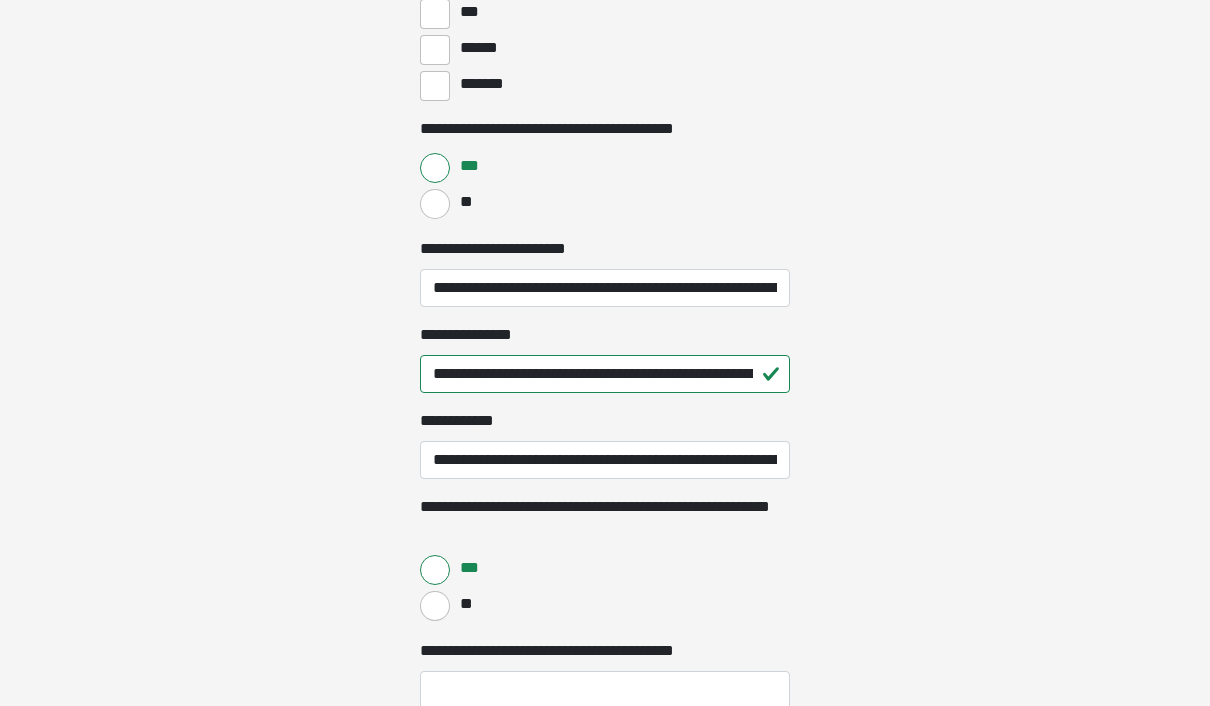 click on "**********" at bounding box center (605, 690) 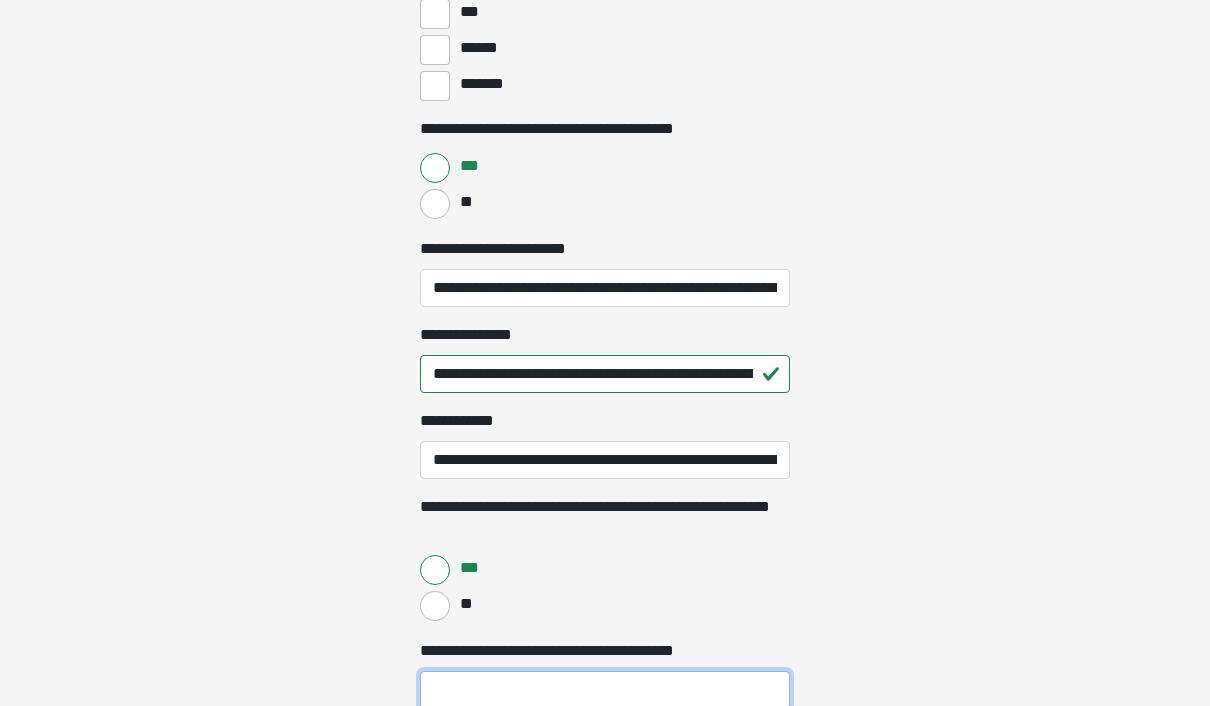 scroll, scrollTop: 2129, scrollLeft: 0, axis: vertical 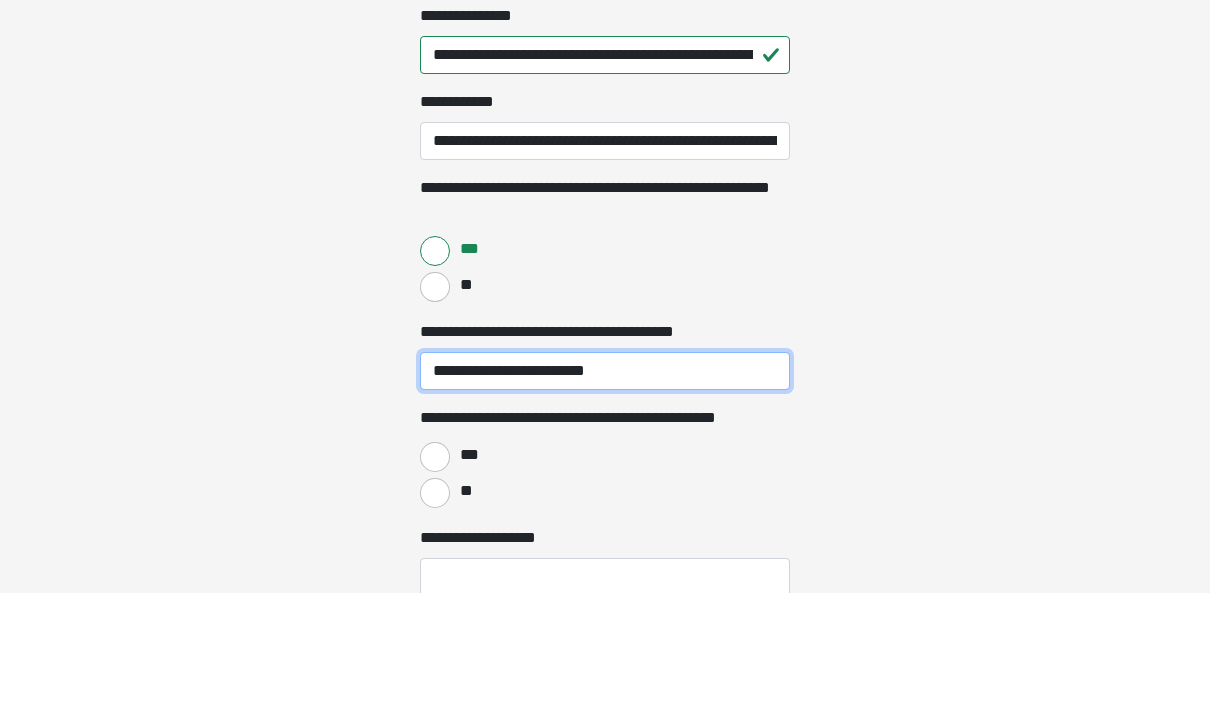 type on "**********" 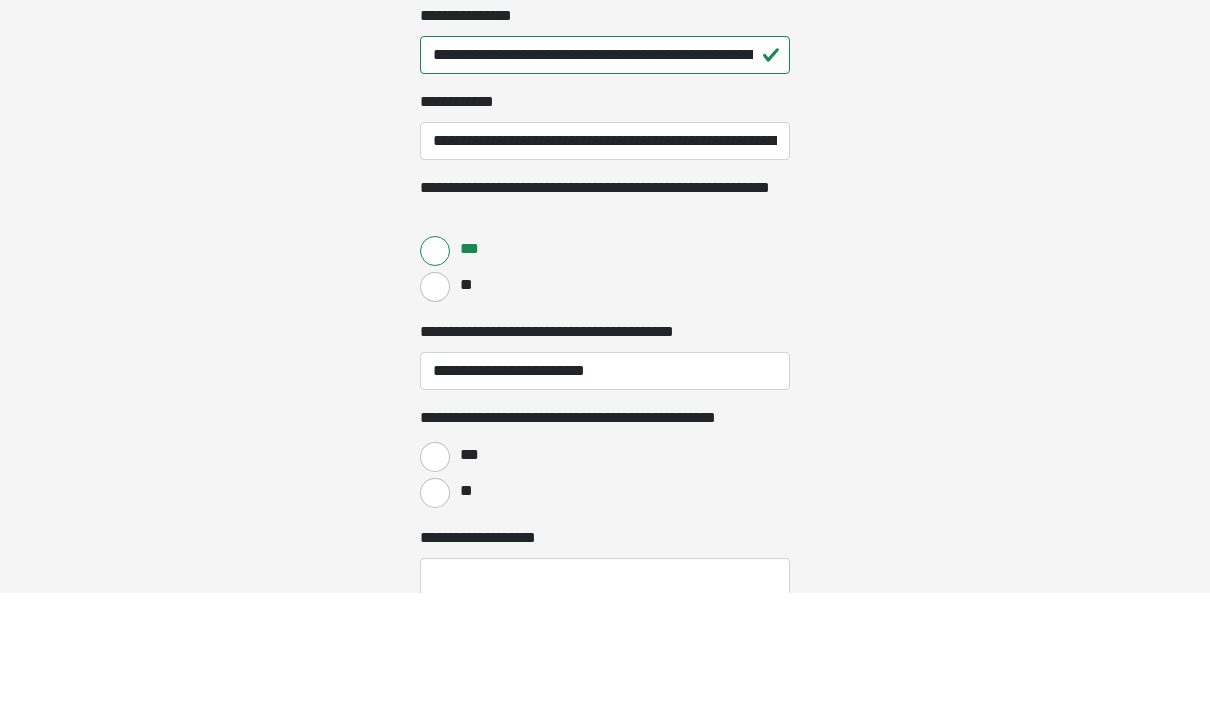 click on "***" at bounding box center [435, 570] 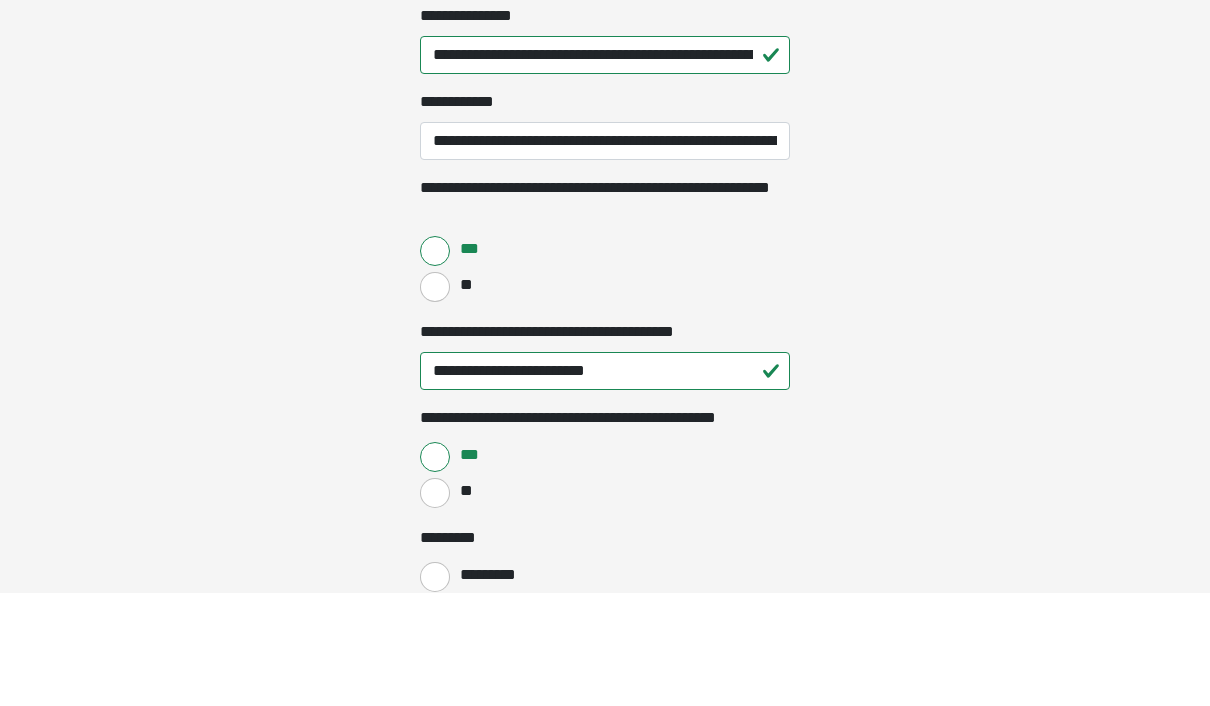 scroll, scrollTop: 2242, scrollLeft: 0, axis: vertical 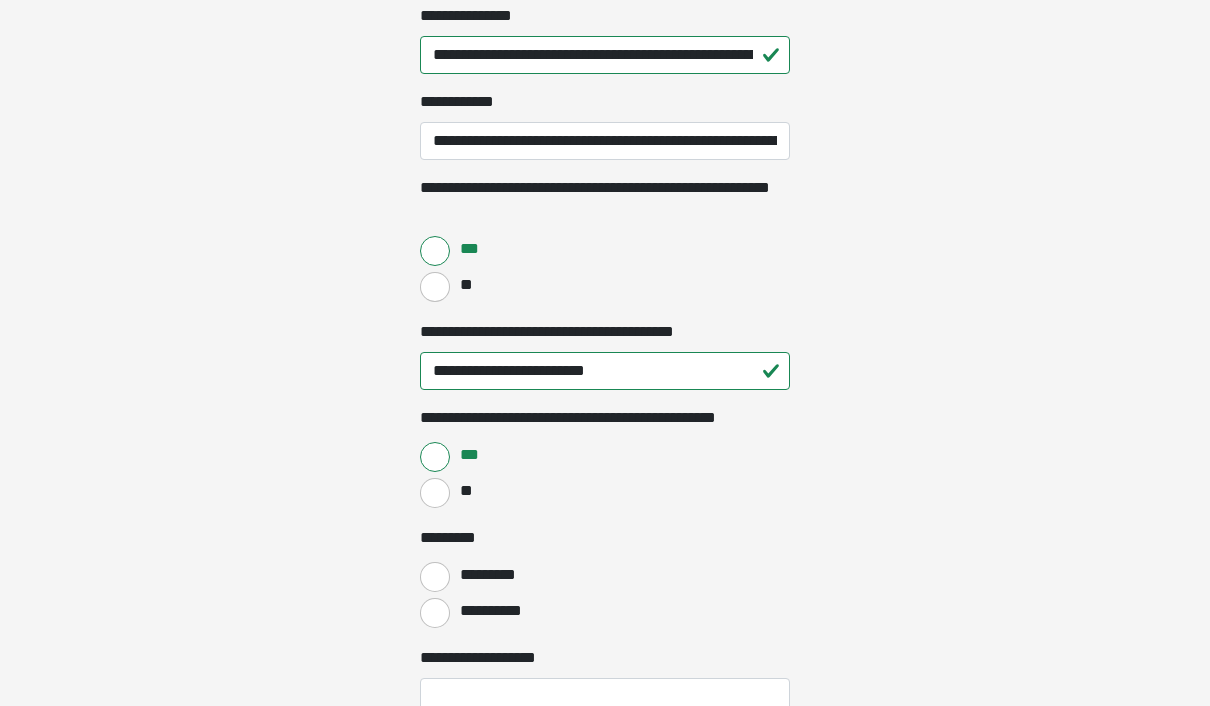 click on "*********" at bounding box center [435, 577] 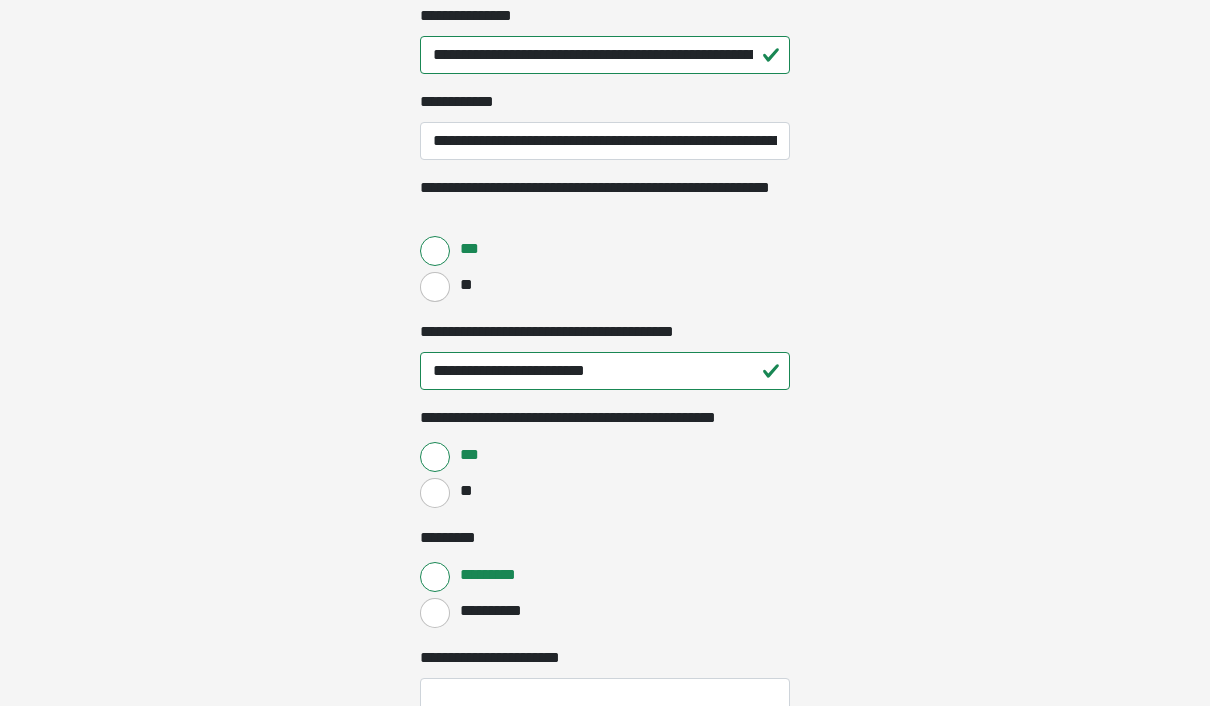 click on "**********" at bounding box center (435, 613) 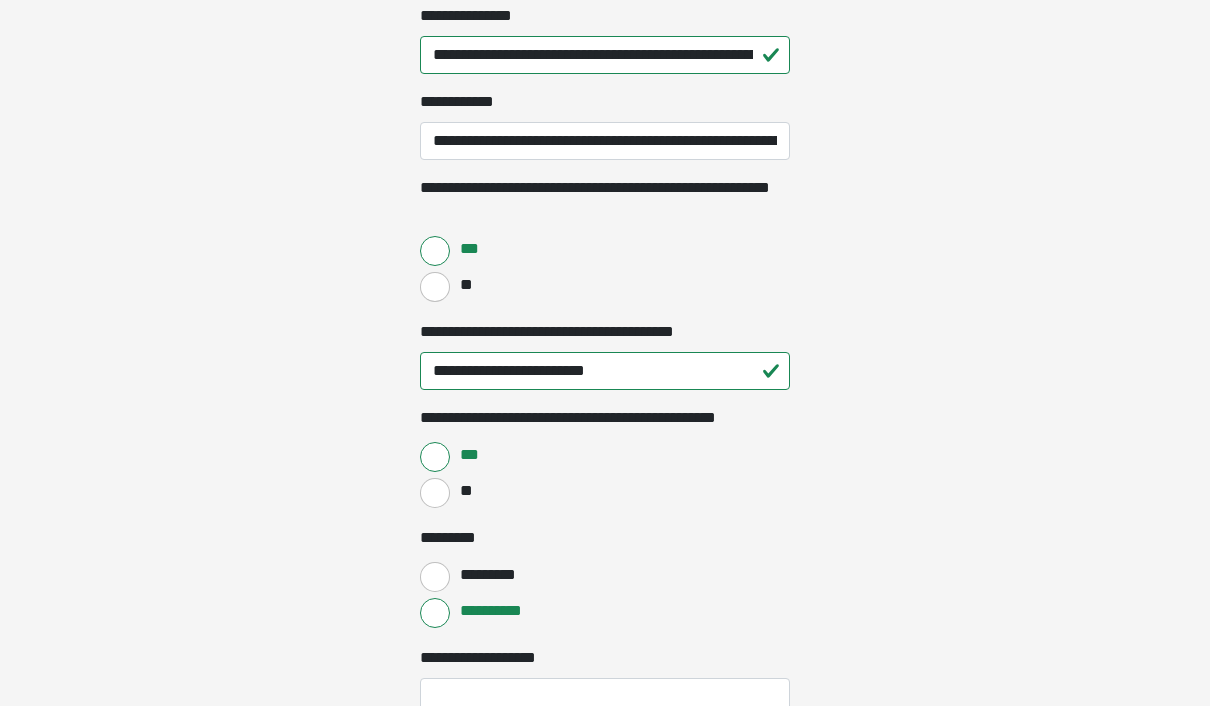 click on "*********" at bounding box center (435, 577) 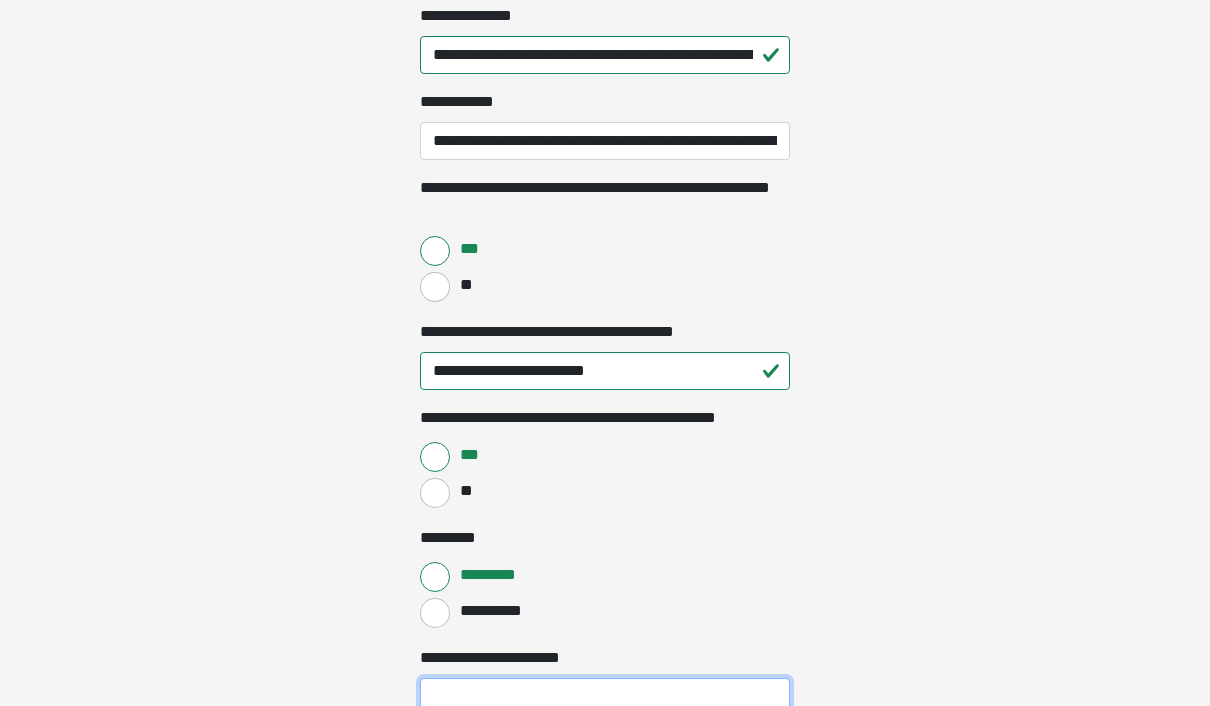 click on "**********" at bounding box center [605, 697] 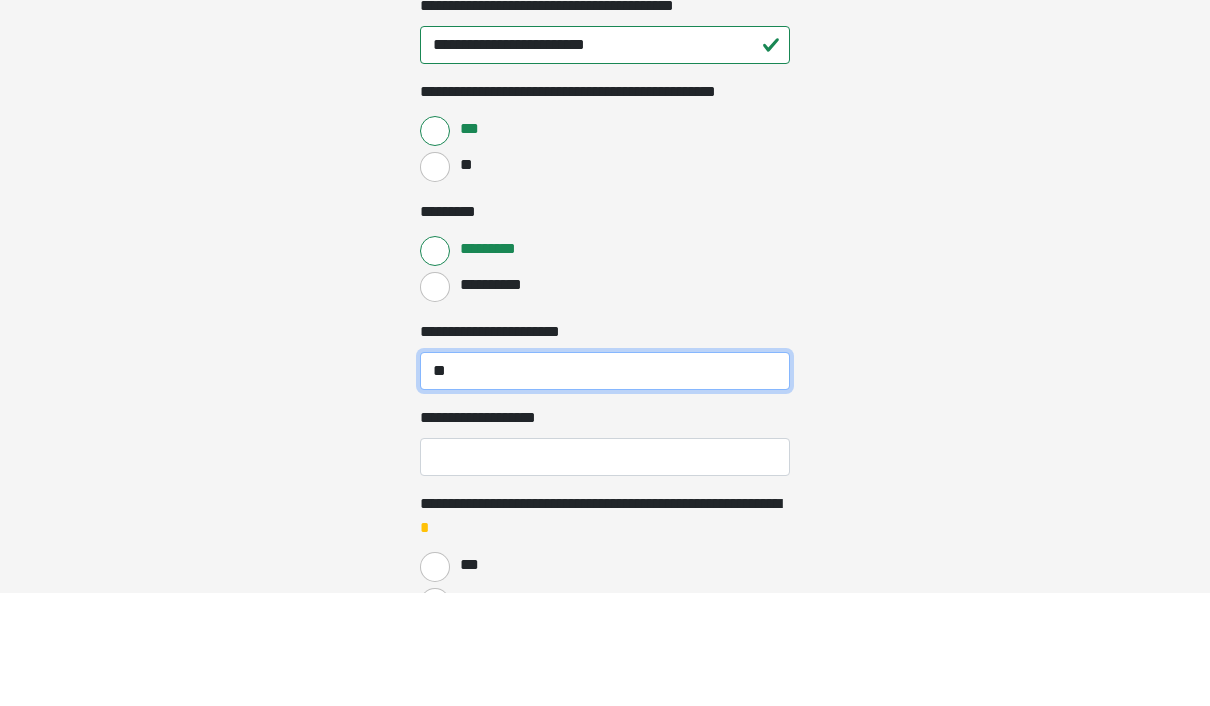 type on "*" 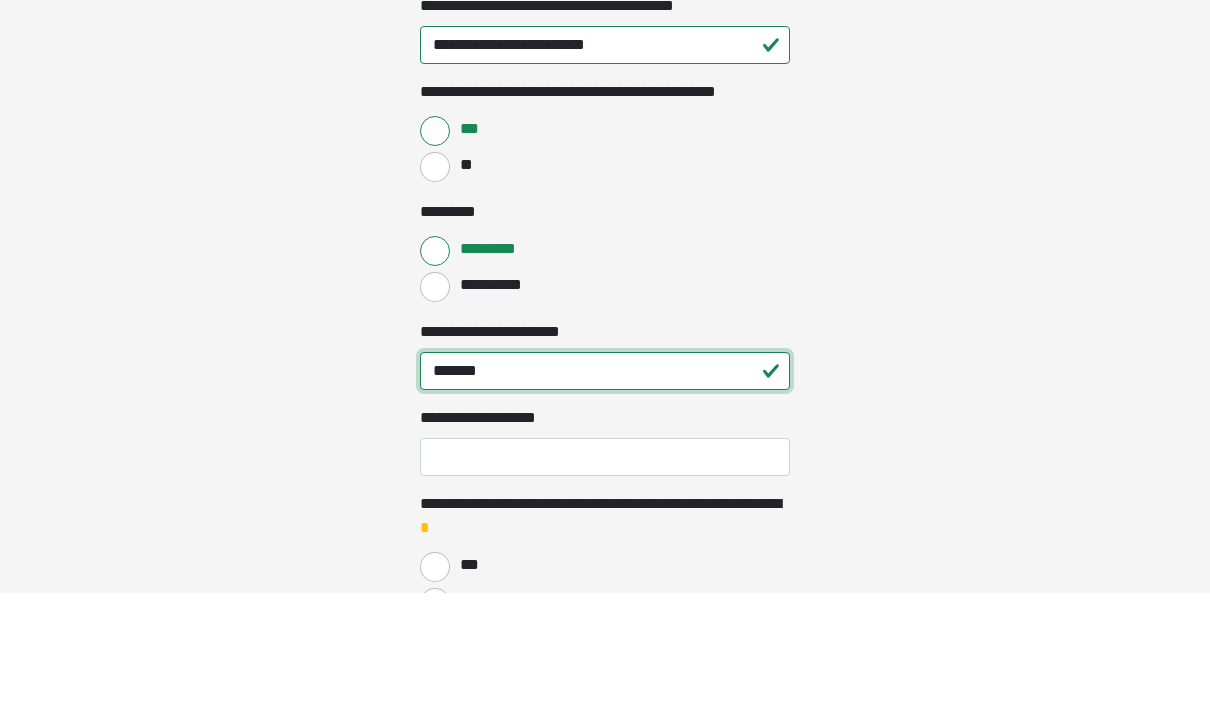 type on "*******" 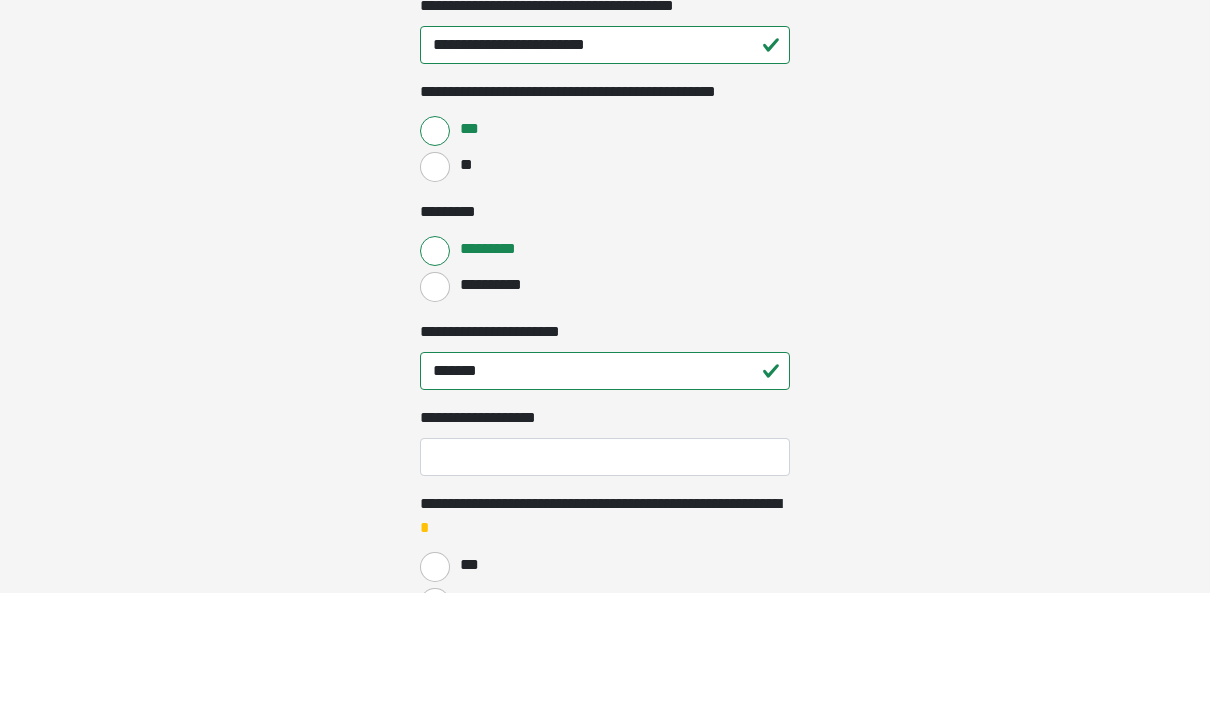 click on "**********" at bounding box center (605, 570) 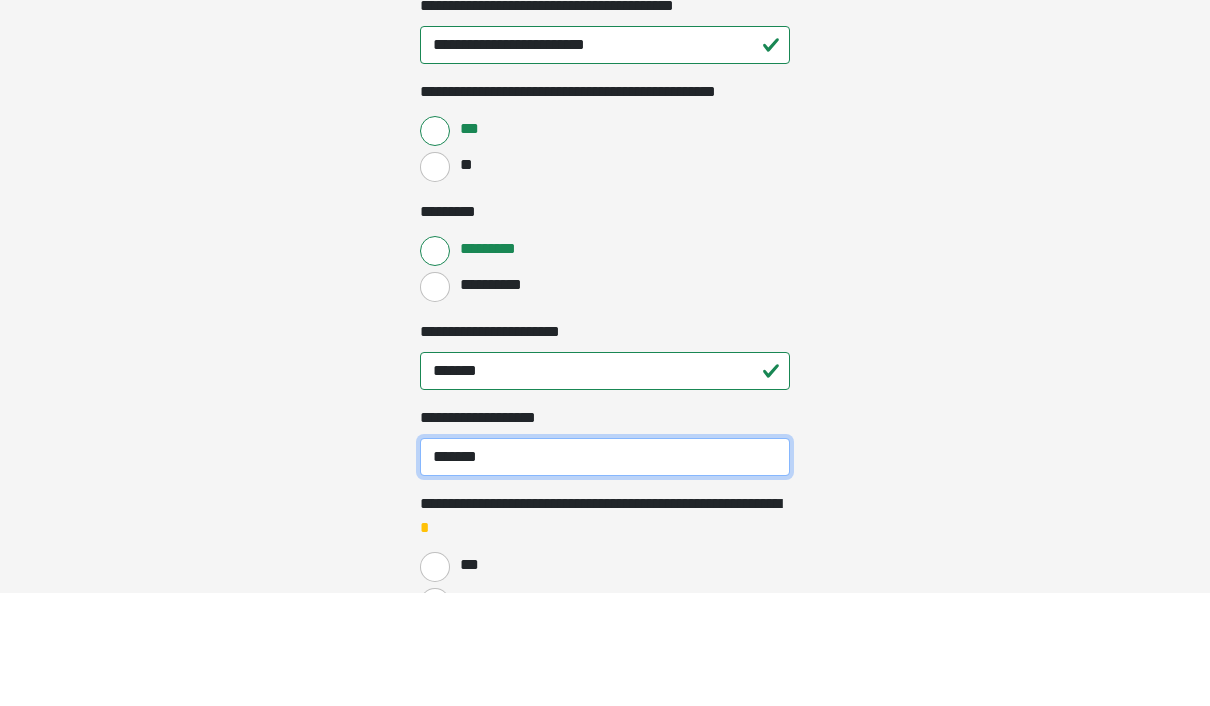 type on "*******" 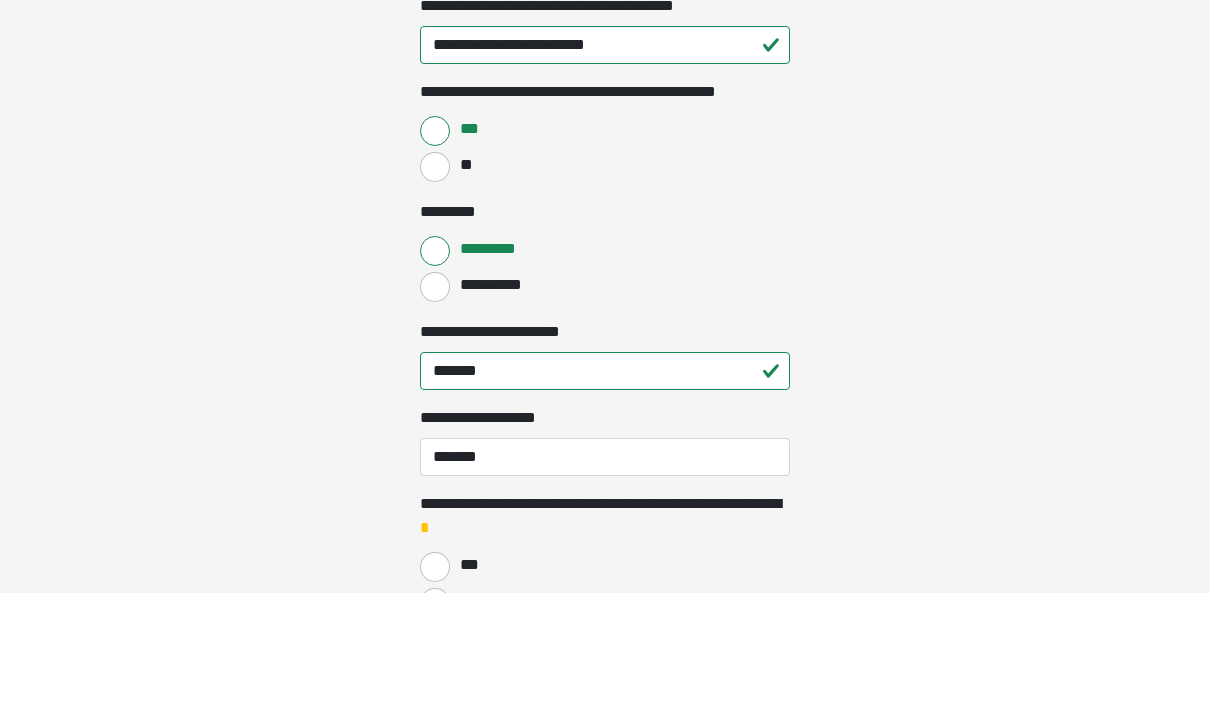 click on "**" at bounding box center [435, 716] 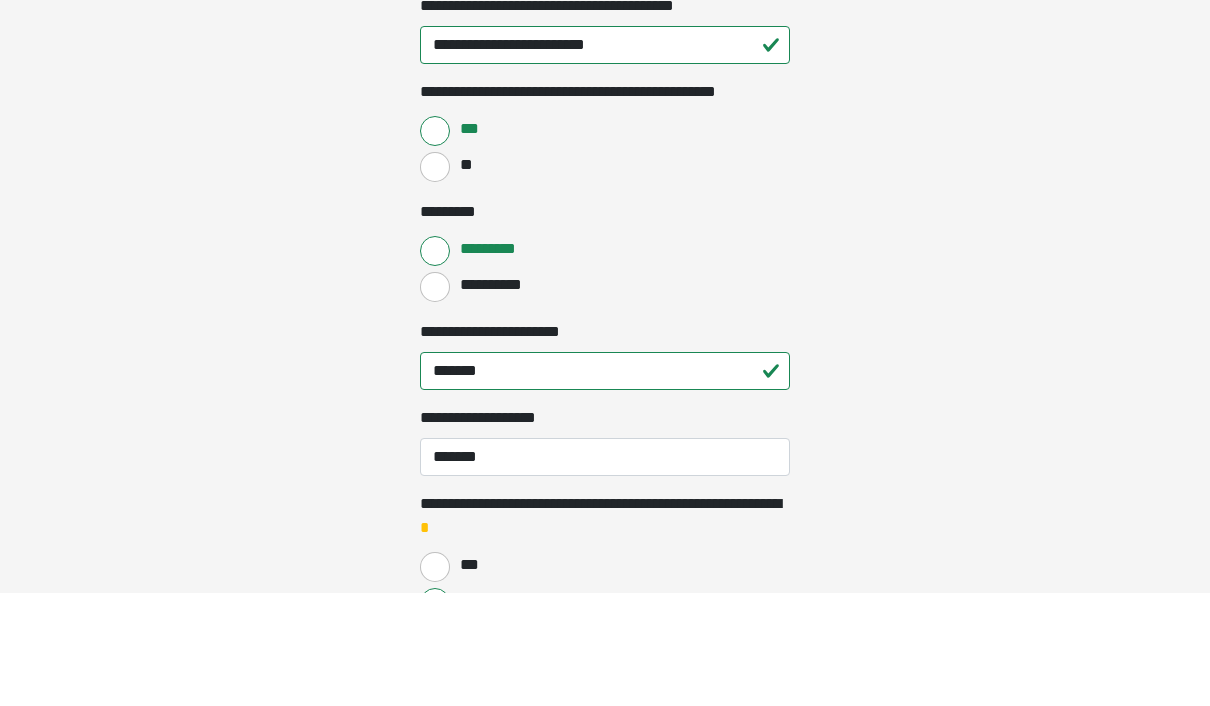 scroll, scrollTop: 2568, scrollLeft: 0, axis: vertical 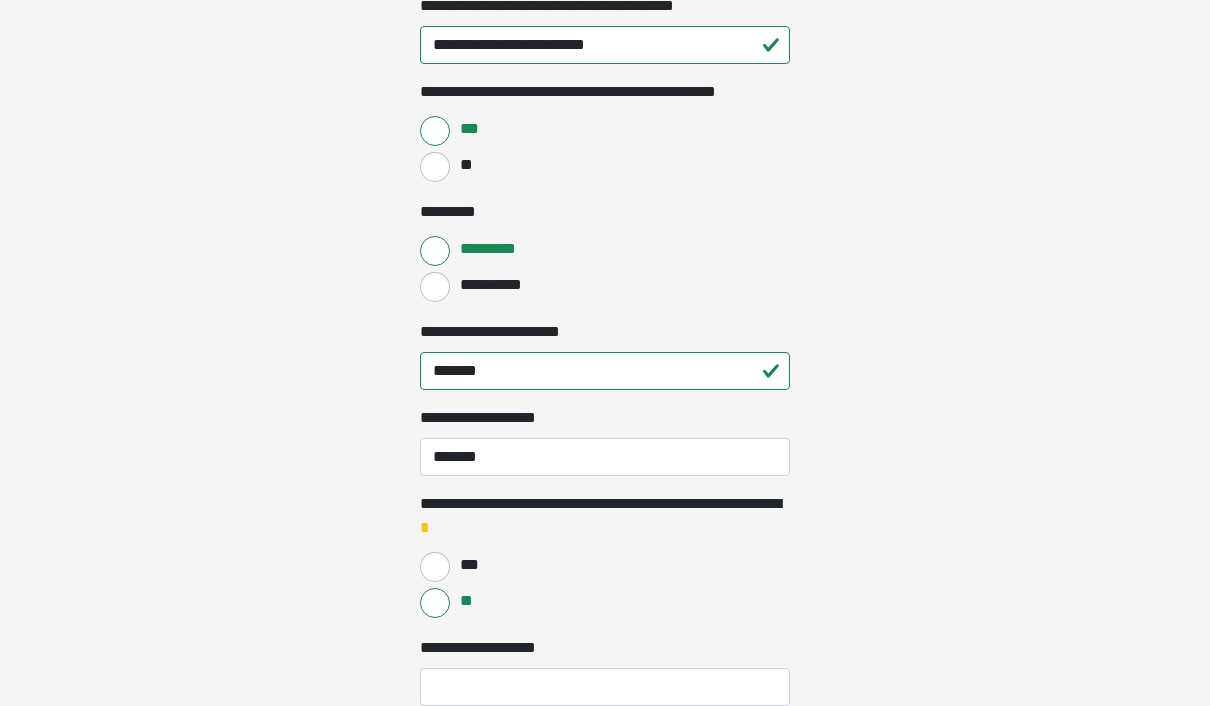 click on "***" at bounding box center (435, 567) 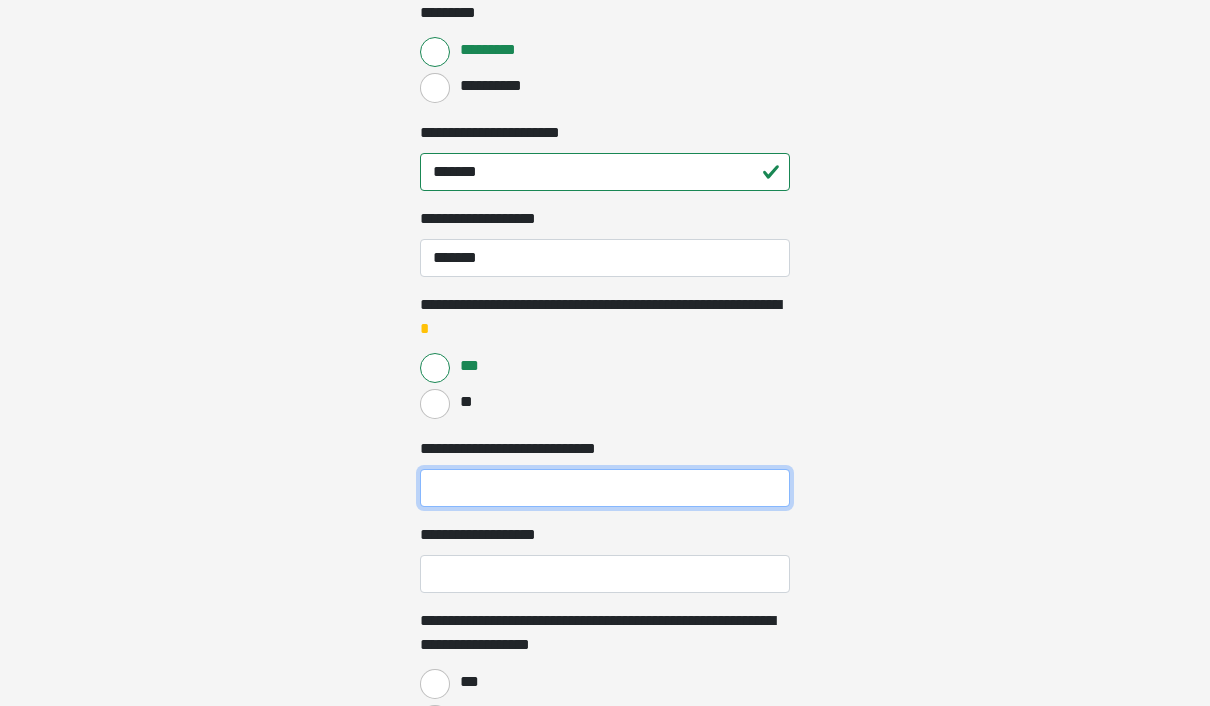 click on "**********" at bounding box center (605, 489) 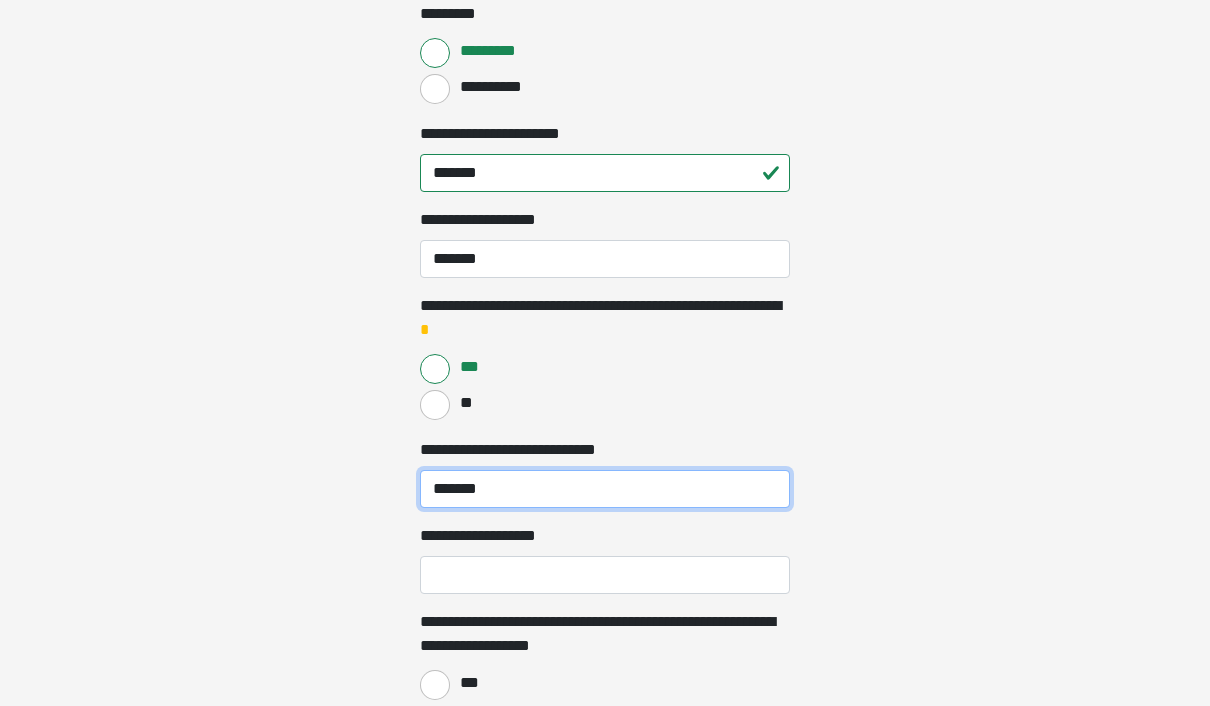 type on "*******" 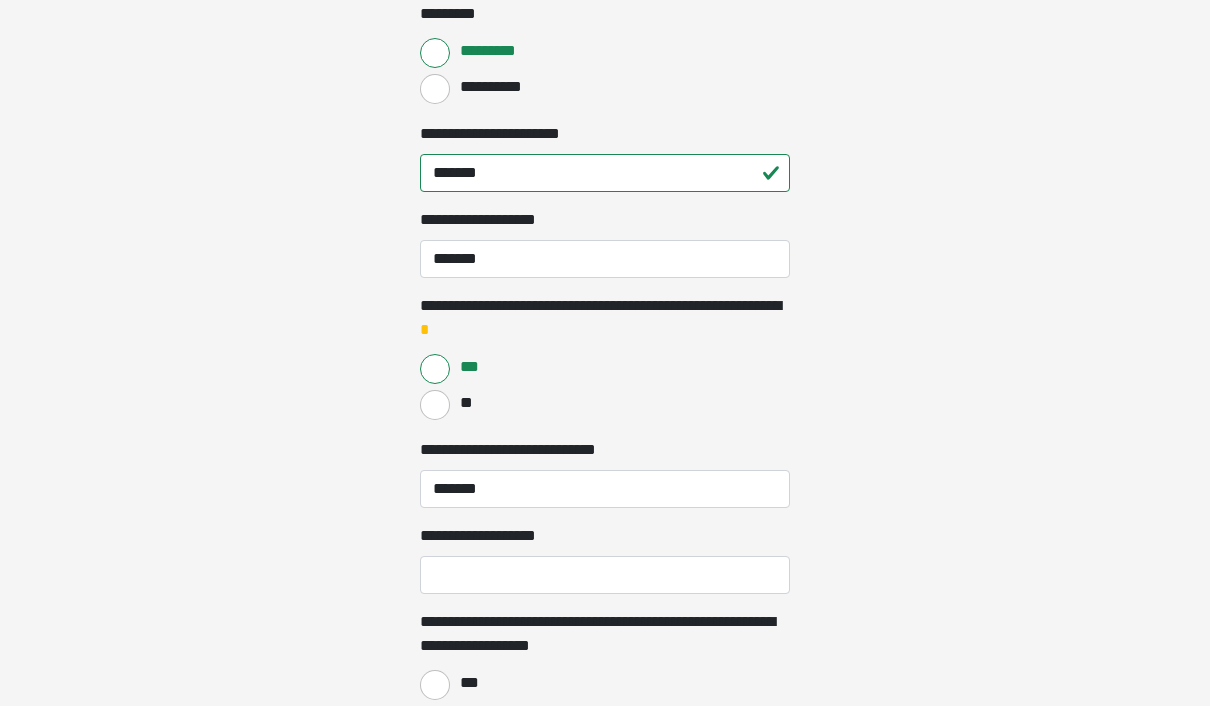 click on "**********" at bounding box center (605, 575) 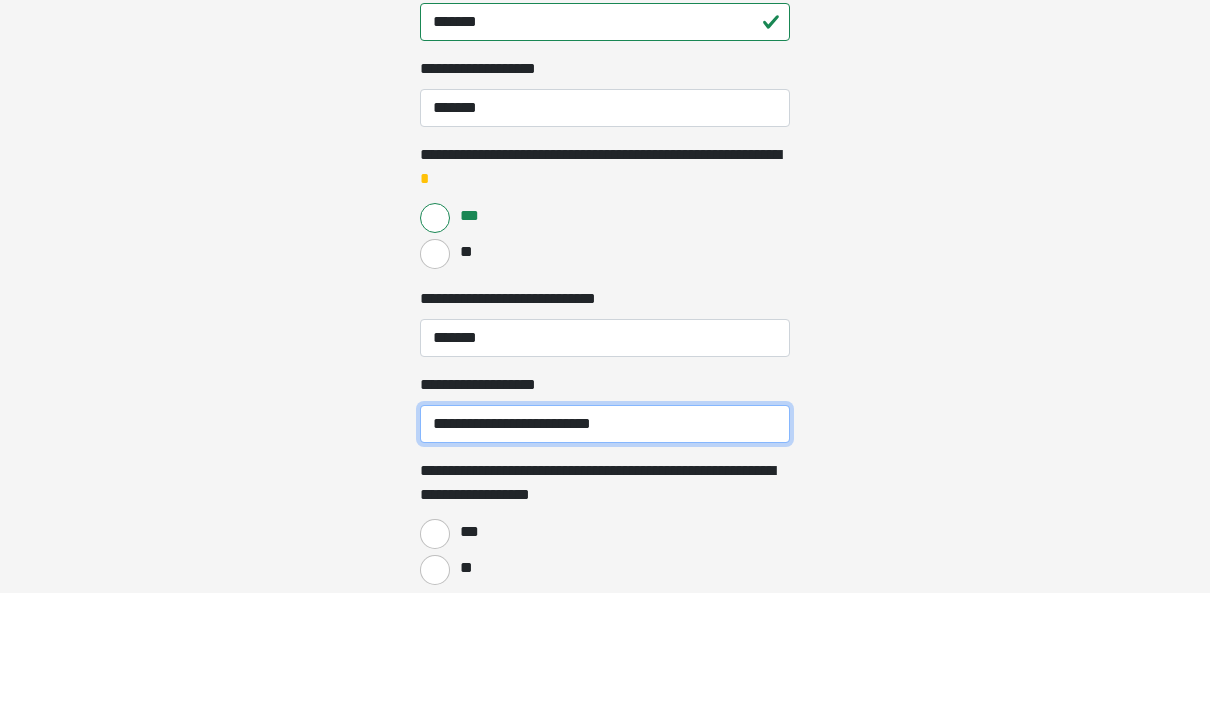 scroll, scrollTop: 2816, scrollLeft: 0, axis: vertical 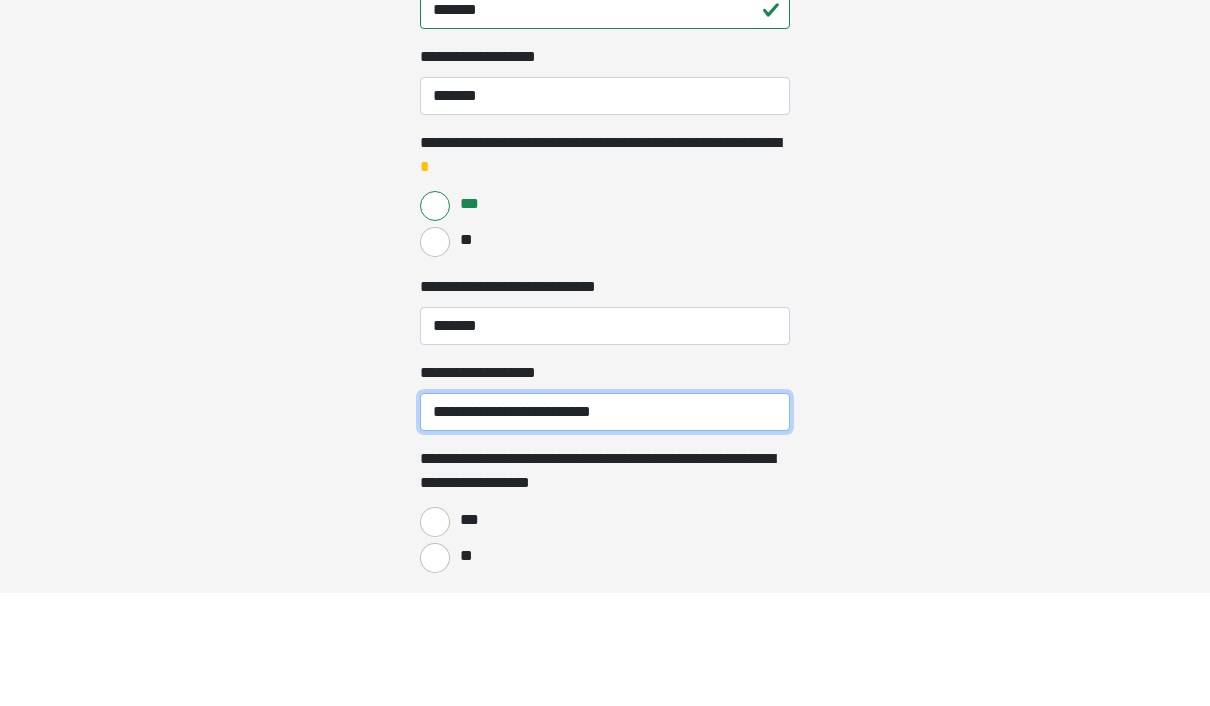 type on "**********" 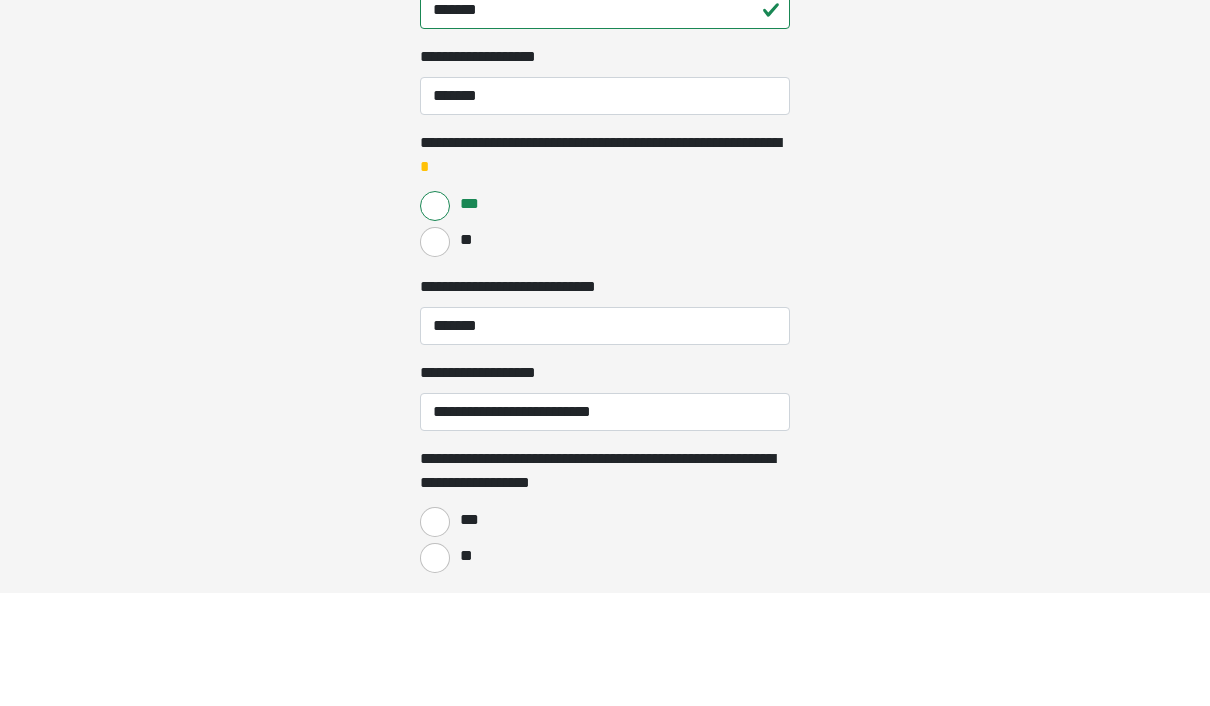 click on "**" at bounding box center (435, 671) 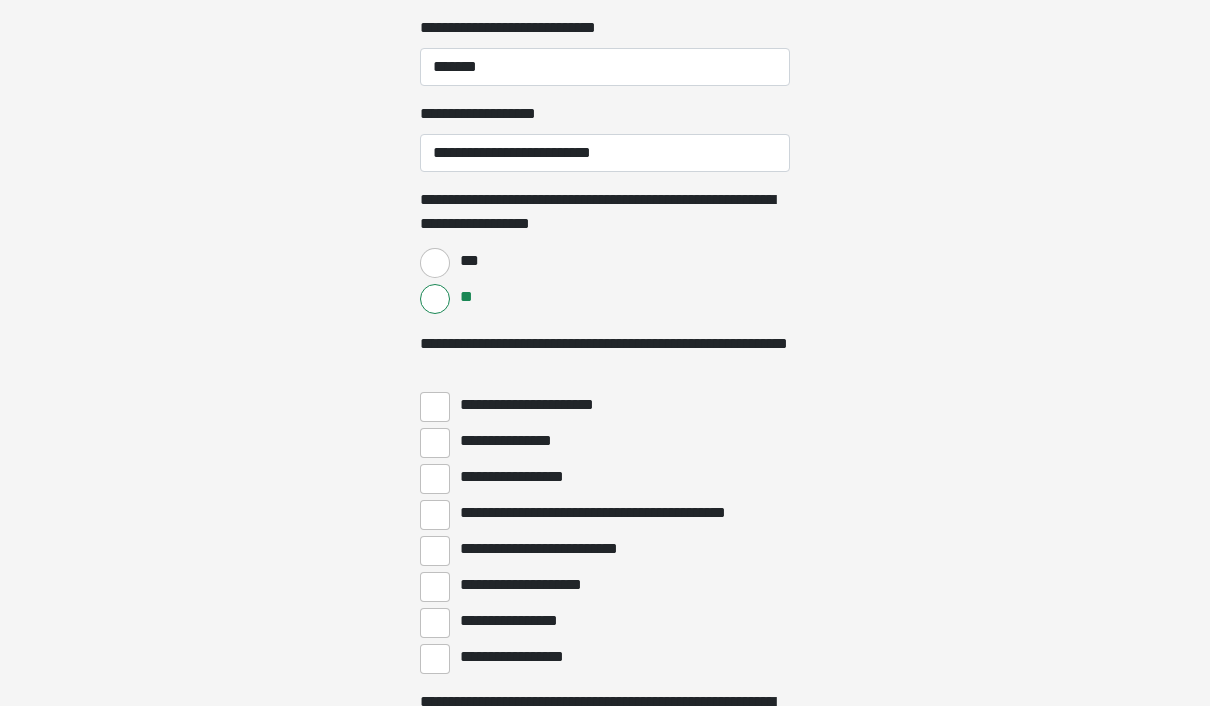 scroll, scrollTop: 3188, scrollLeft: 0, axis: vertical 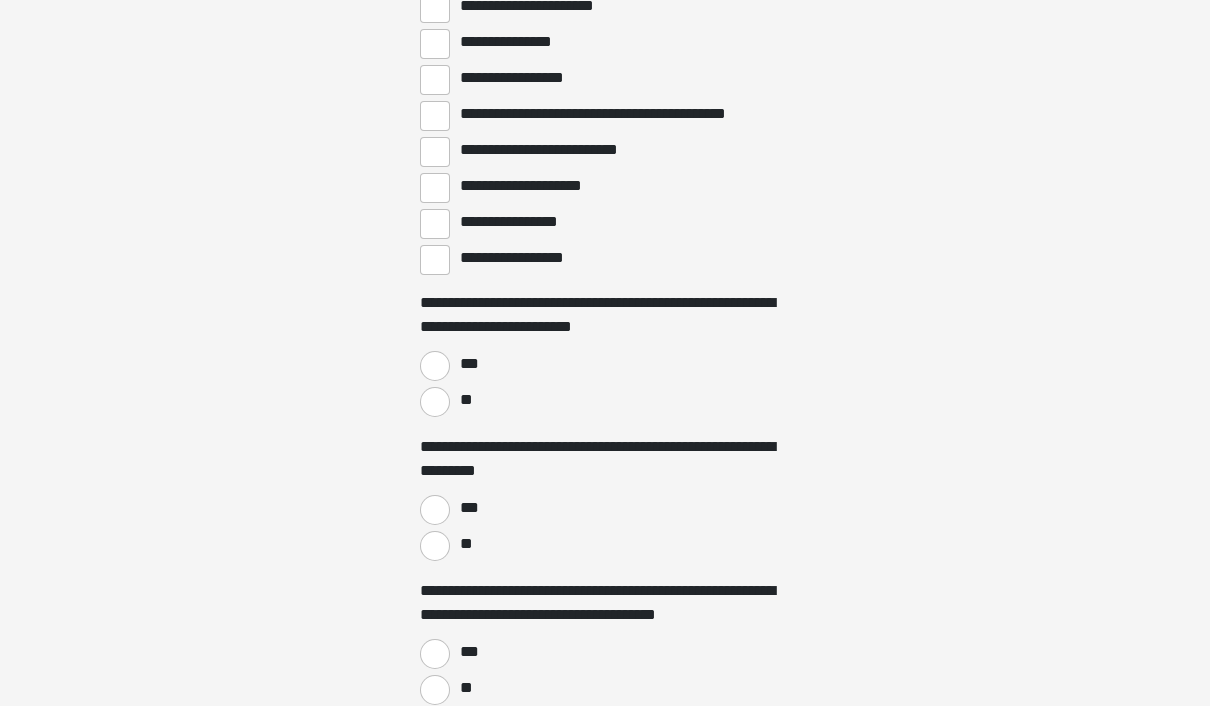 click on "**" at bounding box center (435, 403) 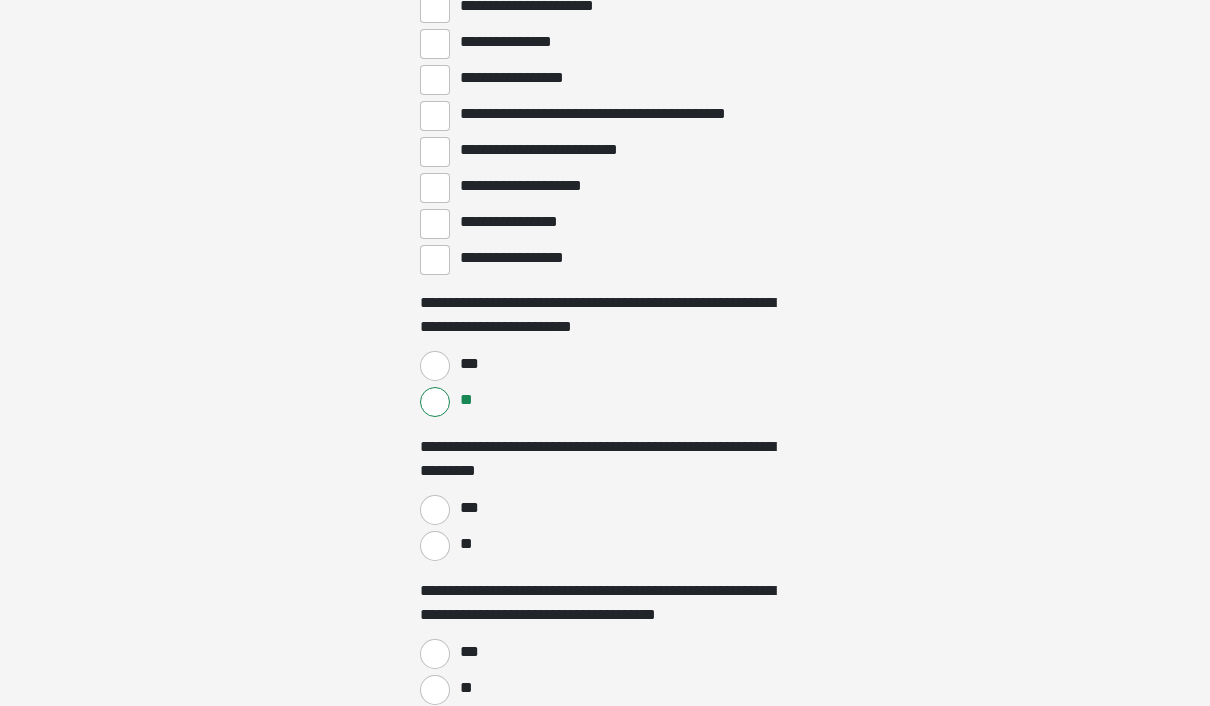 click on "**" at bounding box center [435, 546] 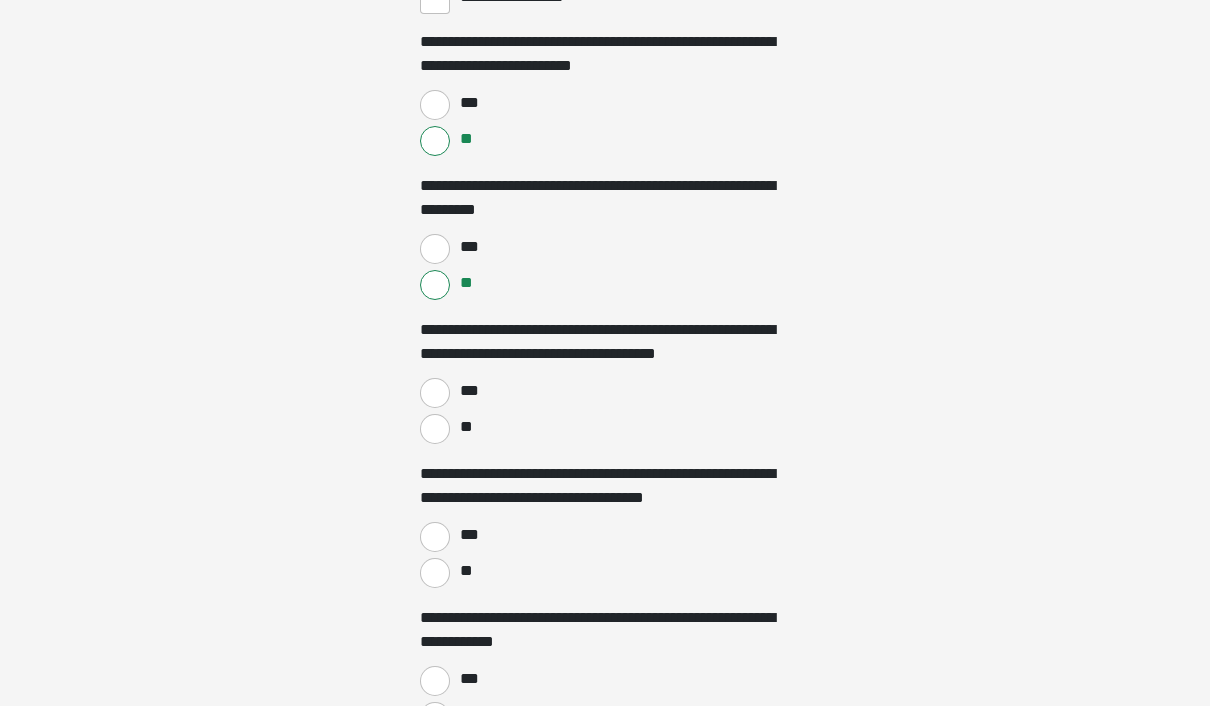 scroll, scrollTop: 3850, scrollLeft: 0, axis: vertical 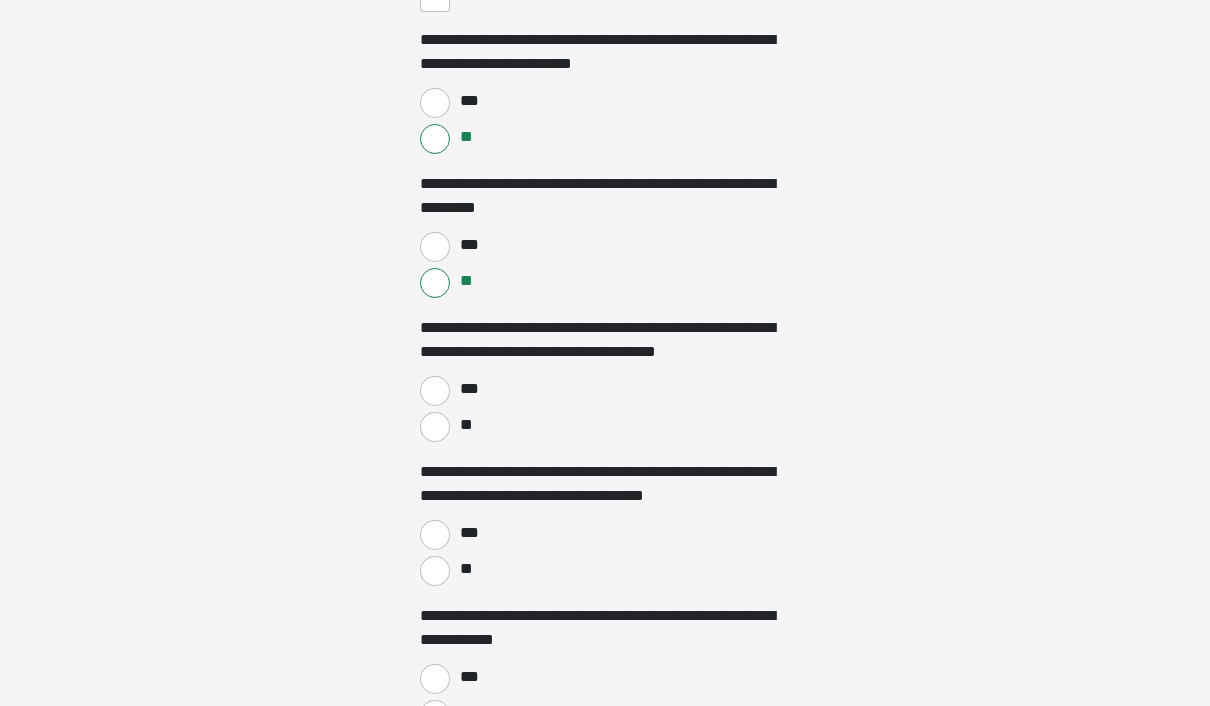 click on "***" at bounding box center [435, 391] 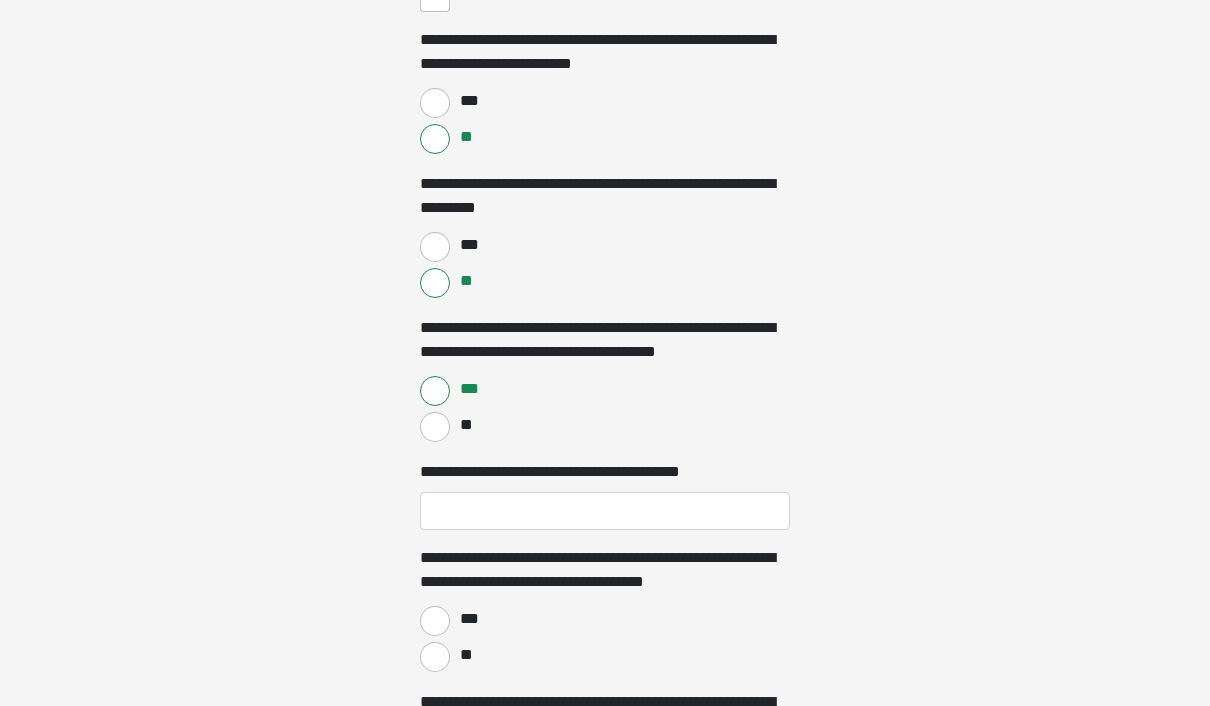 click on "**********" at bounding box center [605, 511] 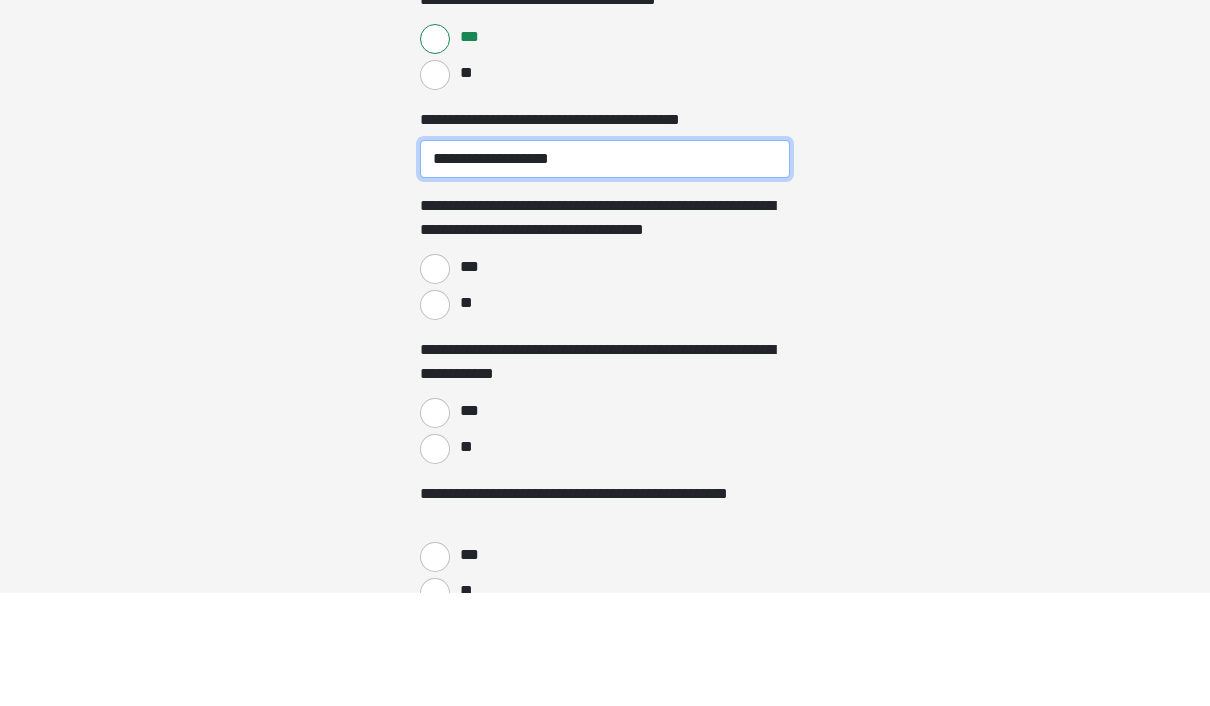 type on "**********" 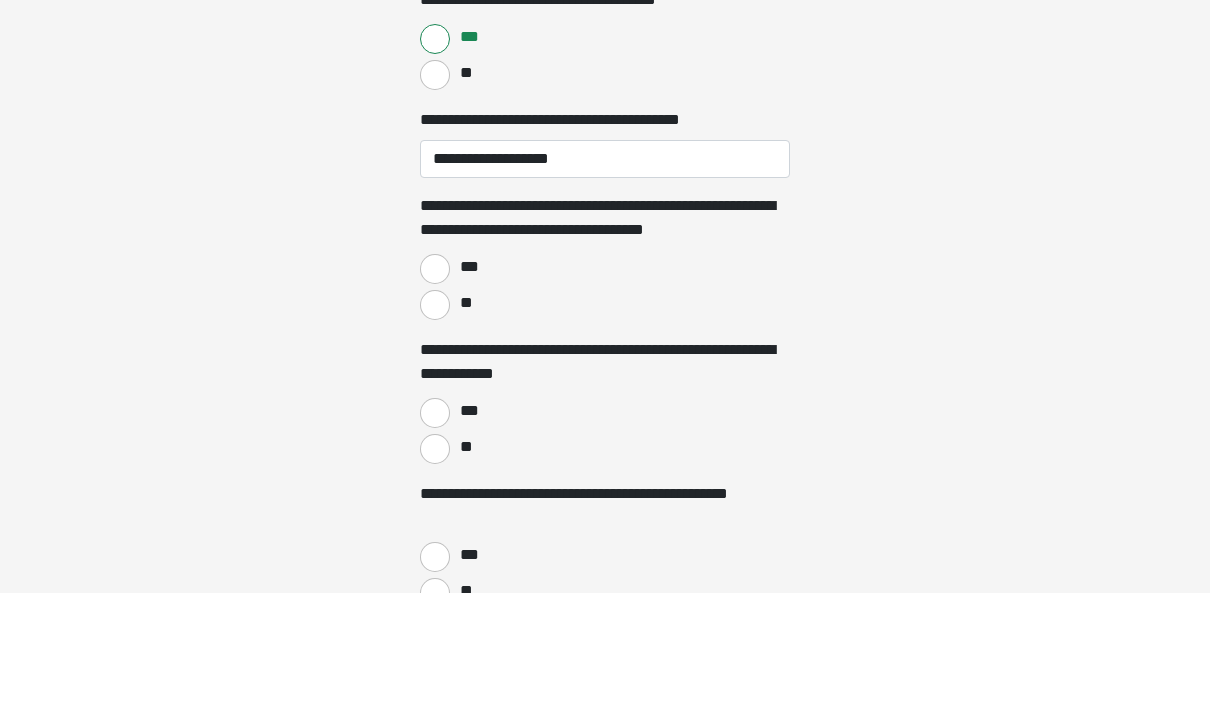 click on "**" at bounding box center (435, 418) 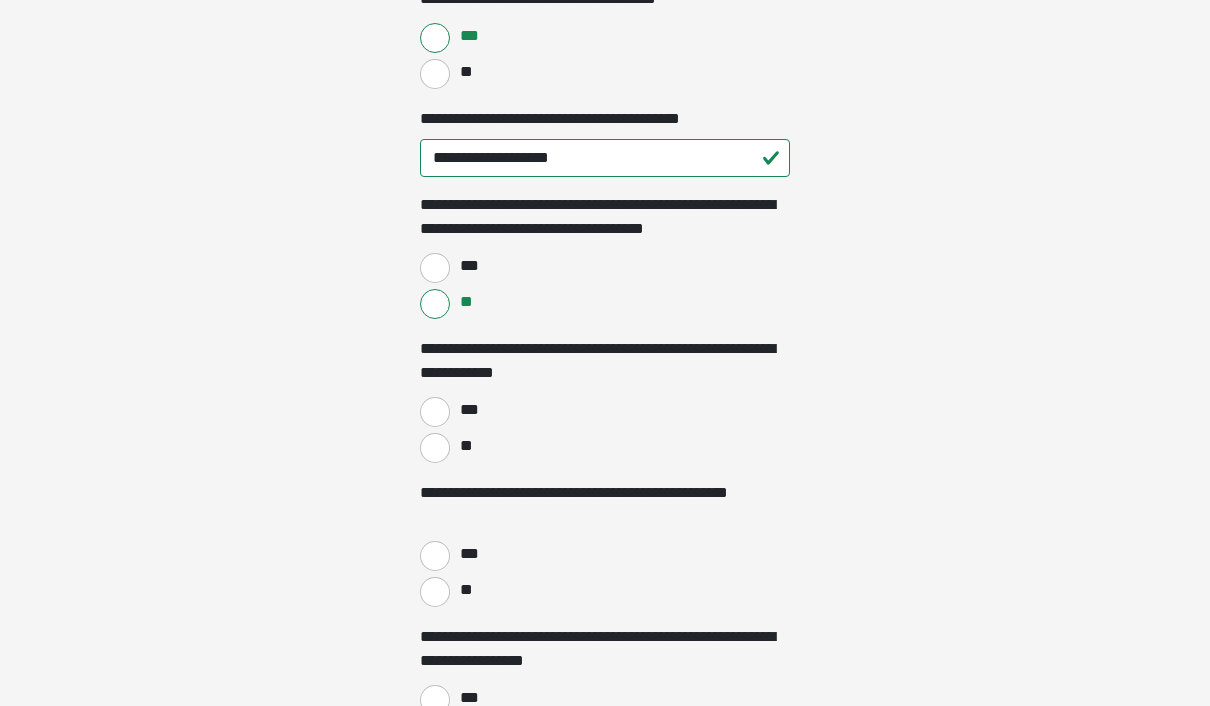 scroll, scrollTop: 4203, scrollLeft: 0, axis: vertical 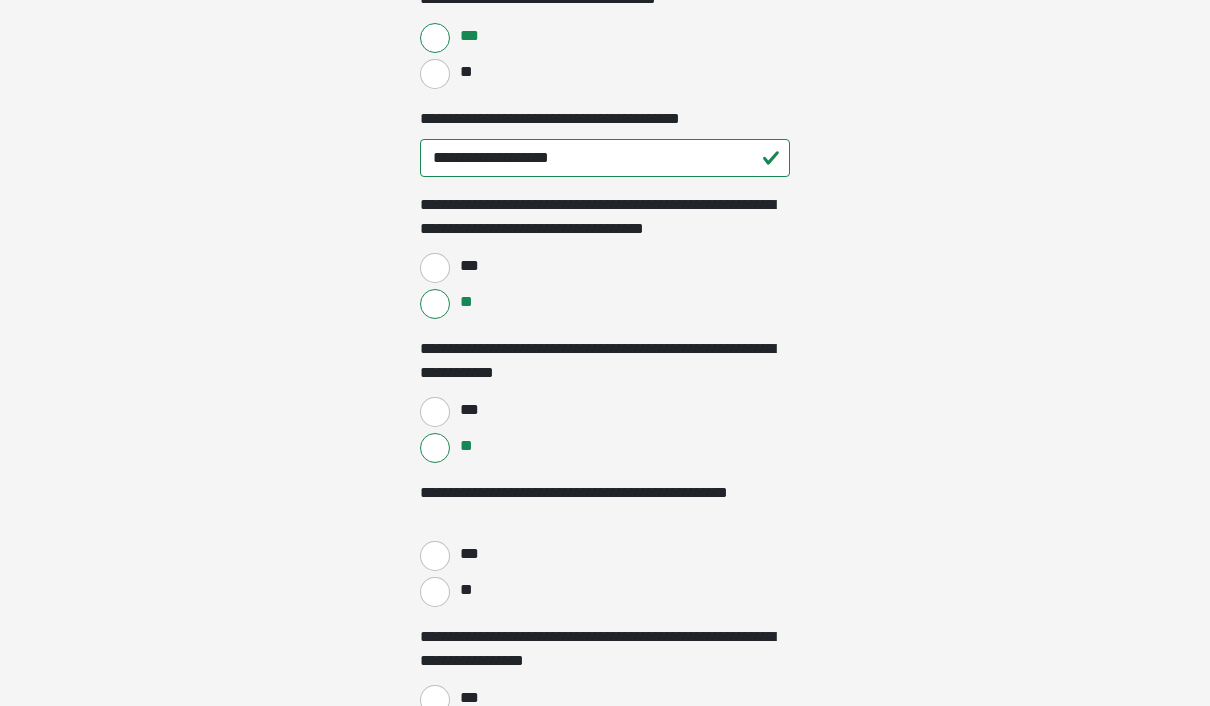 click on "***" at bounding box center (435, 556) 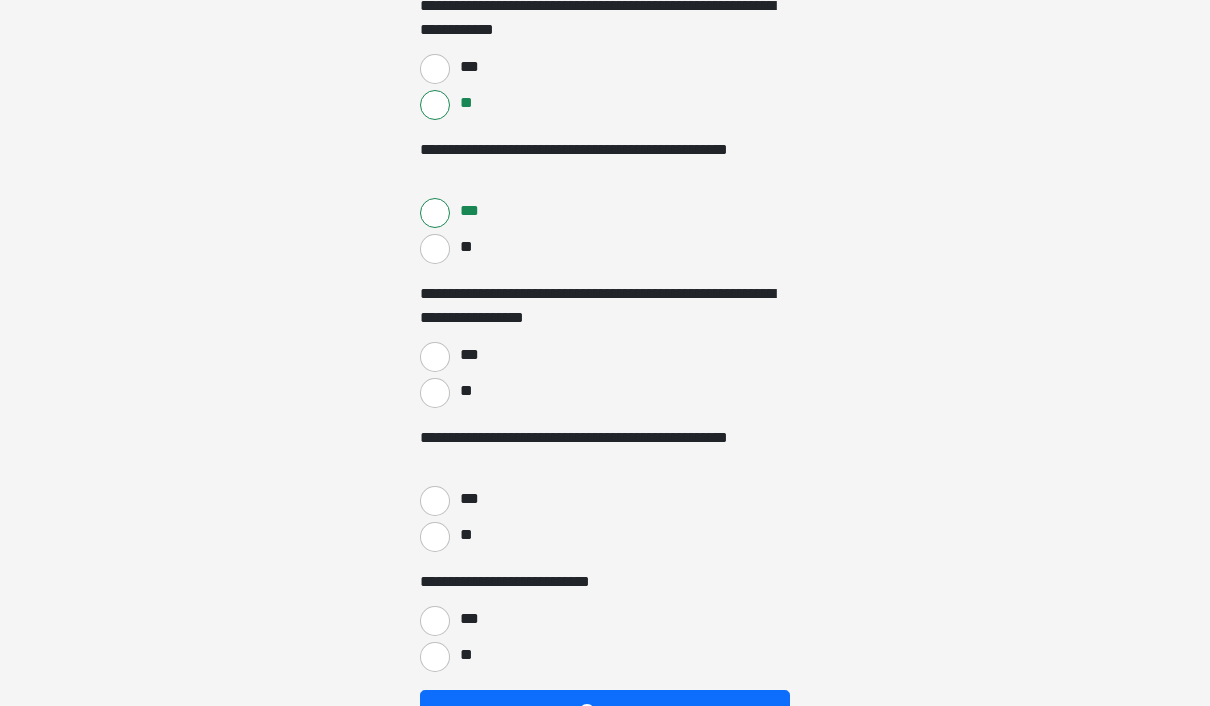click on "**" at bounding box center [435, 394] 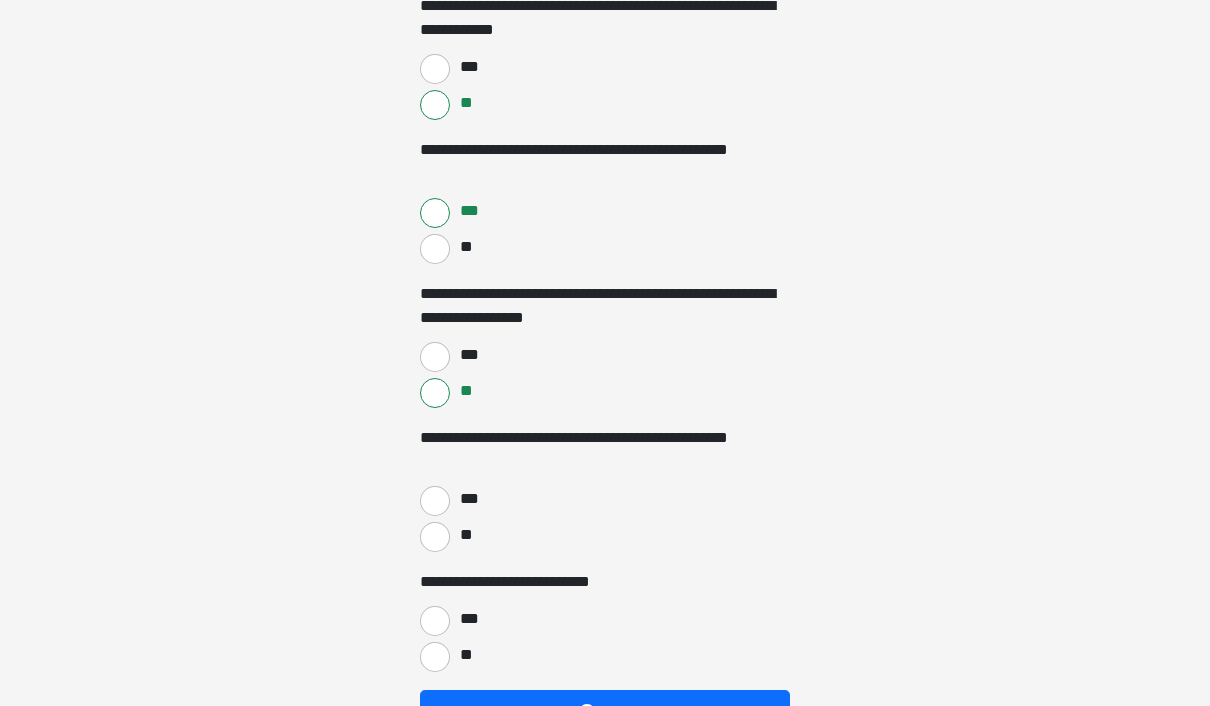 click on "***" at bounding box center [435, 501] 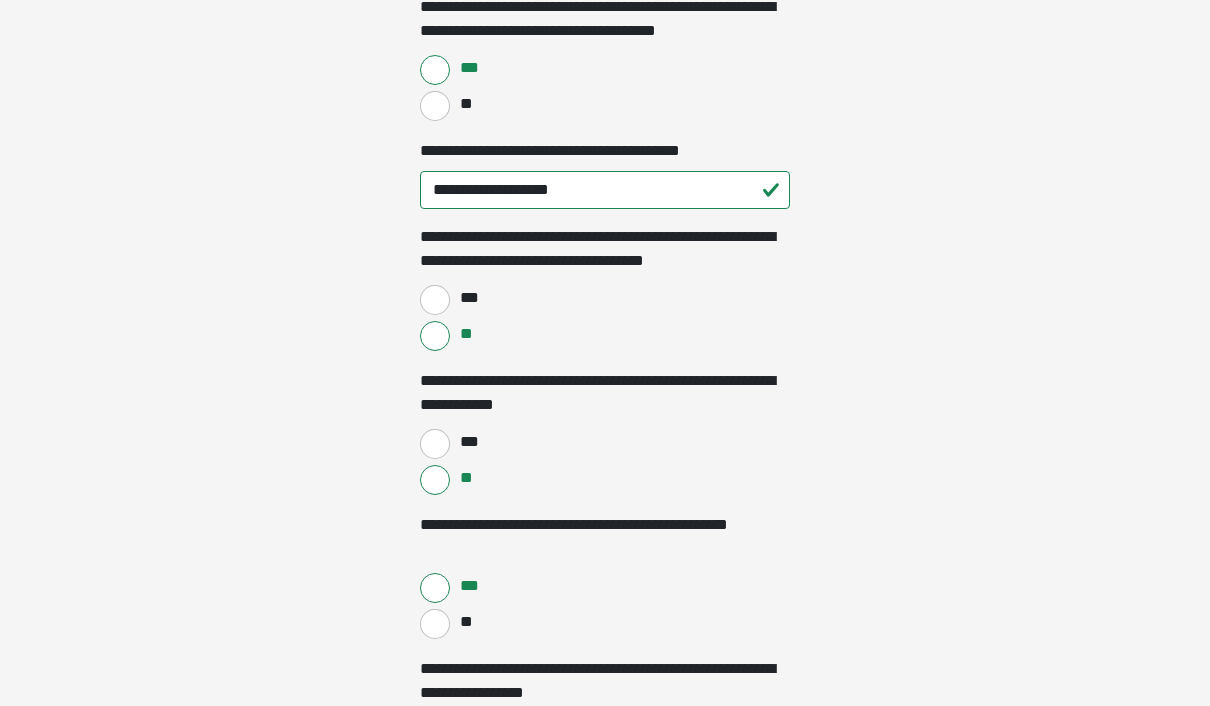 scroll, scrollTop: 4146, scrollLeft: 0, axis: vertical 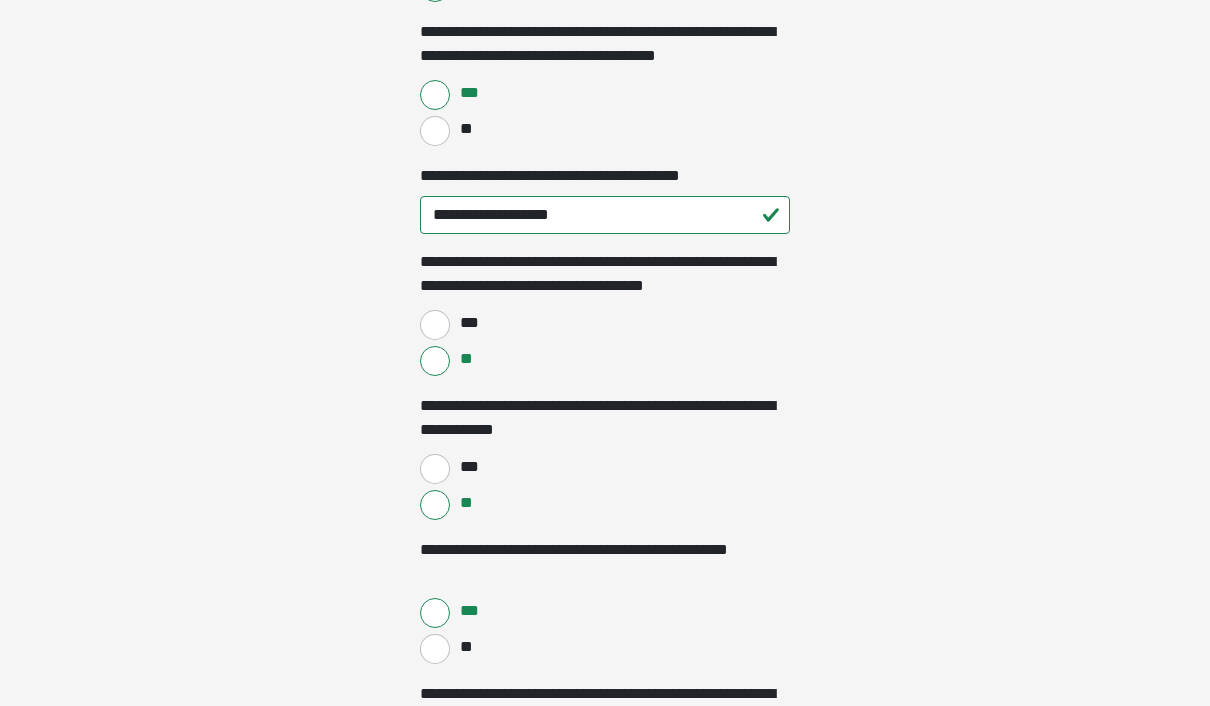 click on "**" at bounding box center [435, 131] 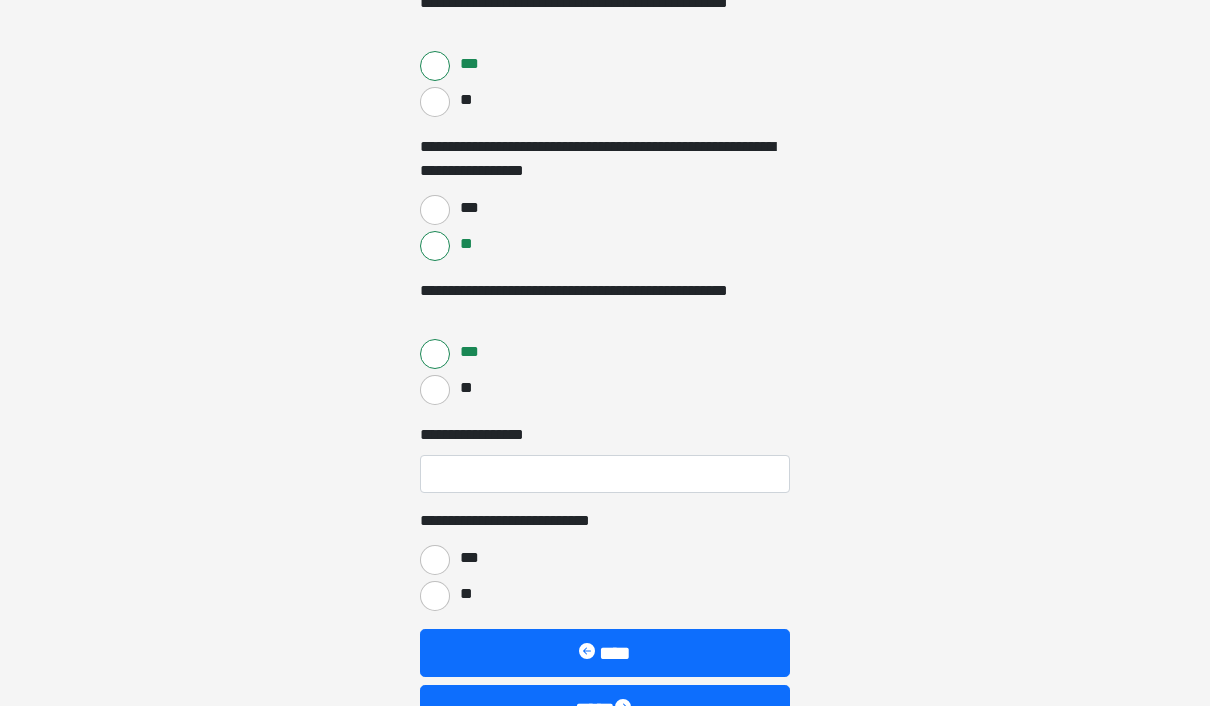 scroll, scrollTop: 4607, scrollLeft: 0, axis: vertical 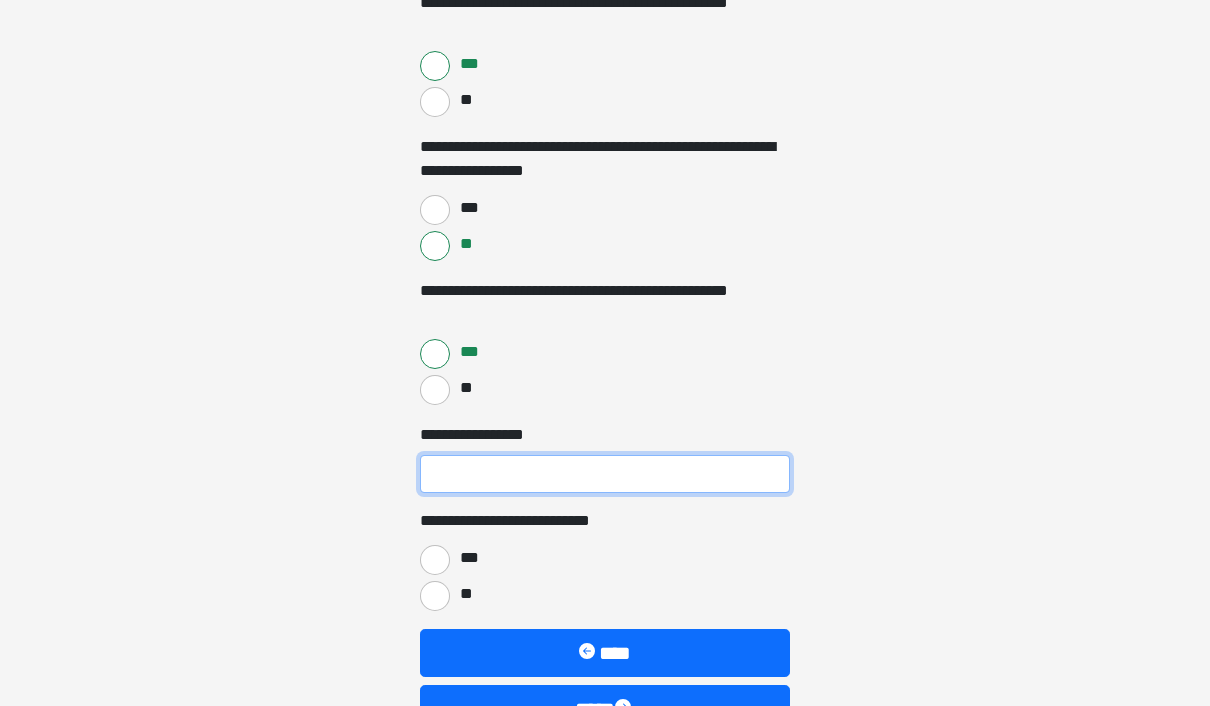 click on "**********" at bounding box center [605, 474] 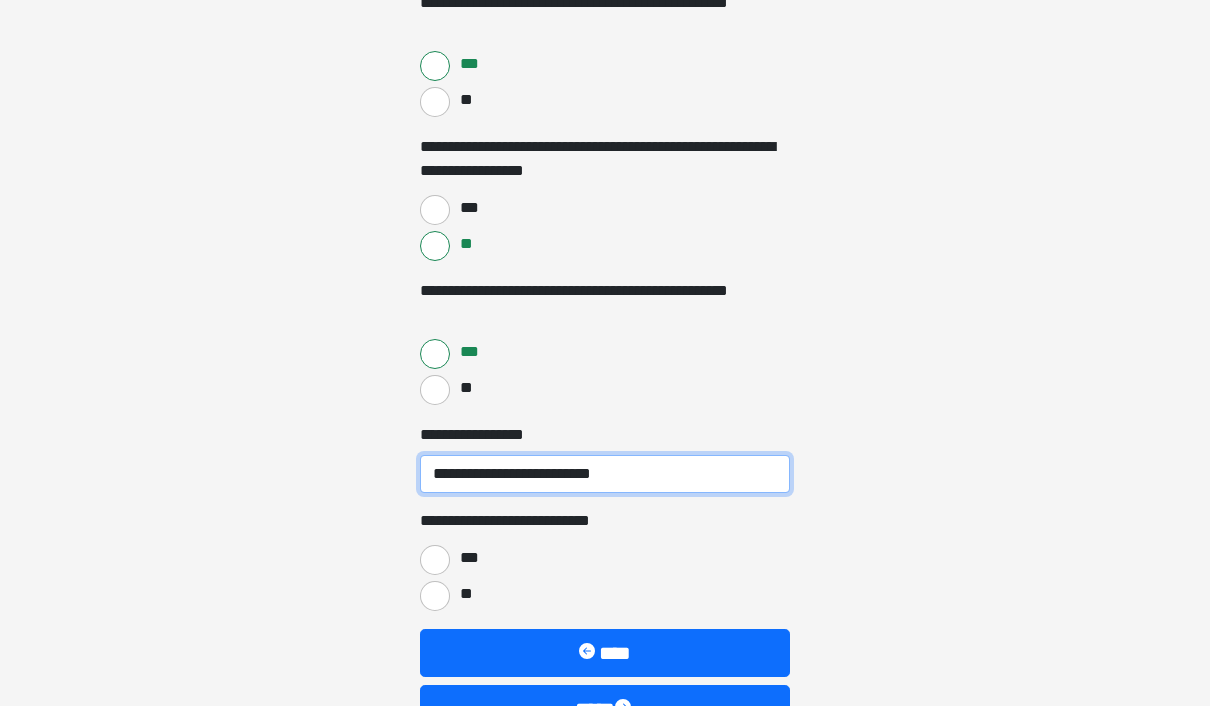 type on "**********" 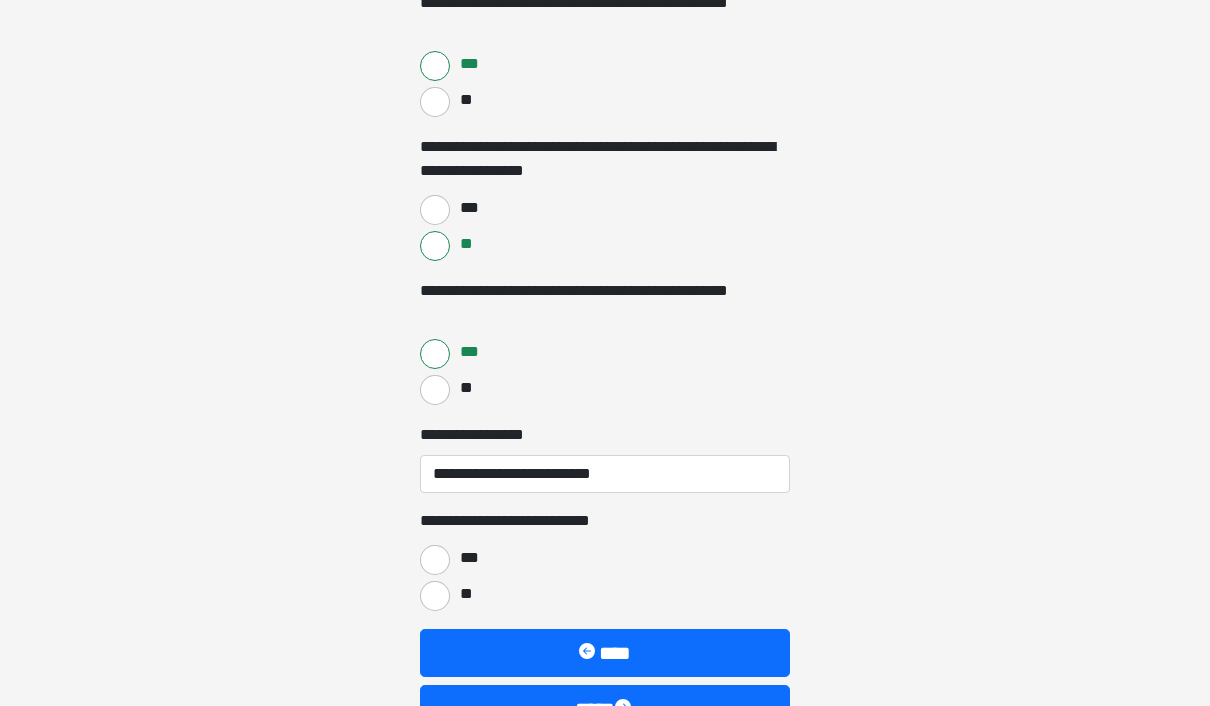 click on "***" at bounding box center (435, 560) 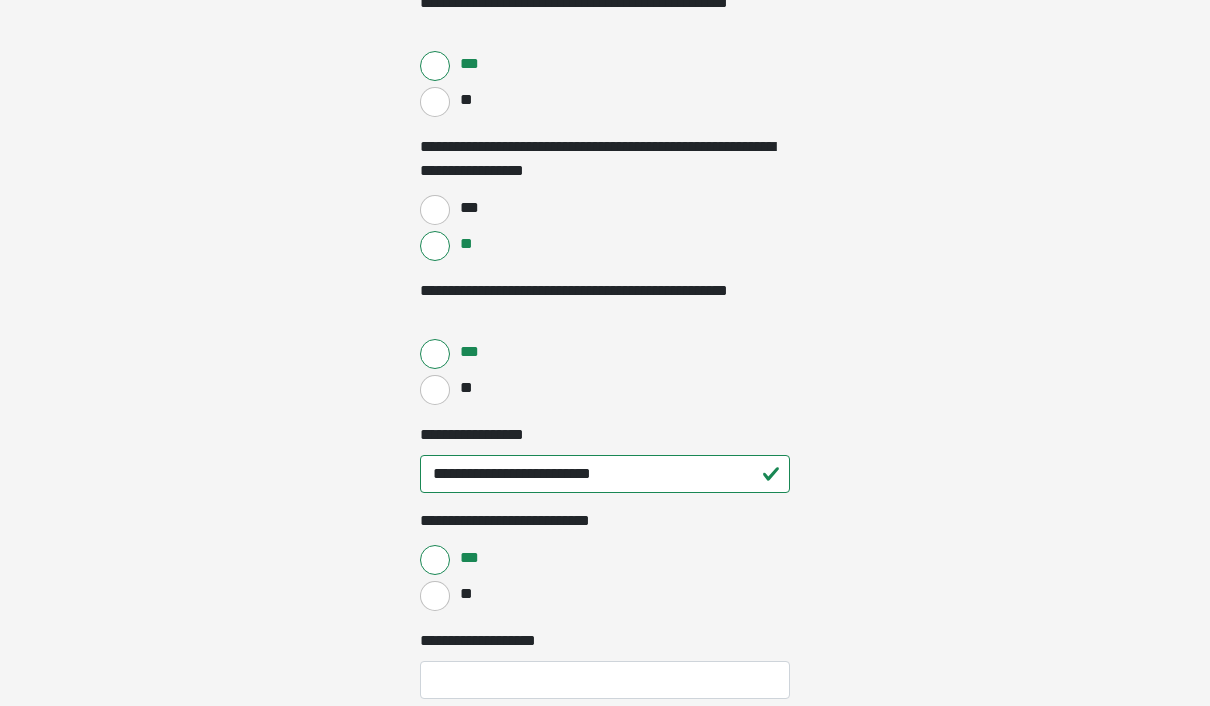click on "**********" at bounding box center [605, 680] 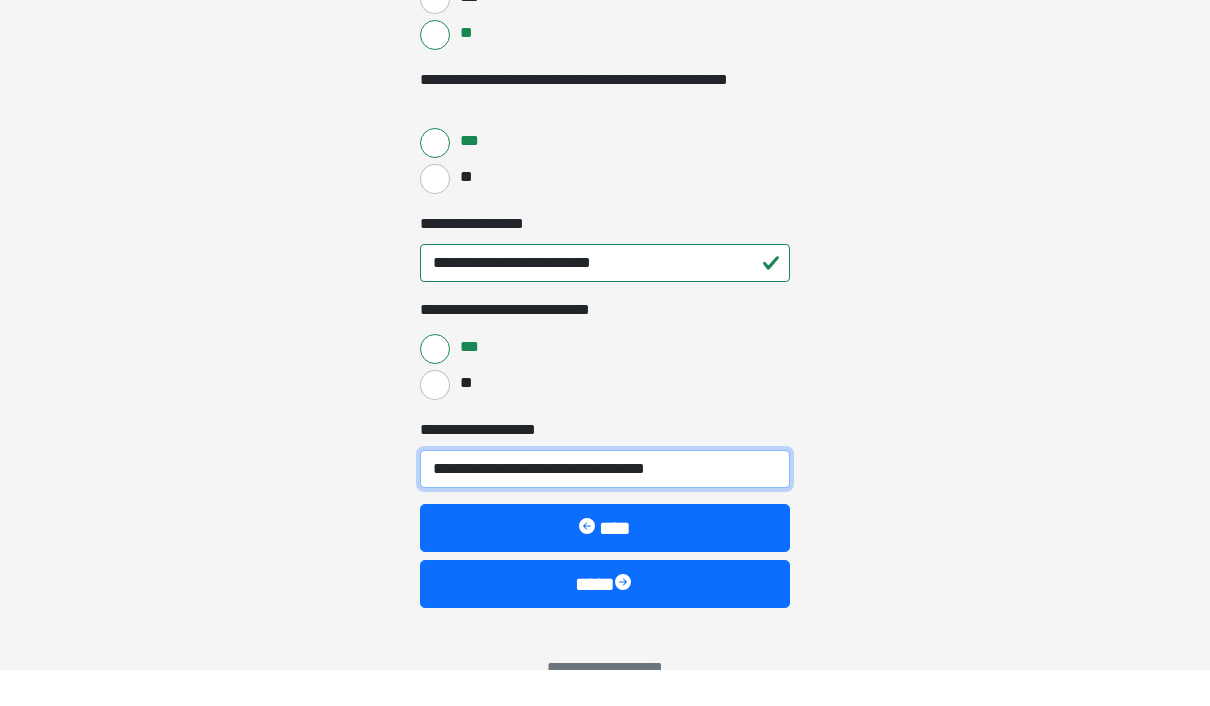 scroll, scrollTop: 4787, scrollLeft: 0, axis: vertical 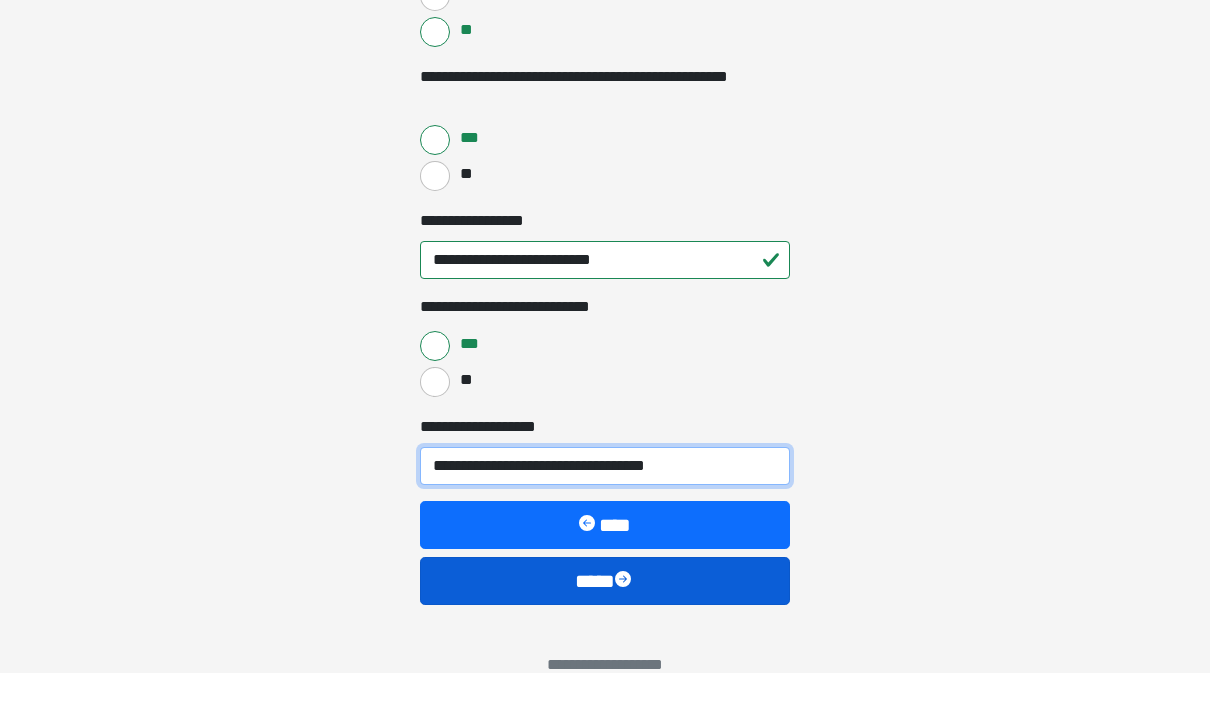 type on "**********" 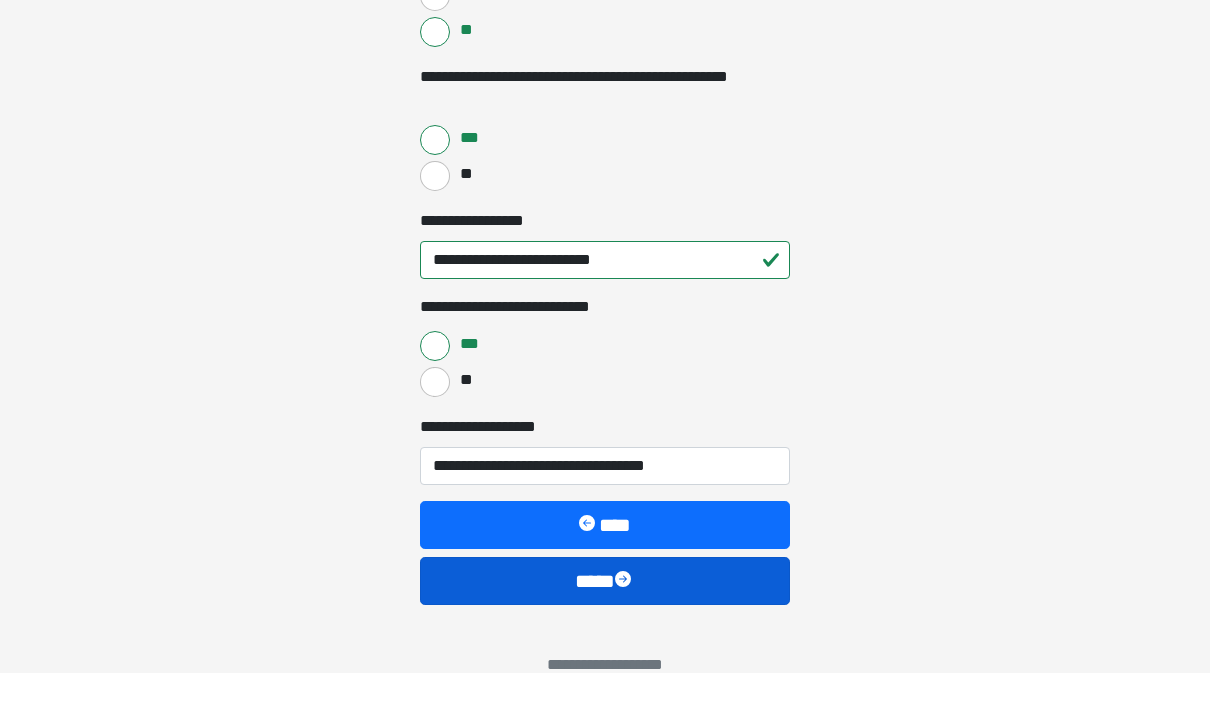 click at bounding box center [625, 615] 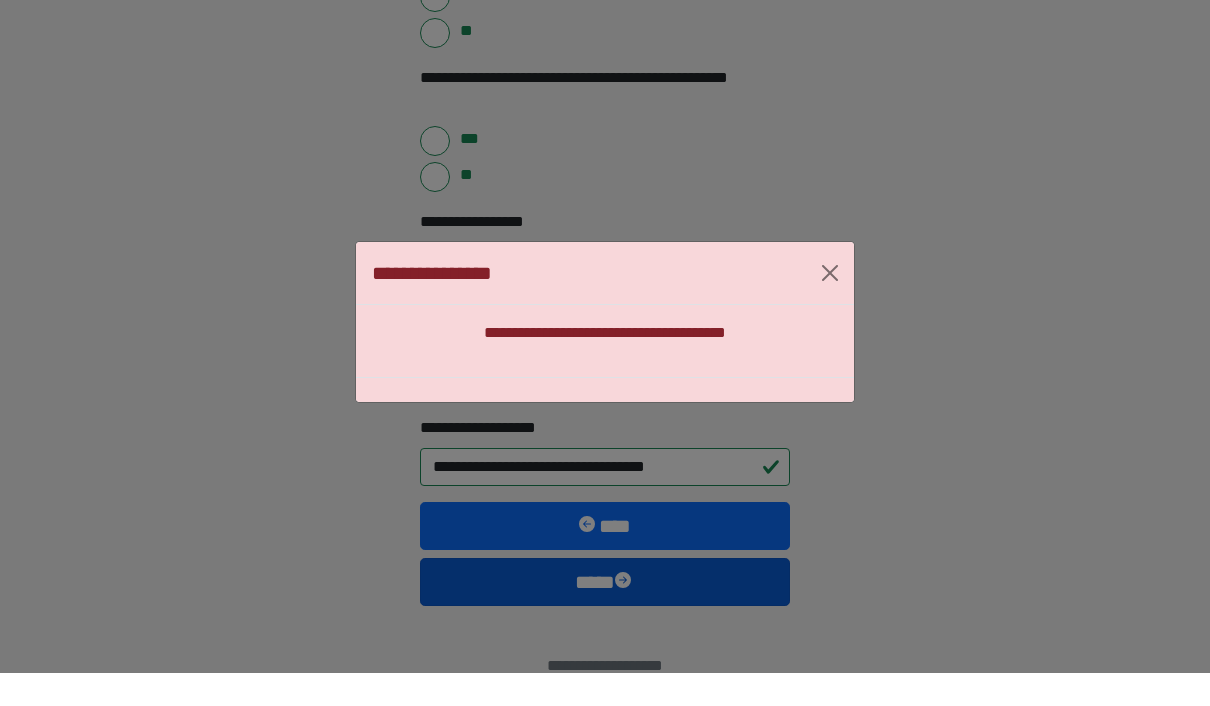 scroll, scrollTop: 4741, scrollLeft: 0, axis: vertical 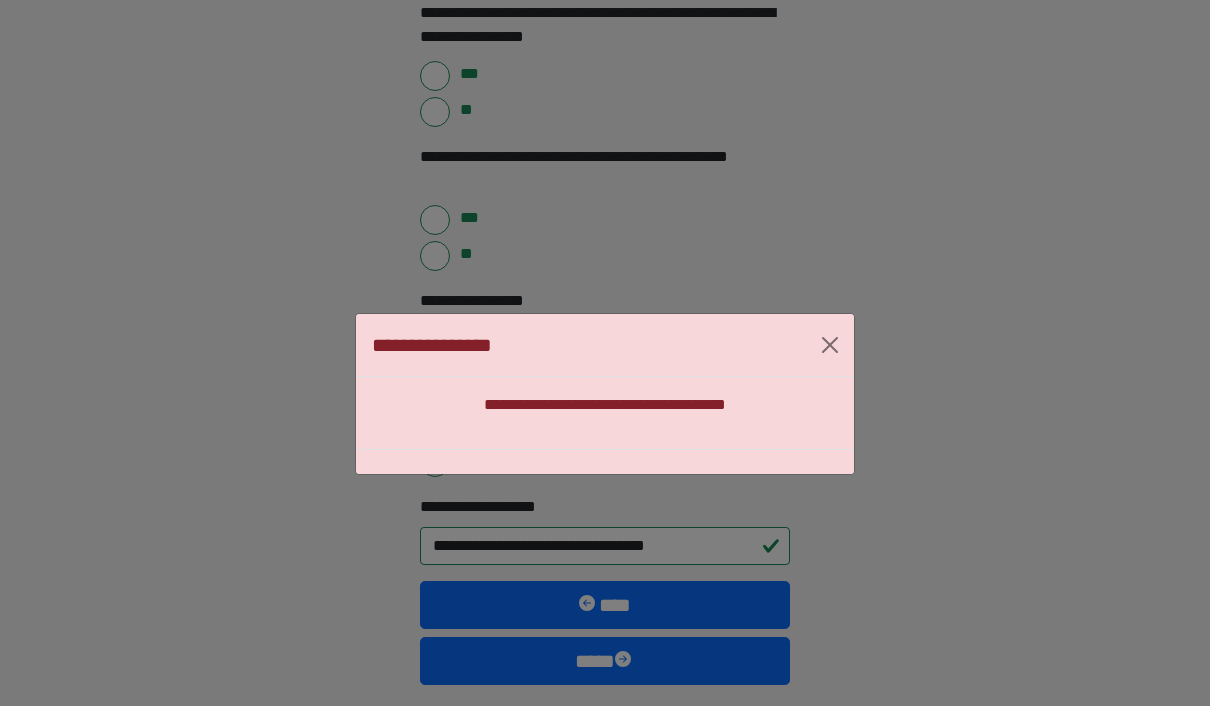 click on "**********" at bounding box center [605, 394] 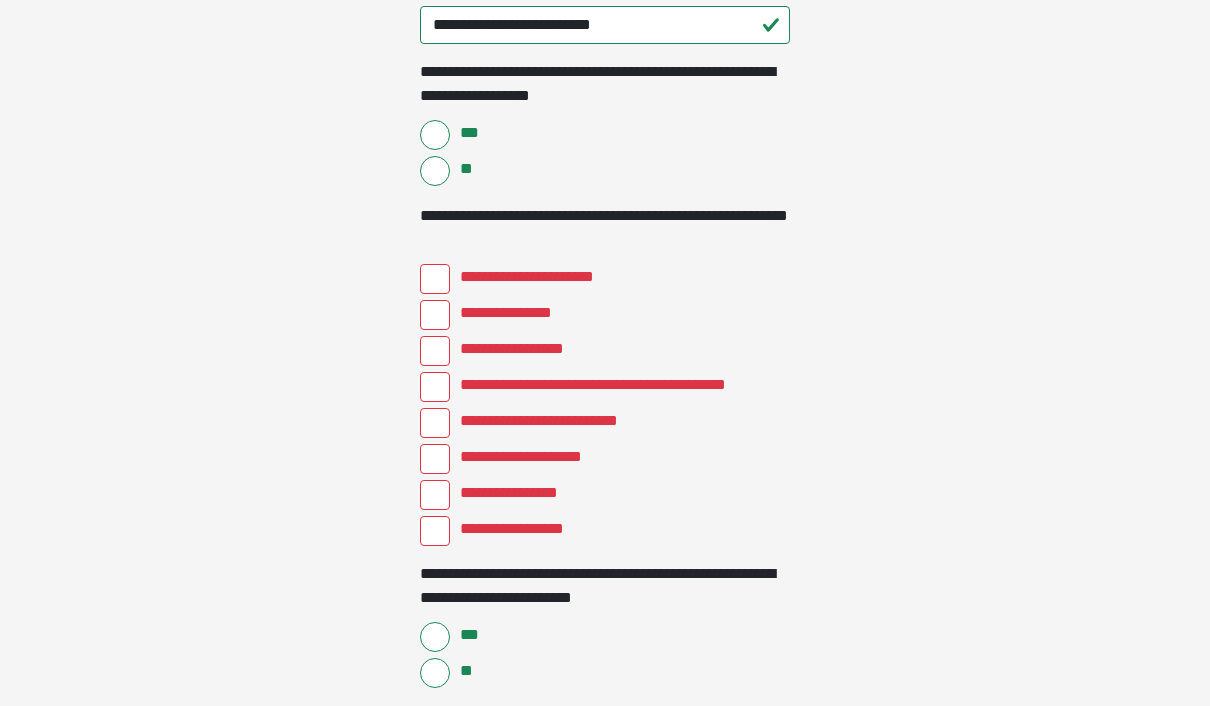 scroll, scrollTop: 3295, scrollLeft: 0, axis: vertical 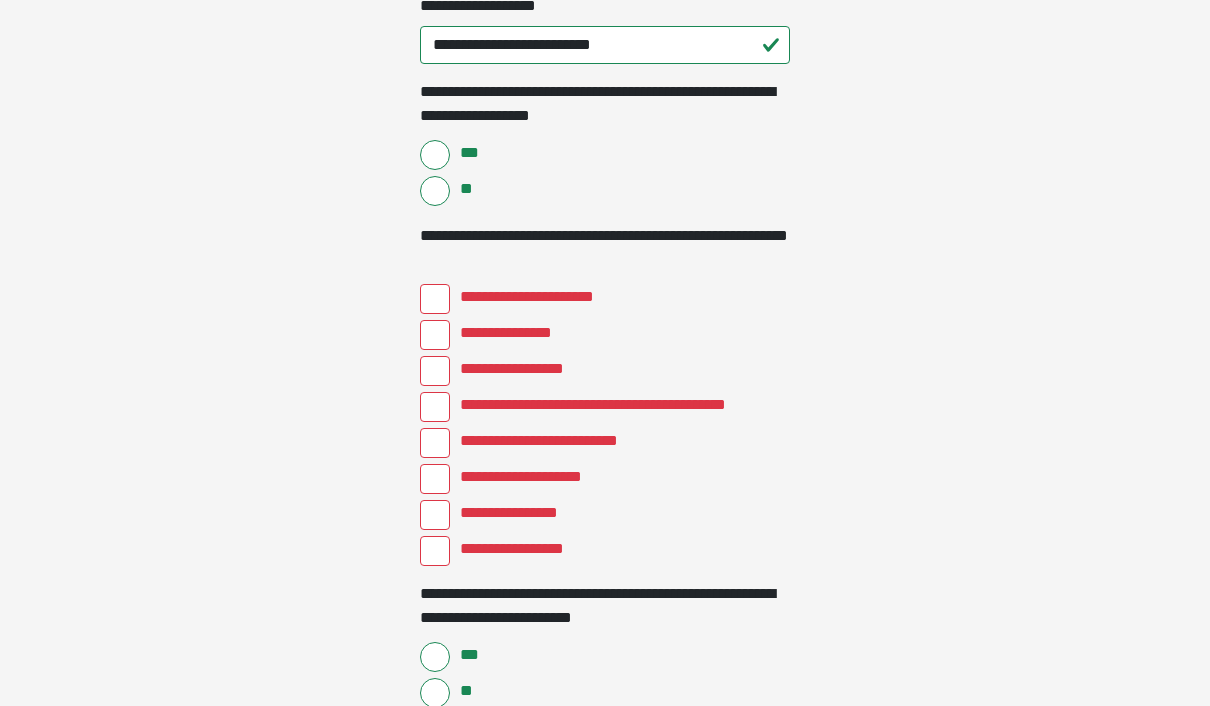 click on "**********" at bounding box center (605, -459) 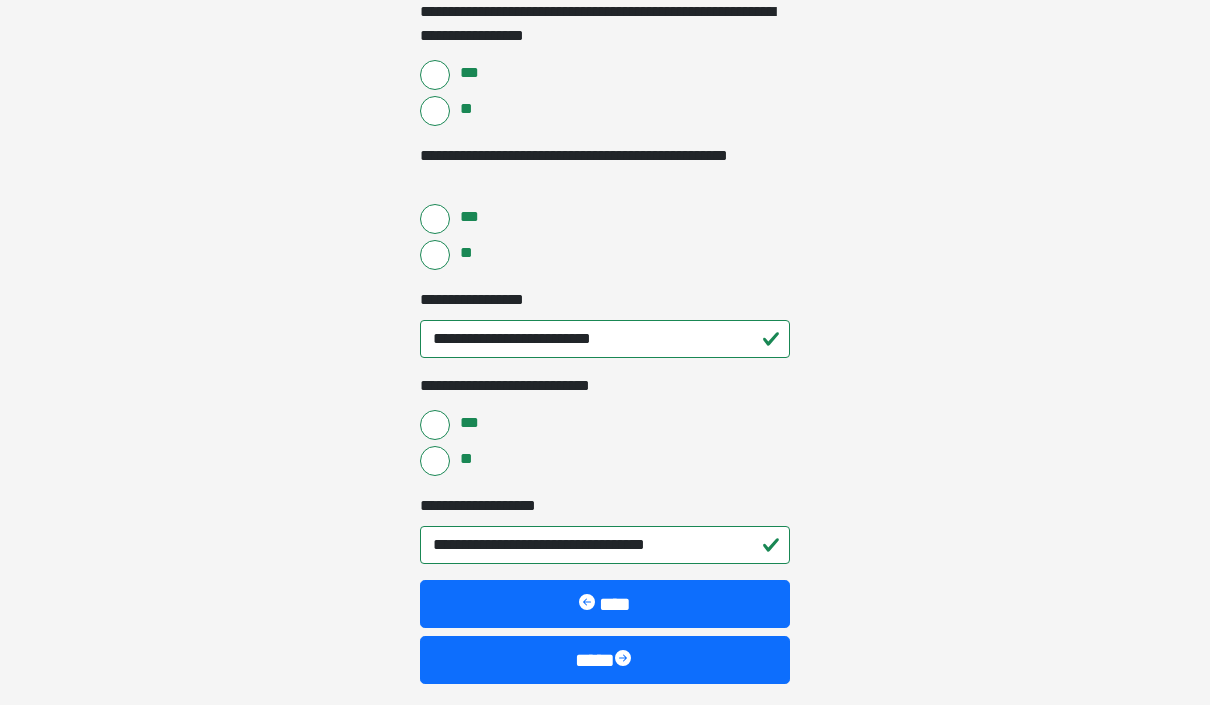 scroll, scrollTop: 4823, scrollLeft: 0, axis: vertical 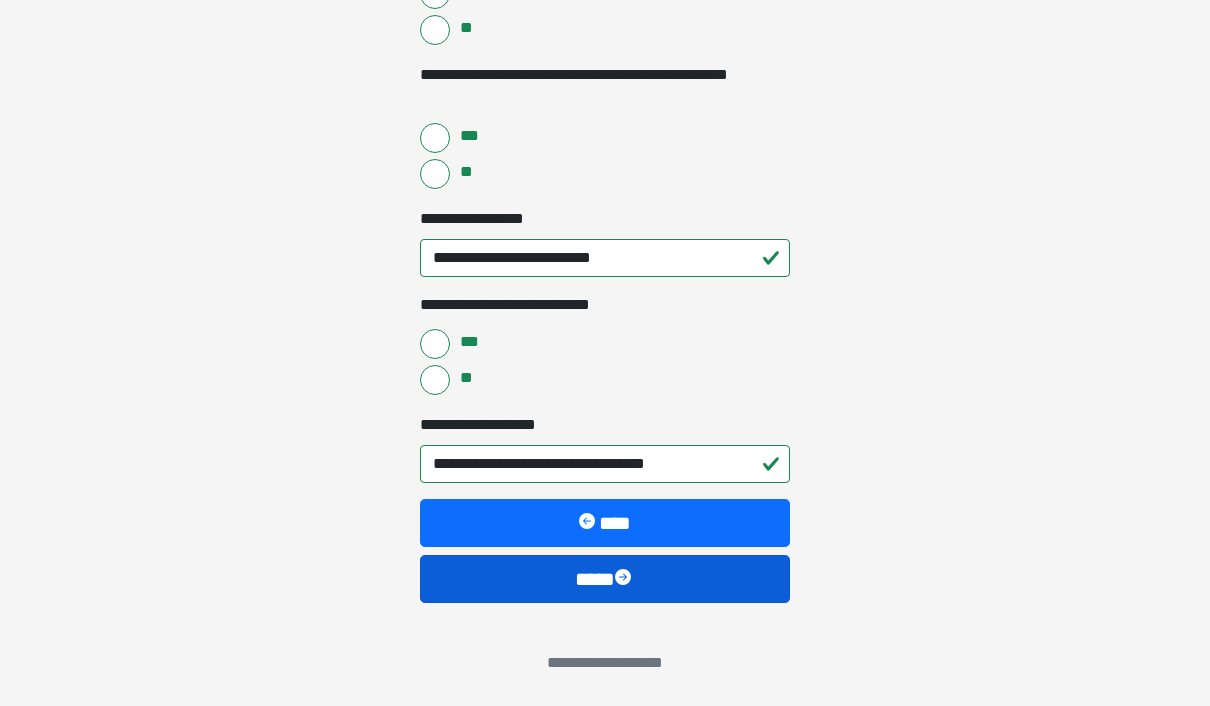 click on "****" at bounding box center (605, 579) 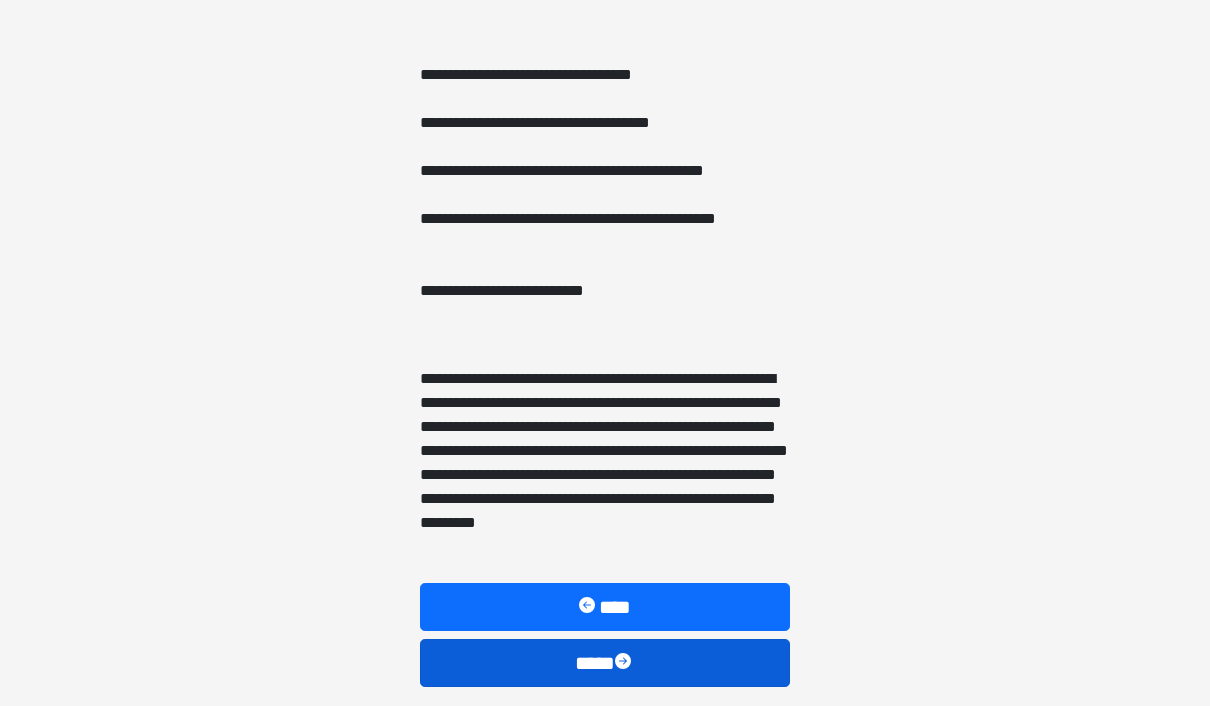 scroll, scrollTop: 1177, scrollLeft: 0, axis: vertical 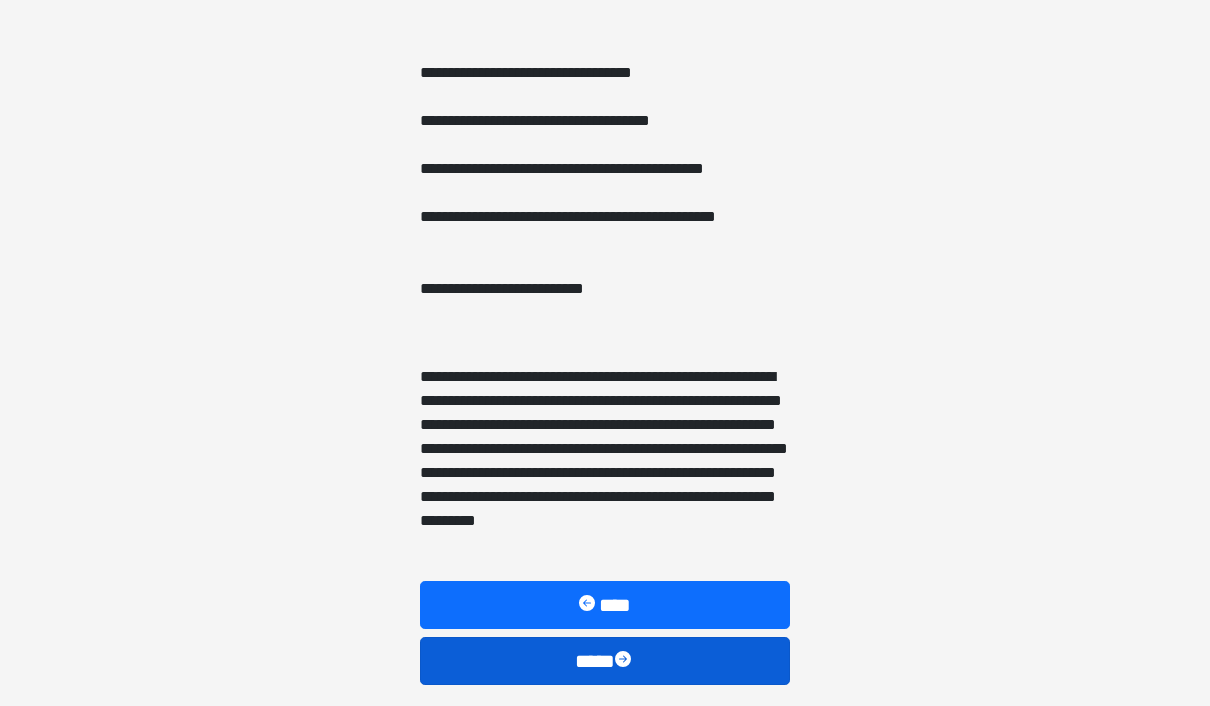 click on "****" at bounding box center [605, 661] 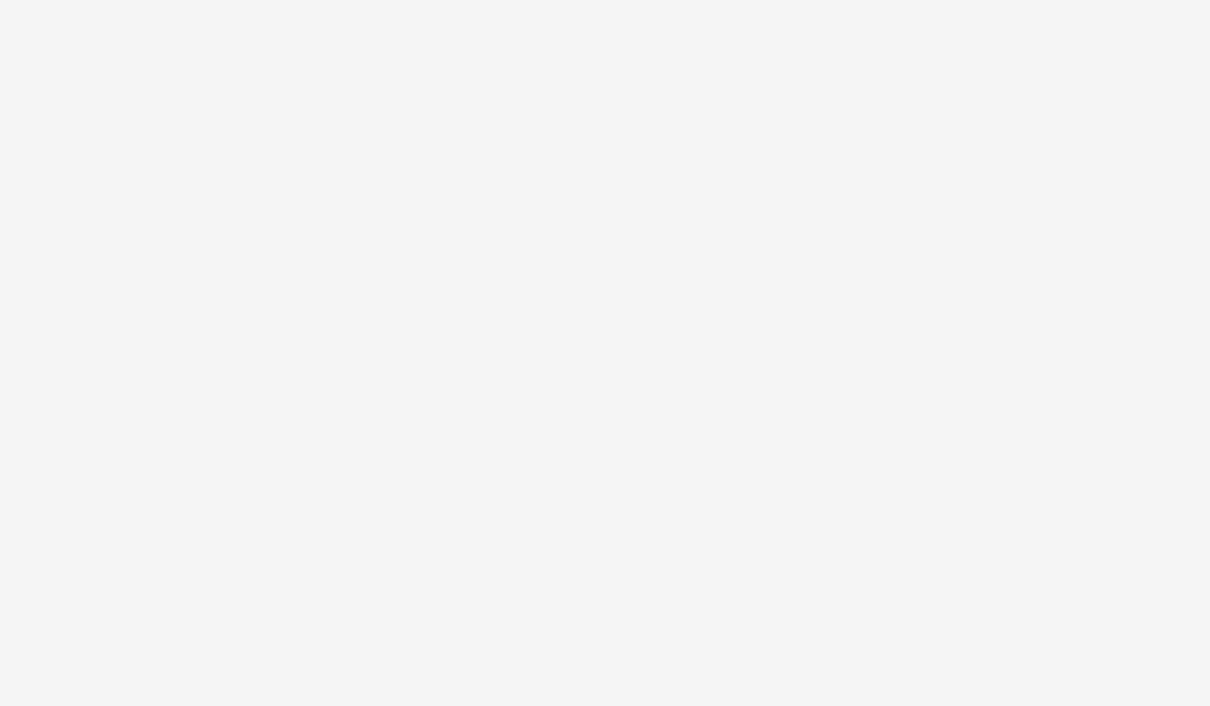 scroll, scrollTop: 57, scrollLeft: 0, axis: vertical 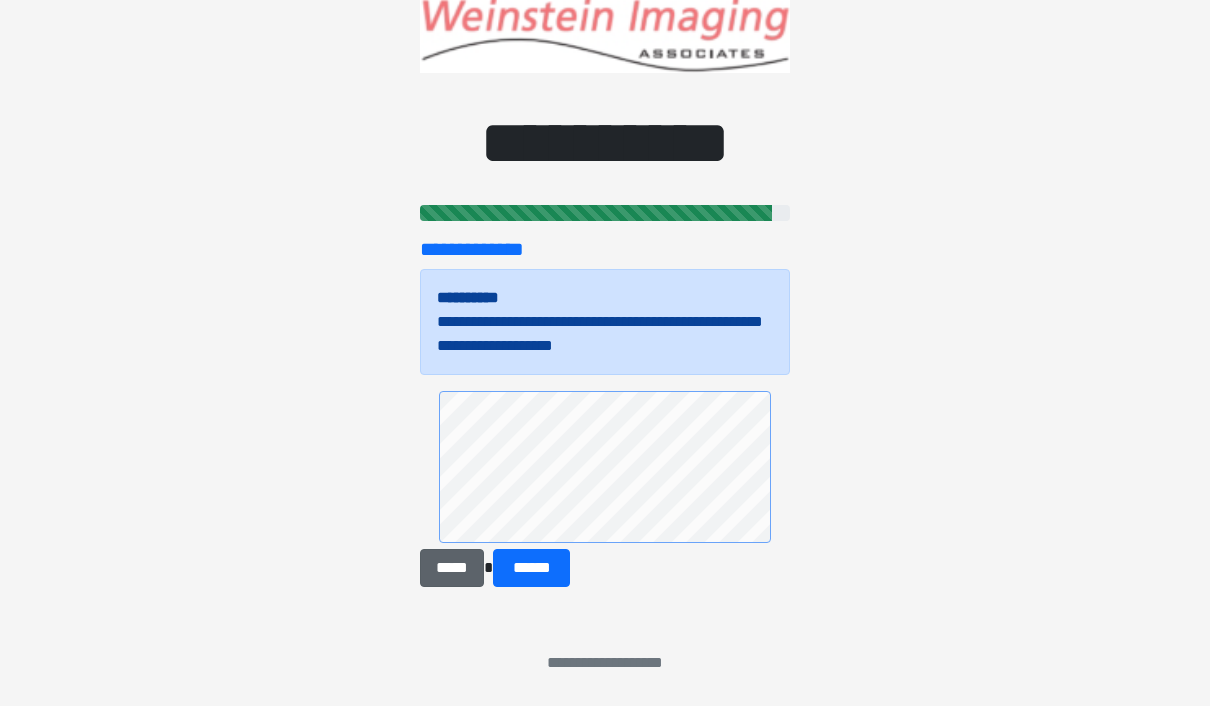 click on "*****" at bounding box center (452, 568) 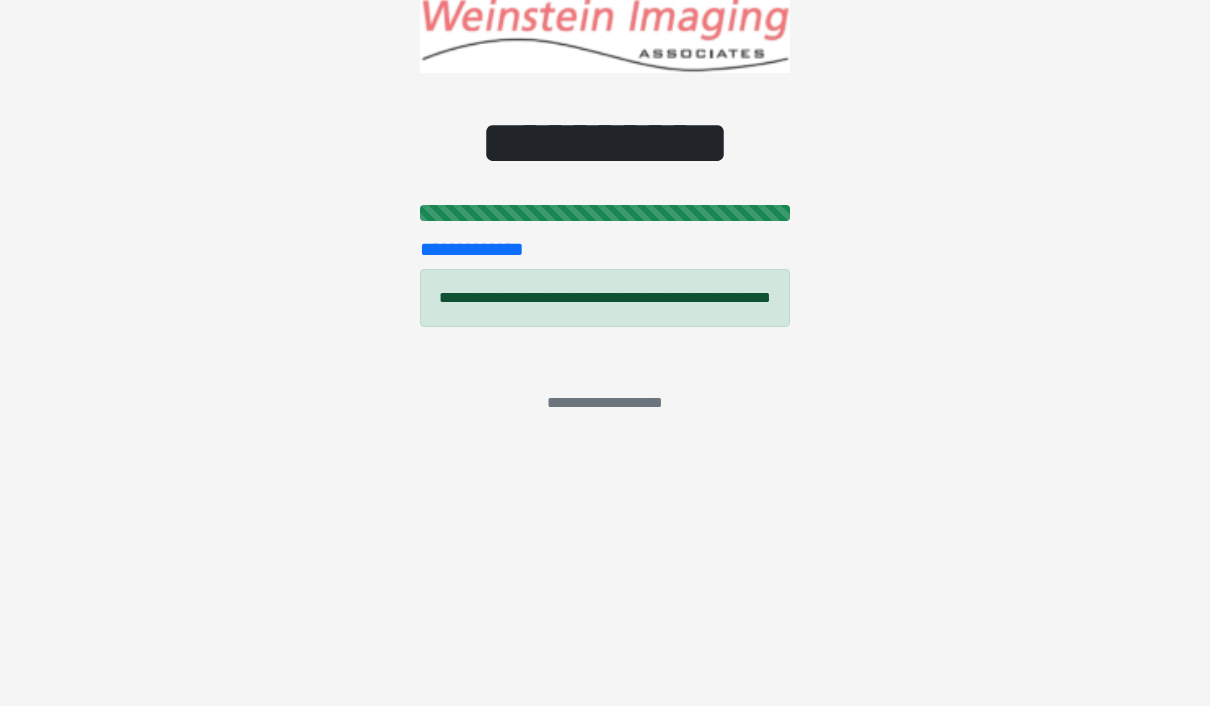 scroll, scrollTop: 0, scrollLeft: 0, axis: both 